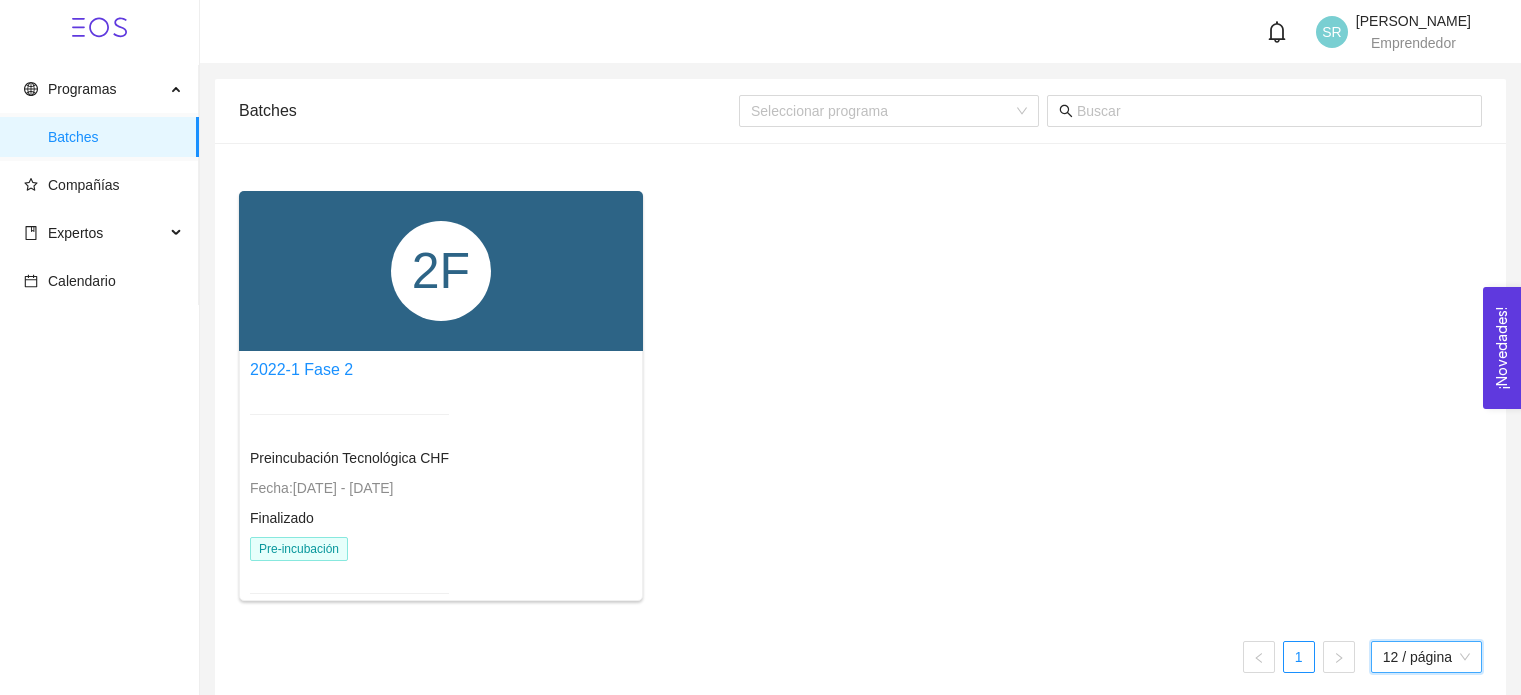 scroll, scrollTop: 0, scrollLeft: 0, axis: both 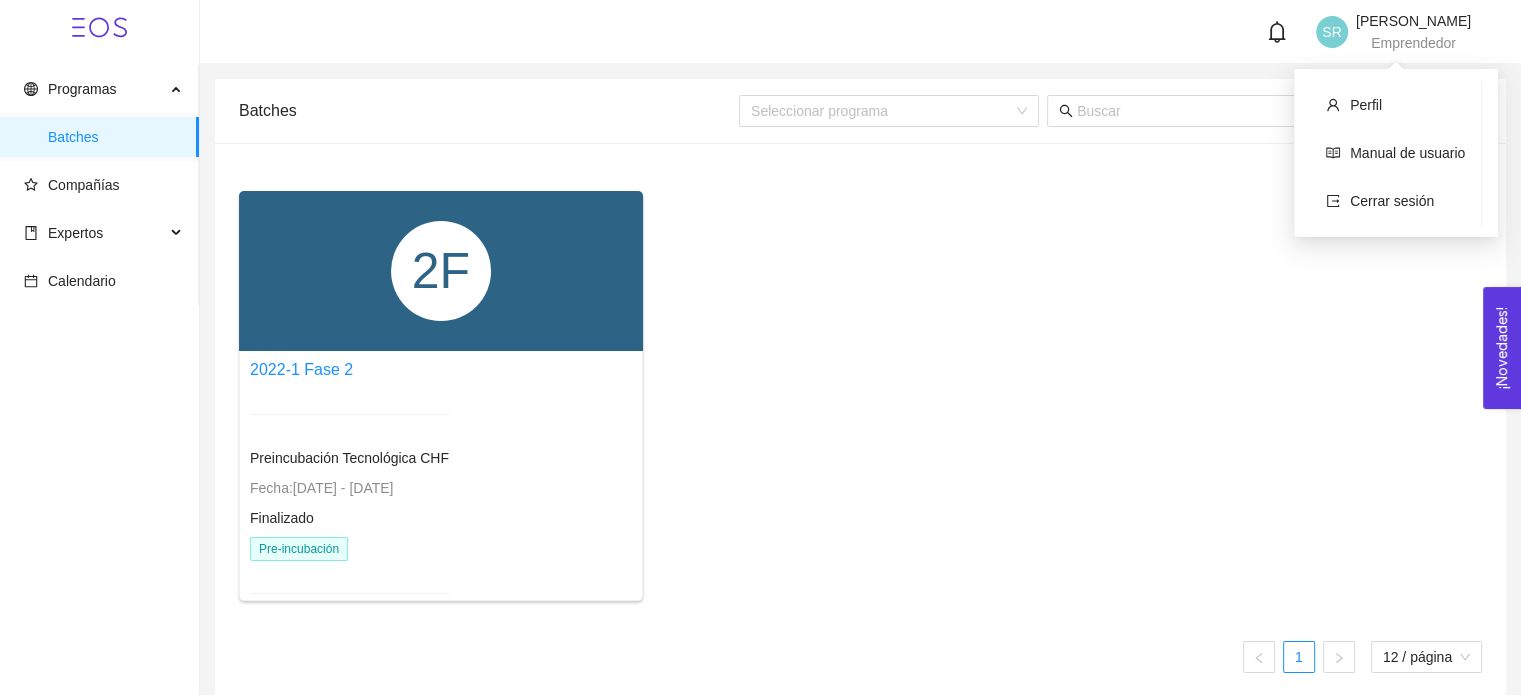 click on "[PERSON_NAME]" at bounding box center (1413, 21) 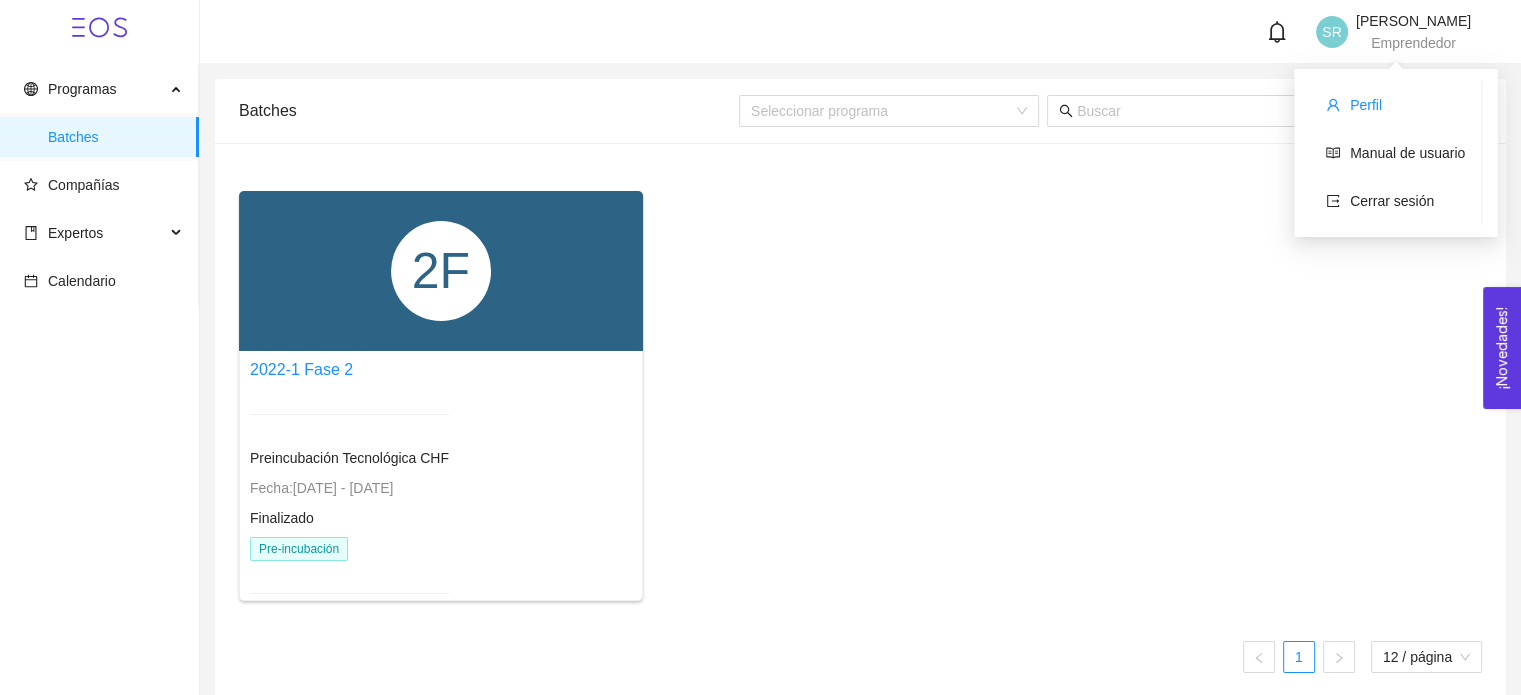 click on "Perfil" at bounding box center (1366, 105) 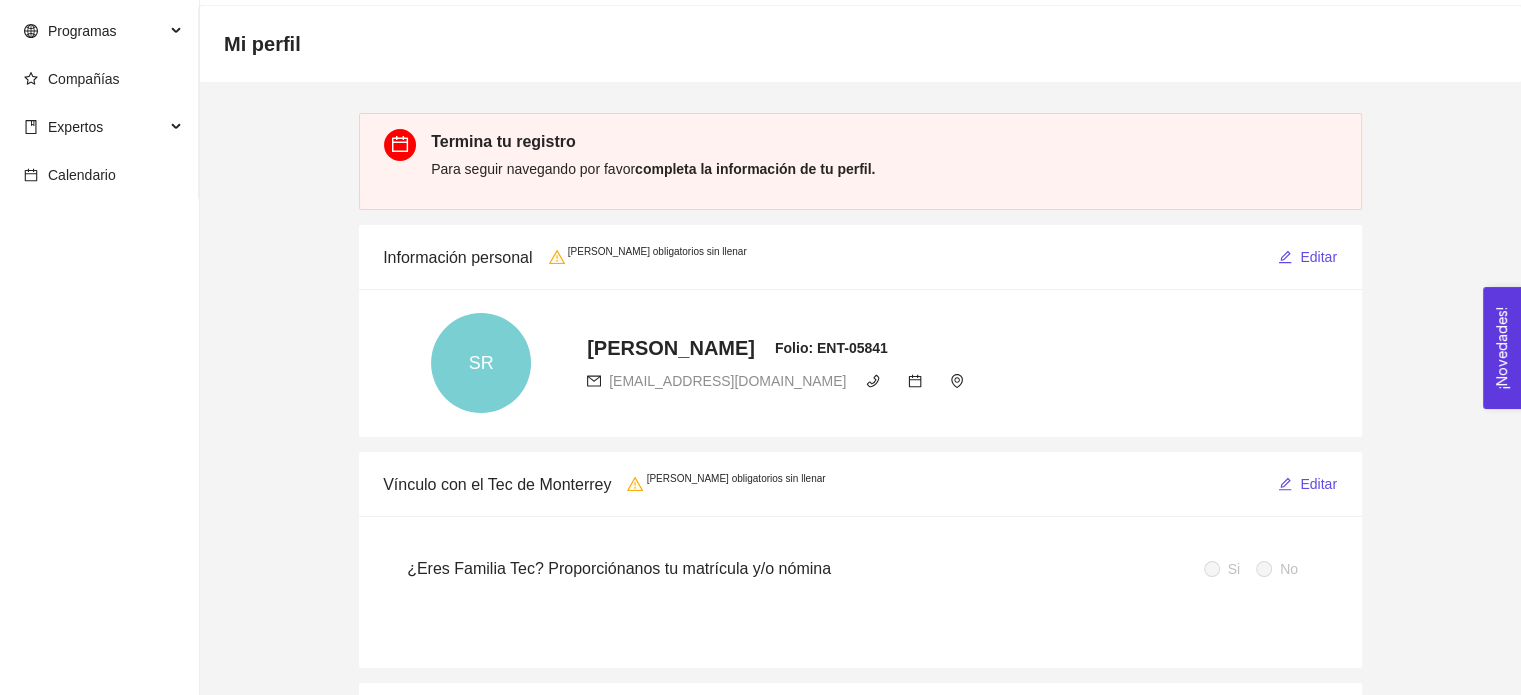 scroll, scrollTop: 59, scrollLeft: 0, axis: vertical 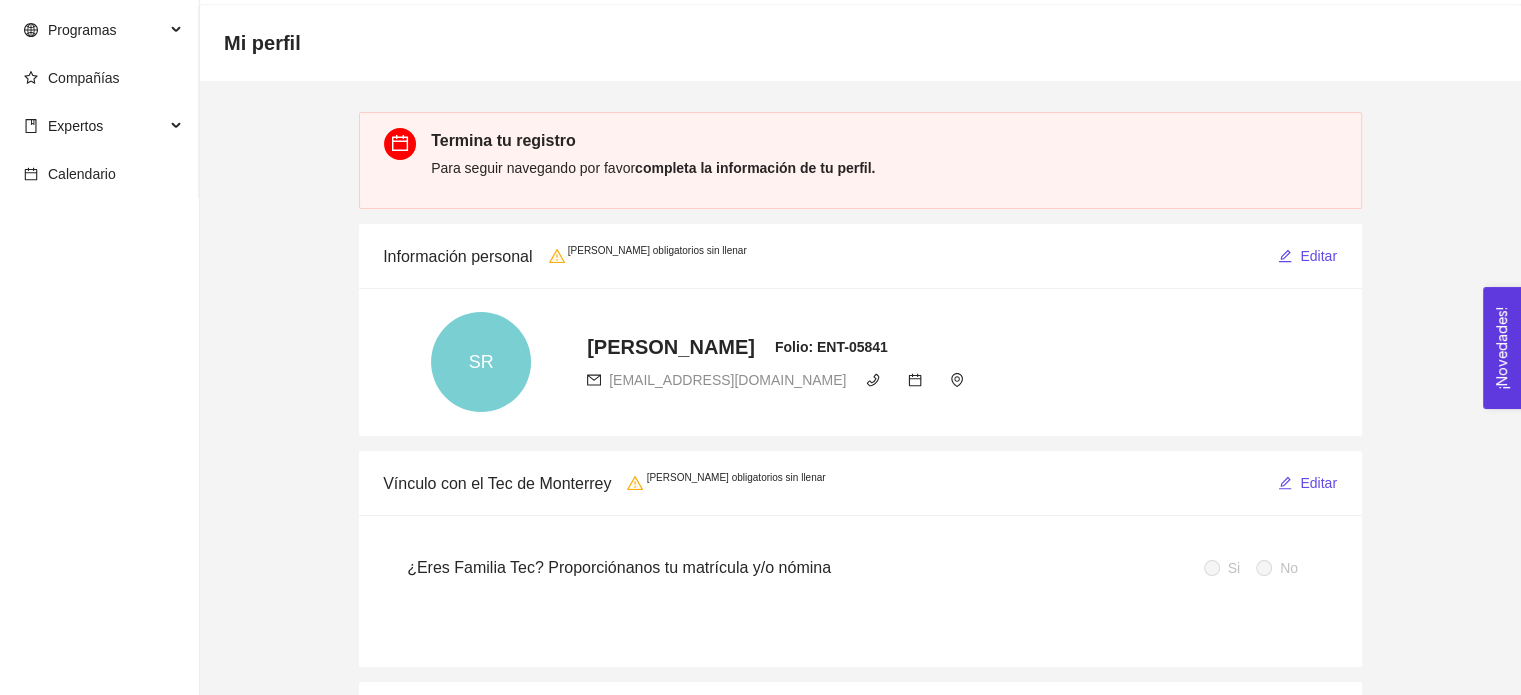 click on "SR" at bounding box center [481, 362] 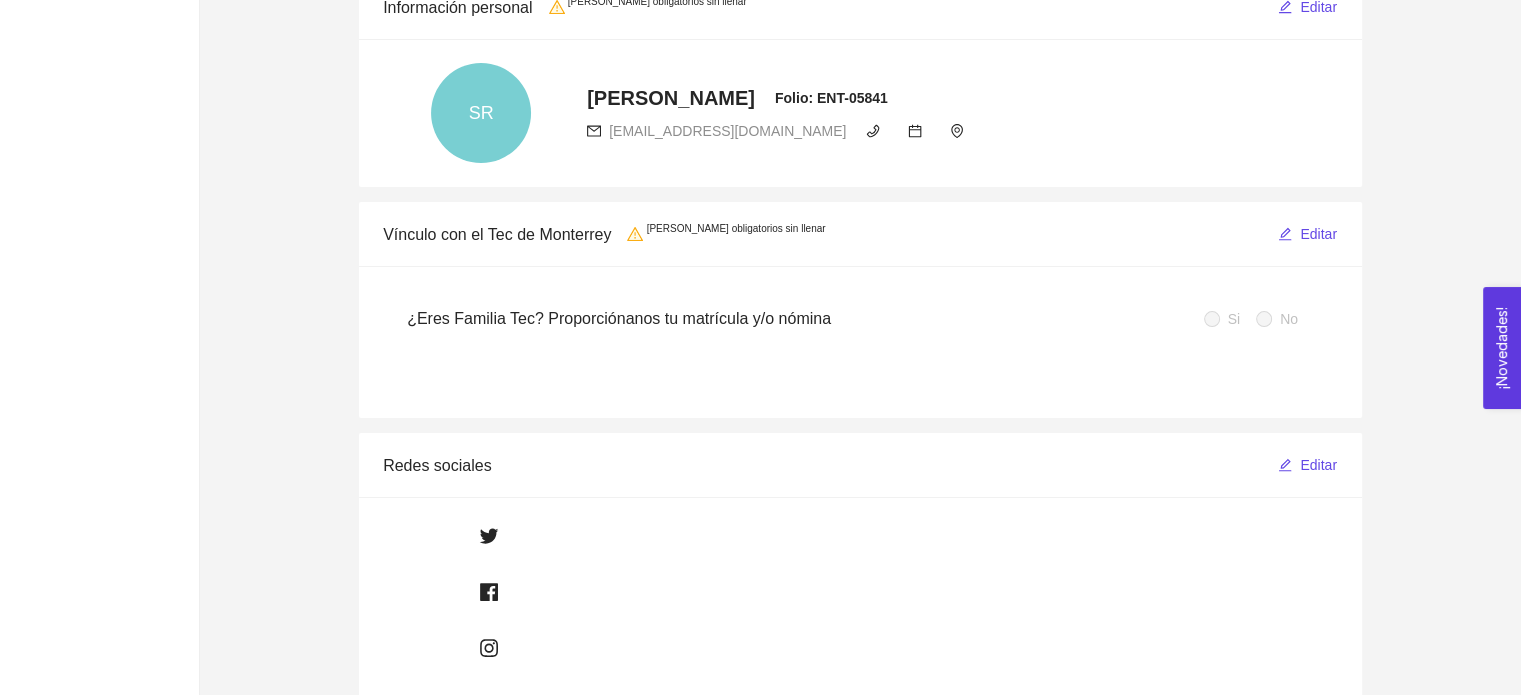 click on "Si" at bounding box center (1226, 319) 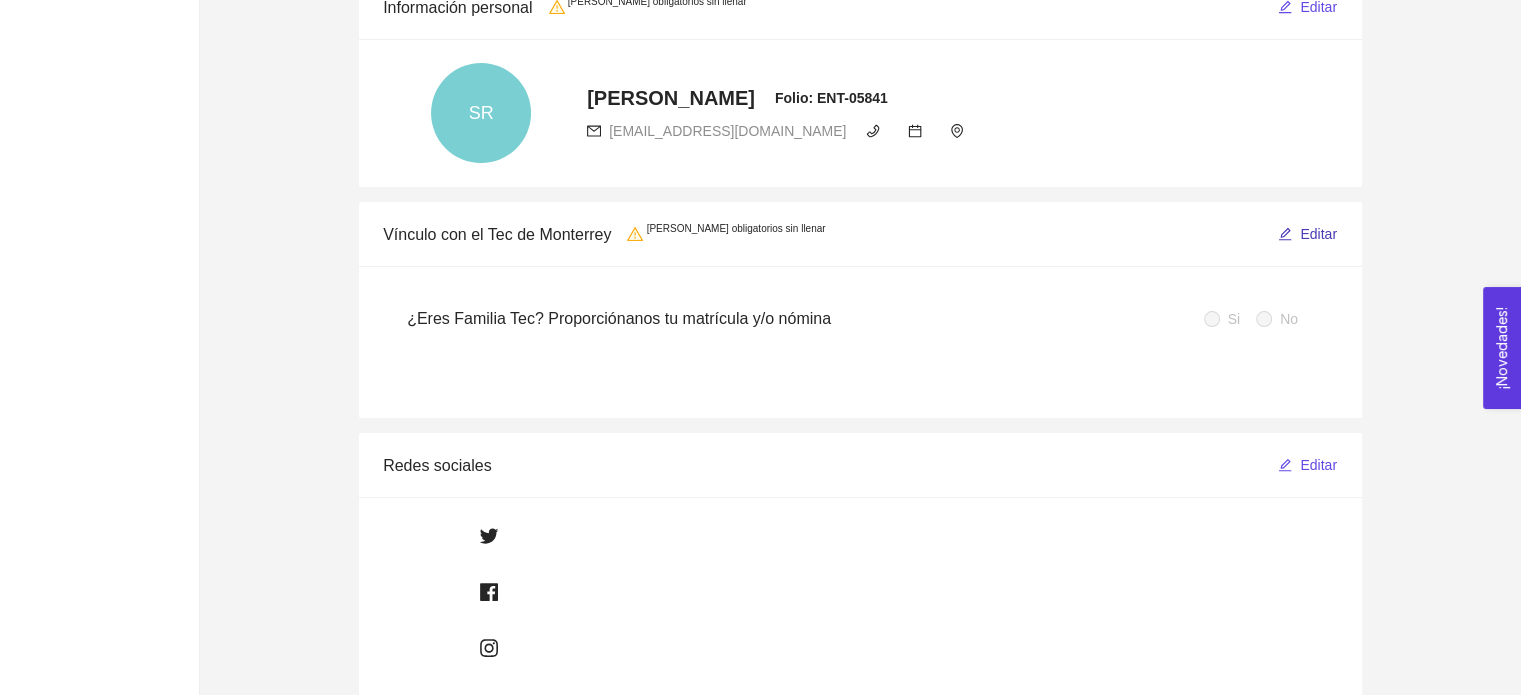 click on "Editar" at bounding box center (1318, 234) 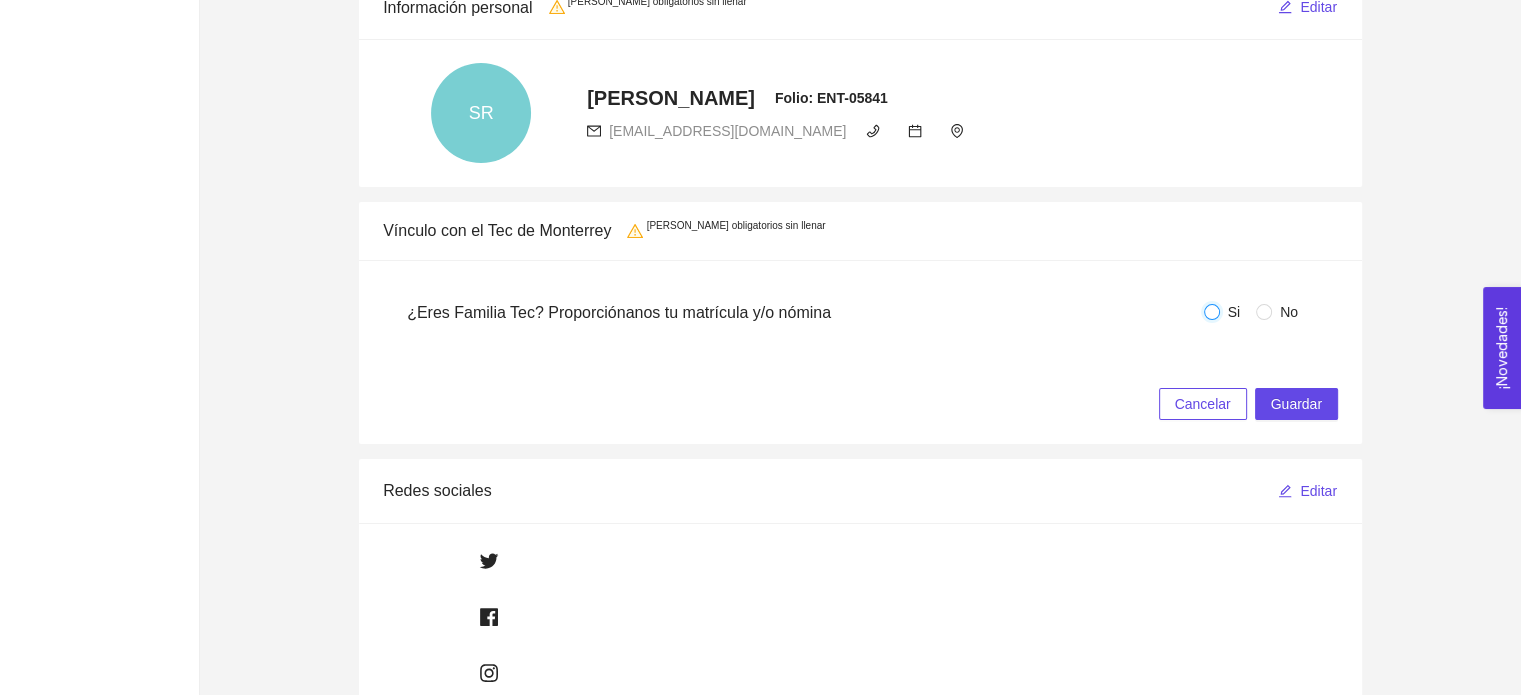 click on "Si" at bounding box center (1212, 312) 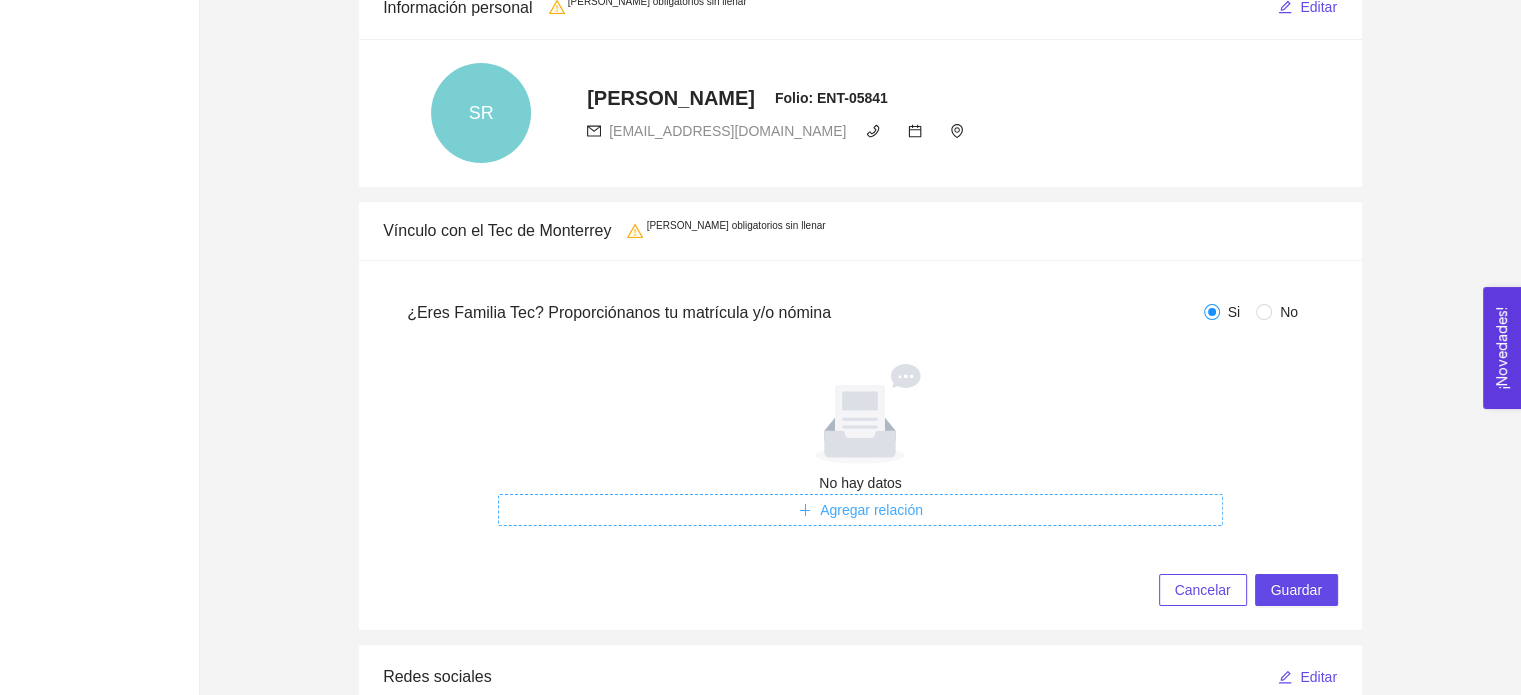 click on "Agregar relación" at bounding box center (871, 510) 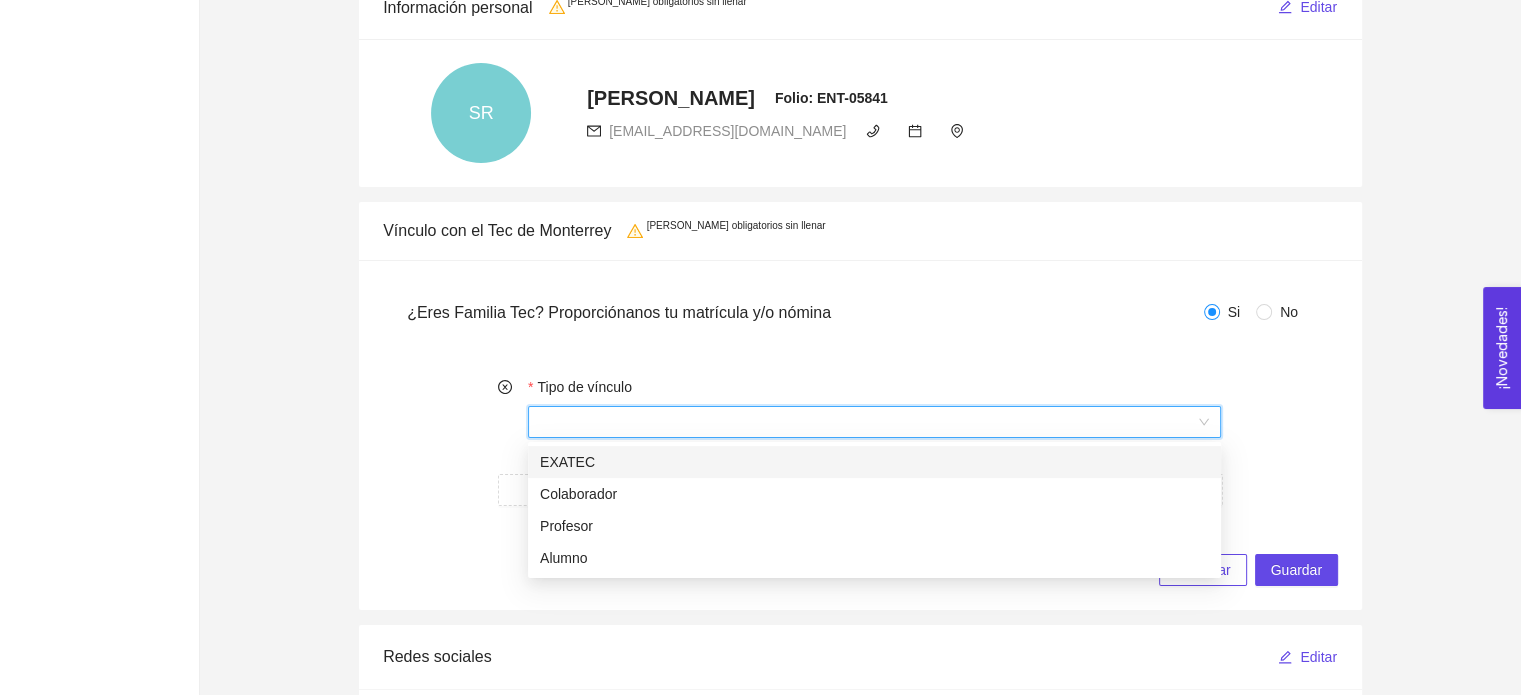click on "Tipo de vínculo" at bounding box center [867, 422] 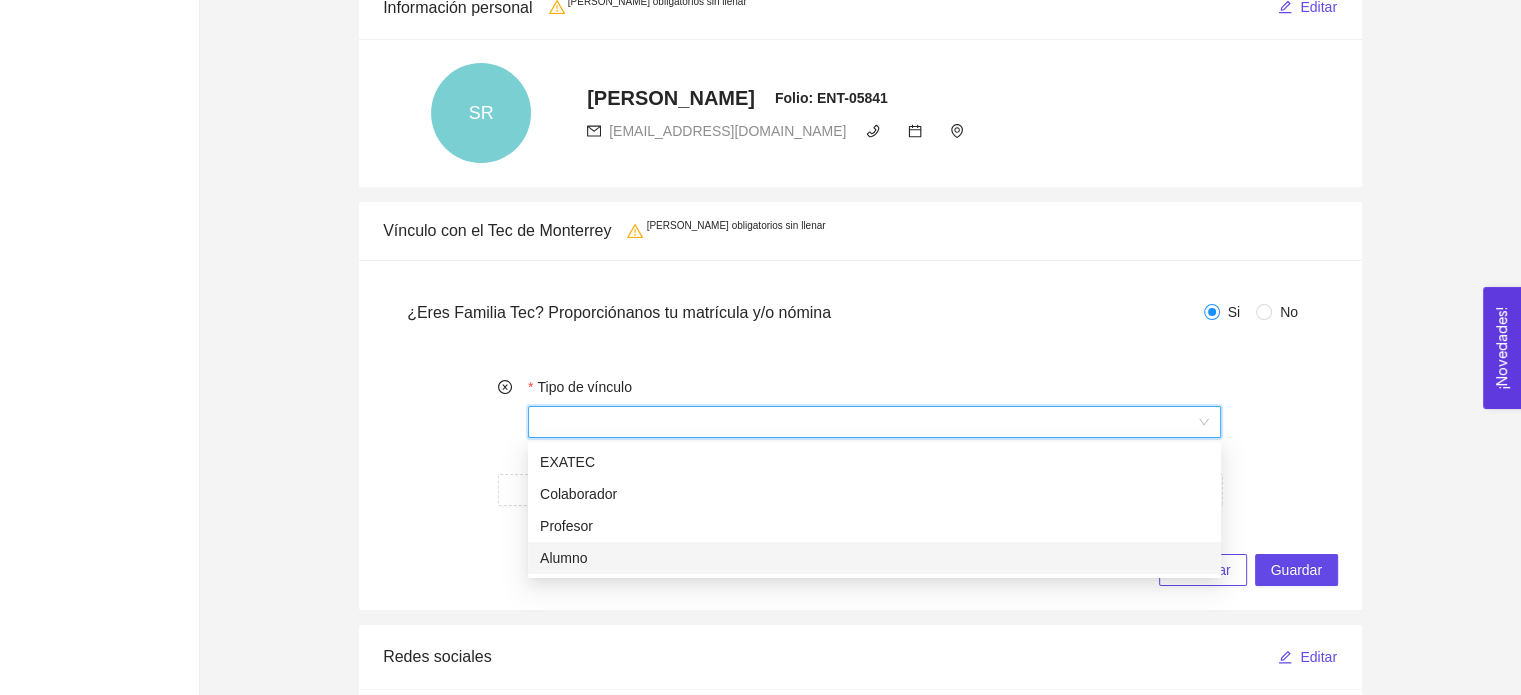click on "Alumno" at bounding box center (874, 558) 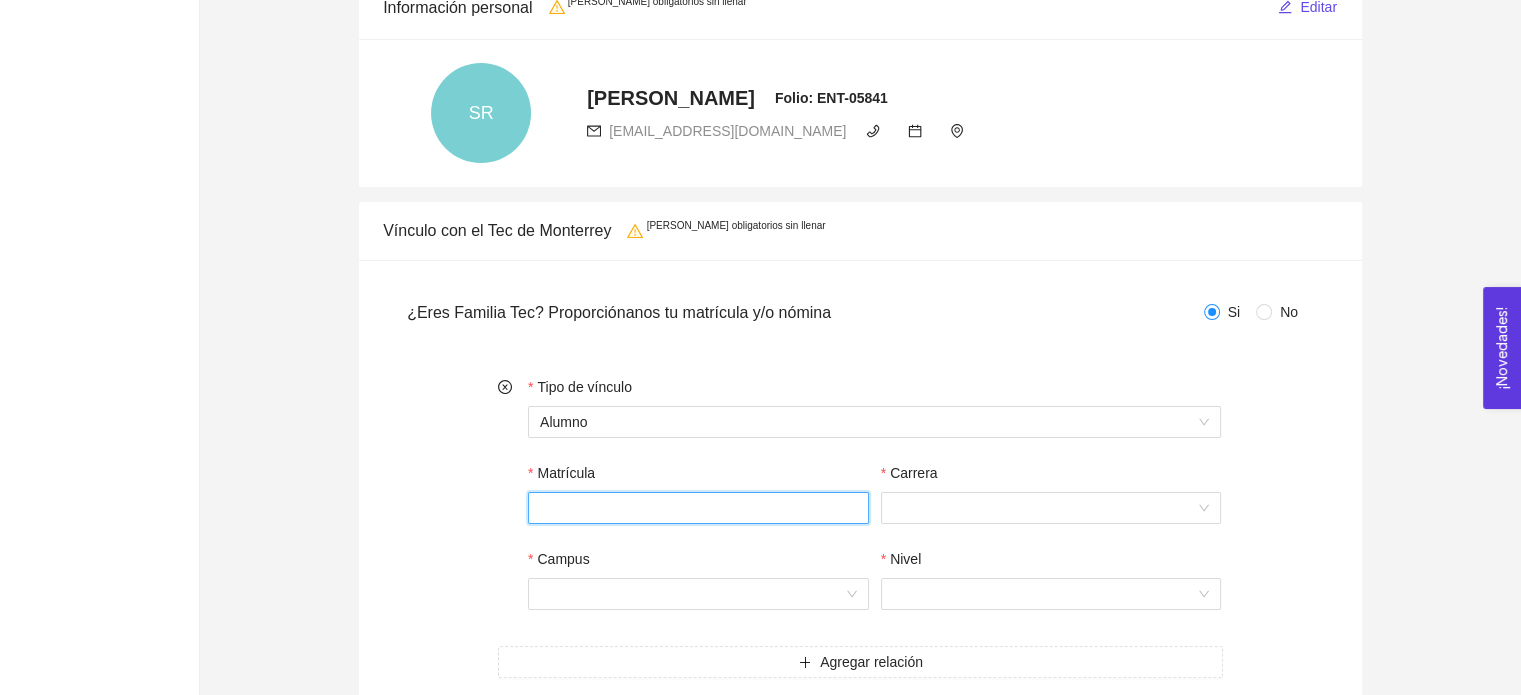 click on "Matrícula" at bounding box center [698, 508] 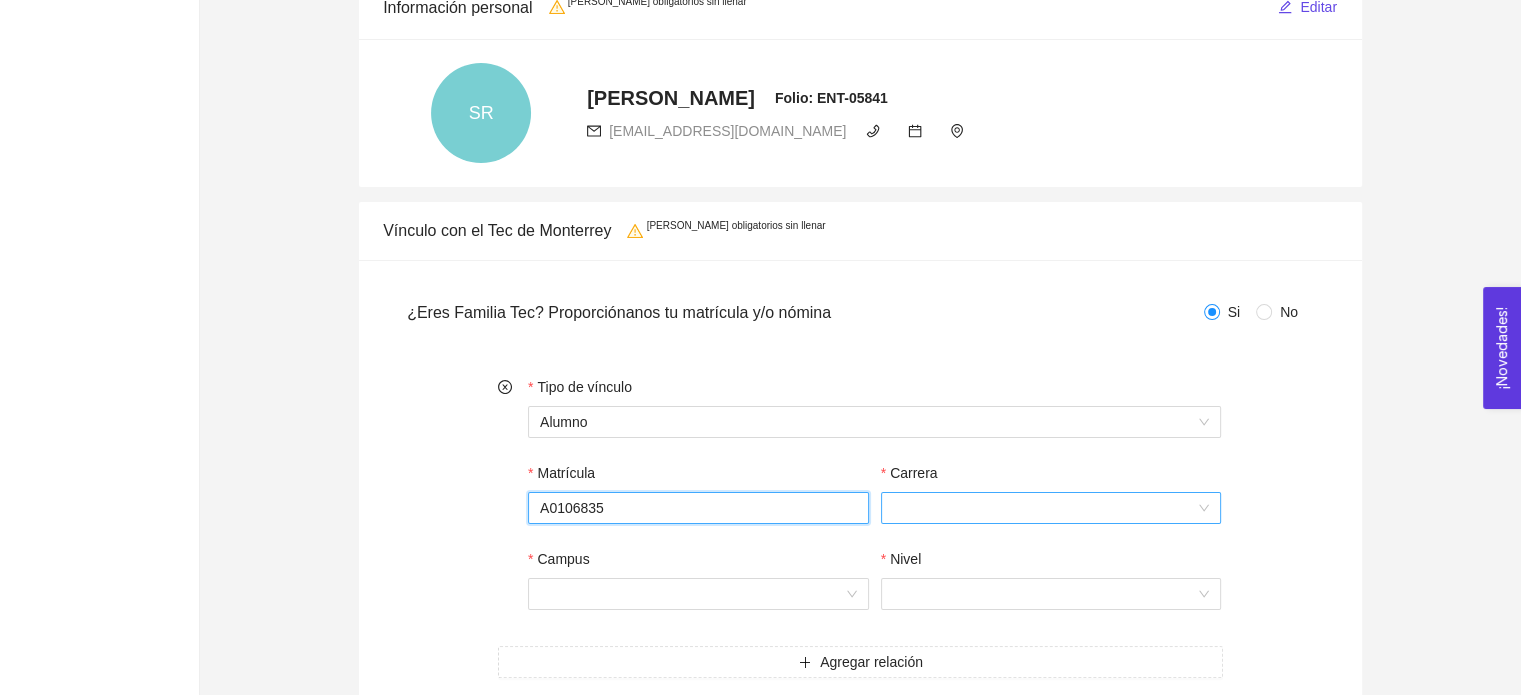 type on "A0106835" 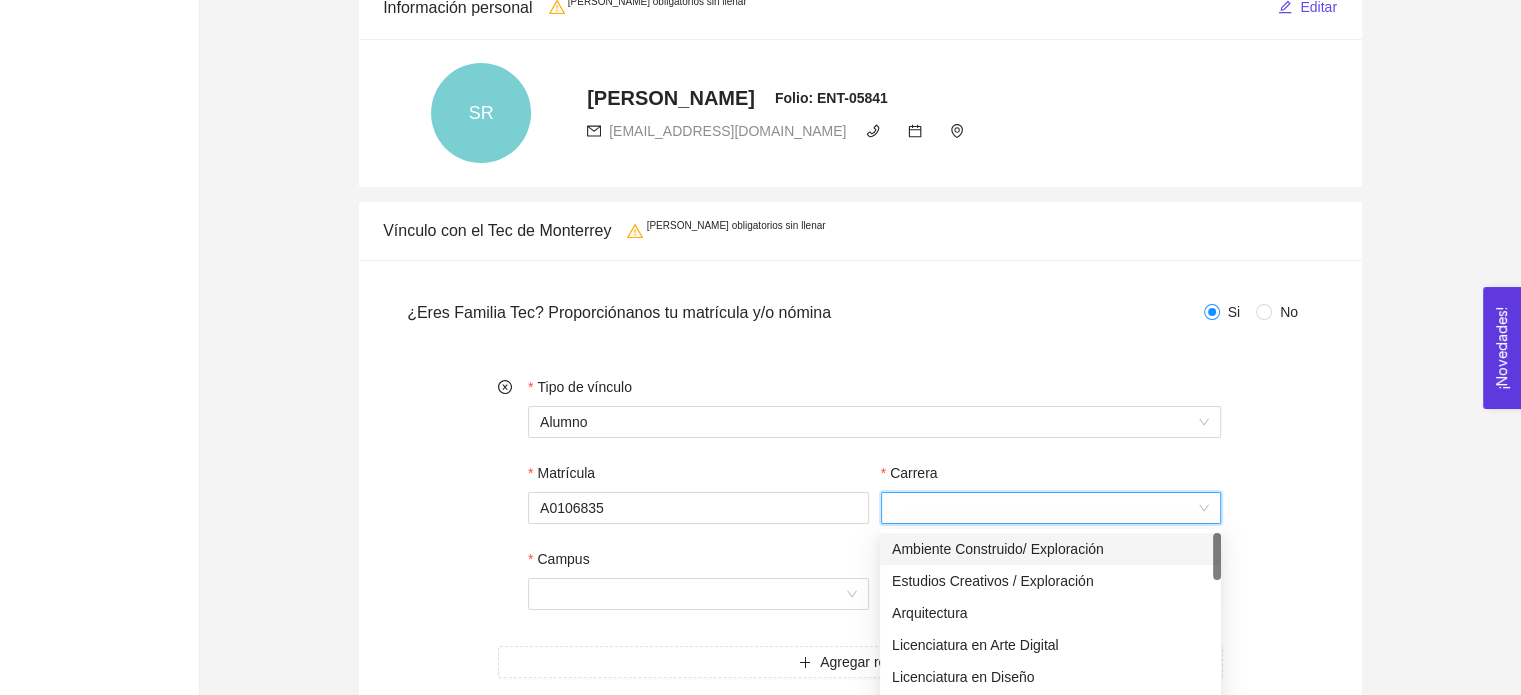 click on "Carrera" at bounding box center (1044, 508) 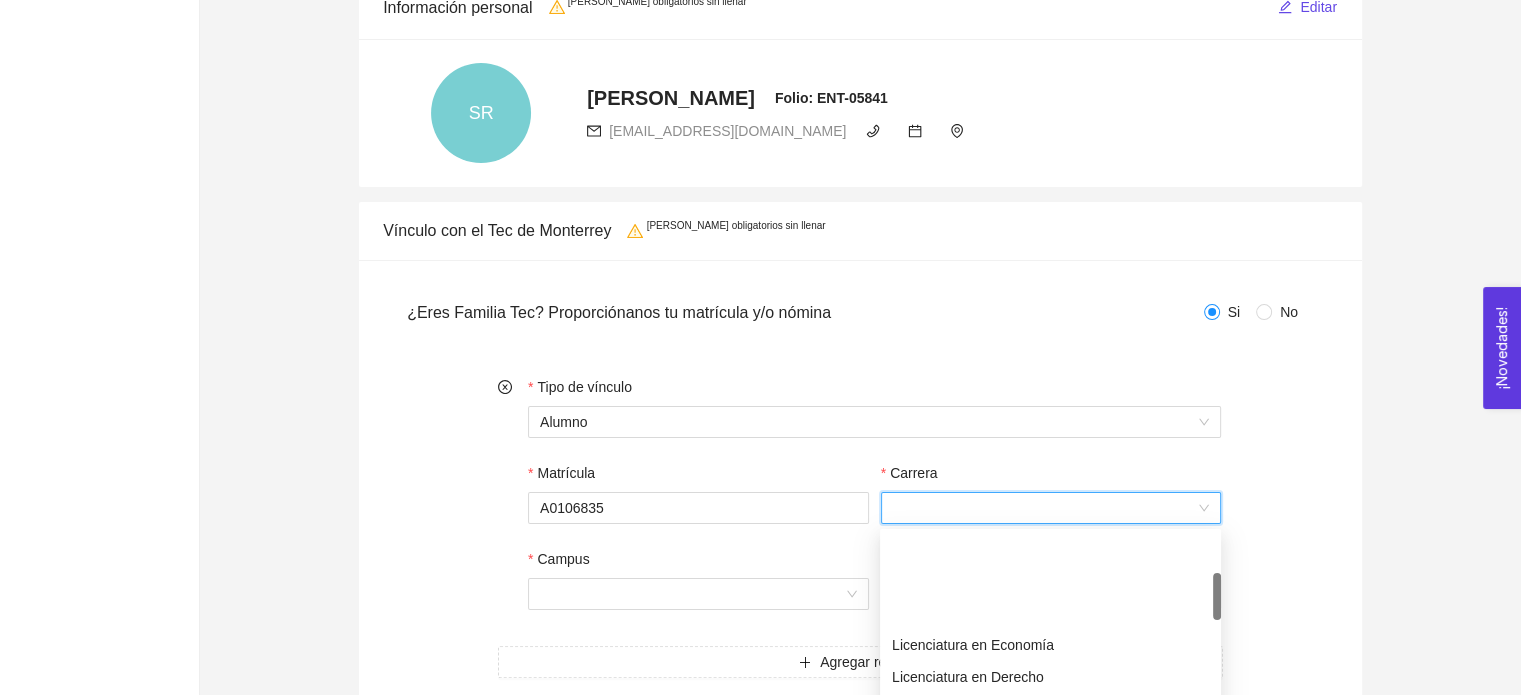 scroll, scrollTop: 228, scrollLeft: 0, axis: vertical 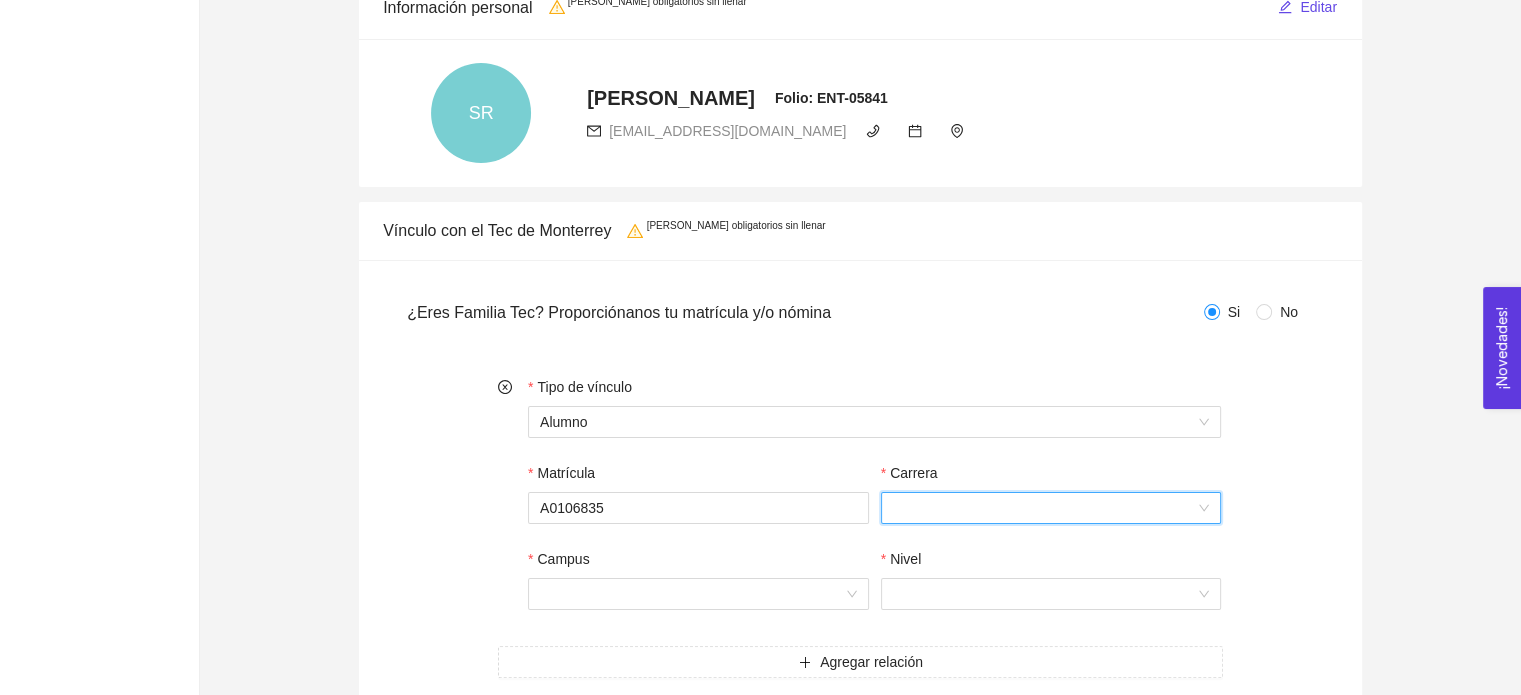 click on "Carrera" at bounding box center [1044, 508] 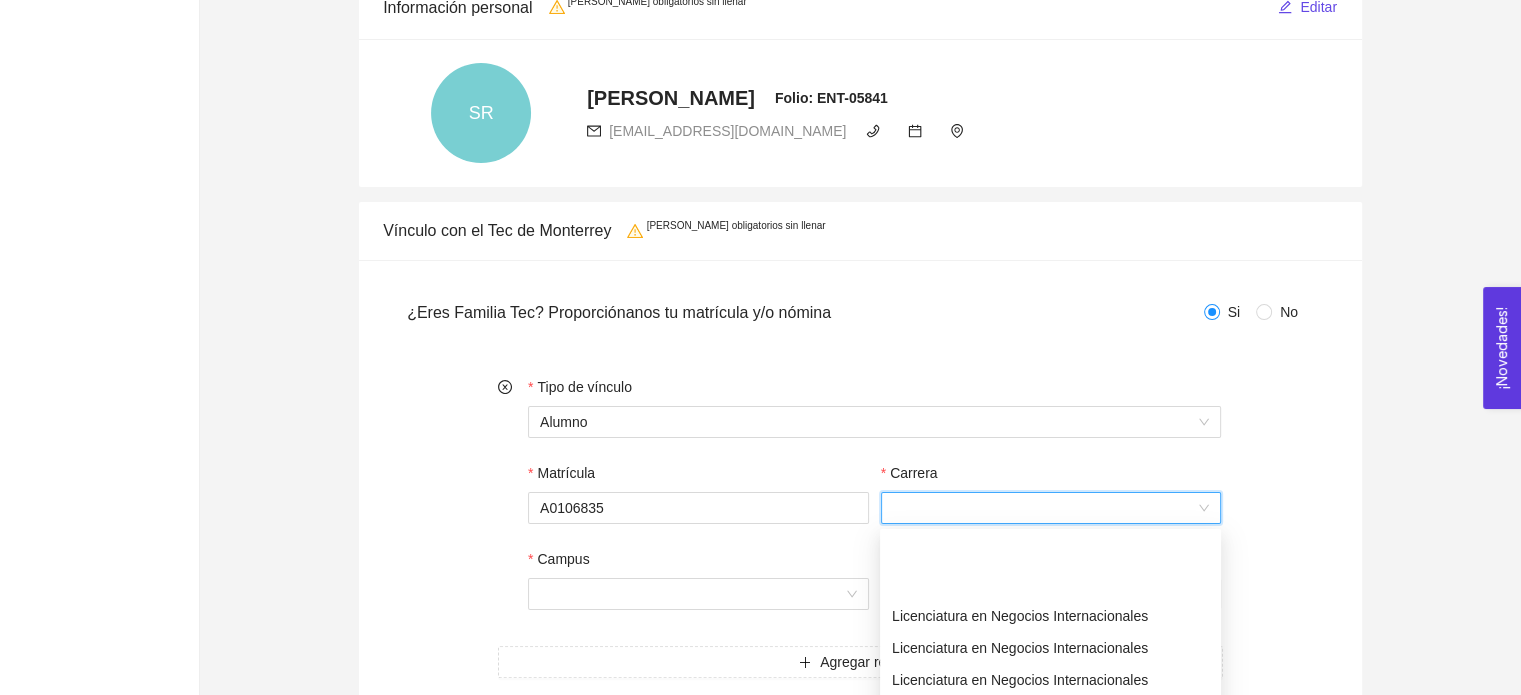 scroll, scrollTop: 1472, scrollLeft: 0, axis: vertical 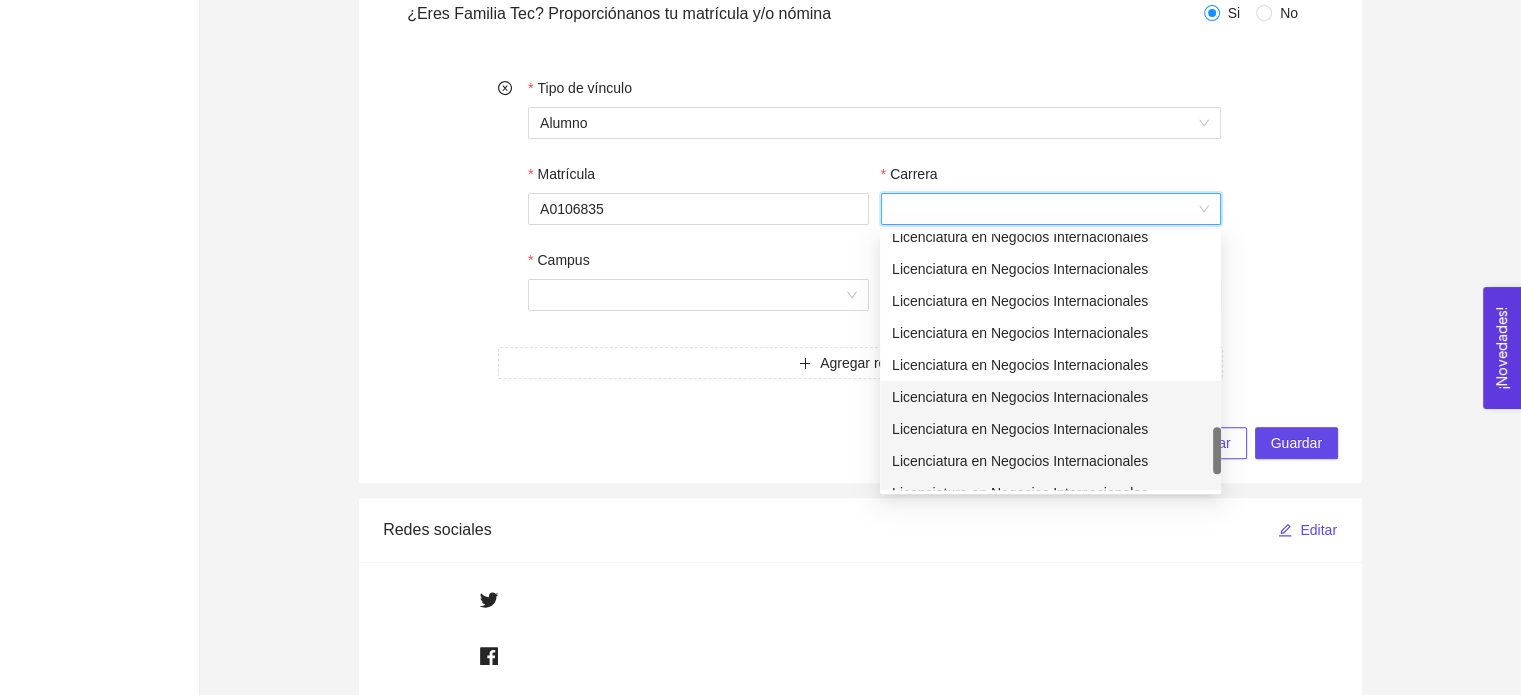 click on "Carrera" at bounding box center [1044, 209] 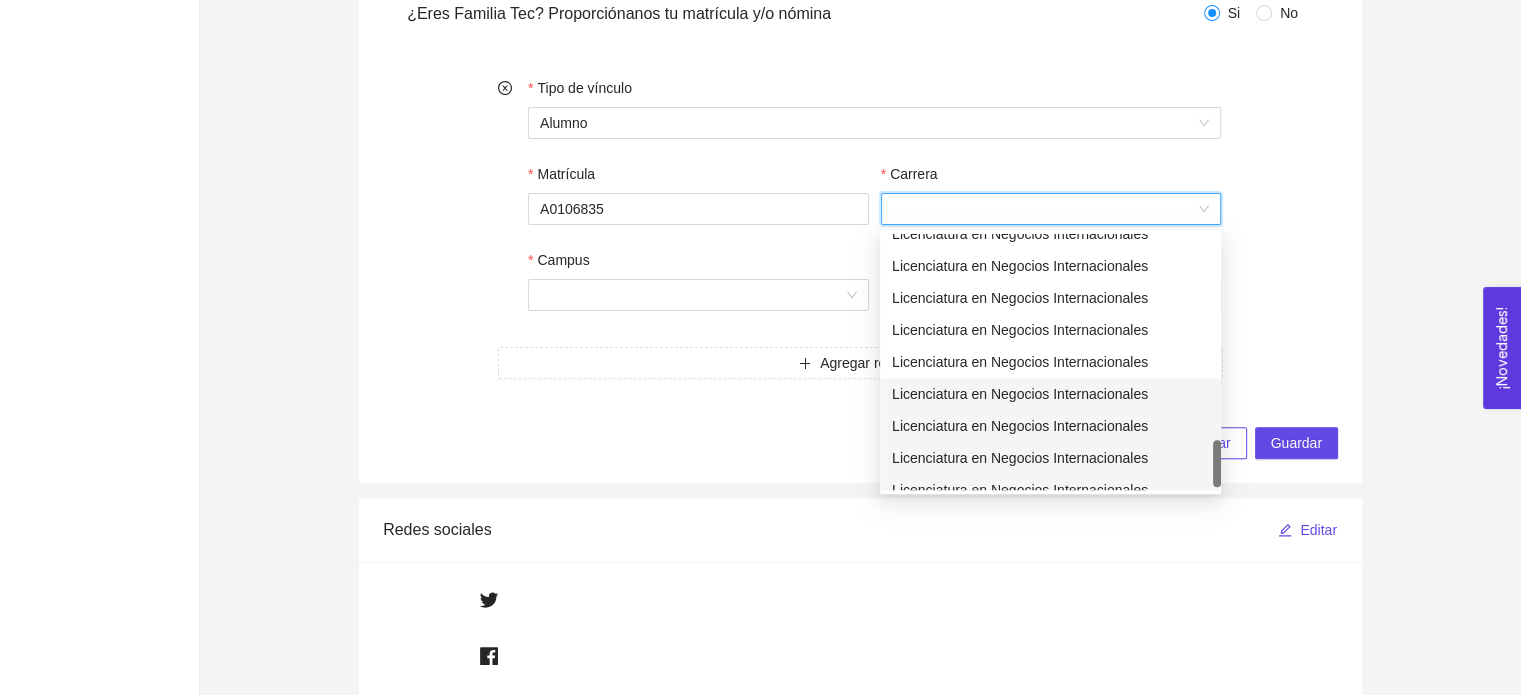 scroll, scrollTop: 1472, scrollLeft: 0, axis: vertical 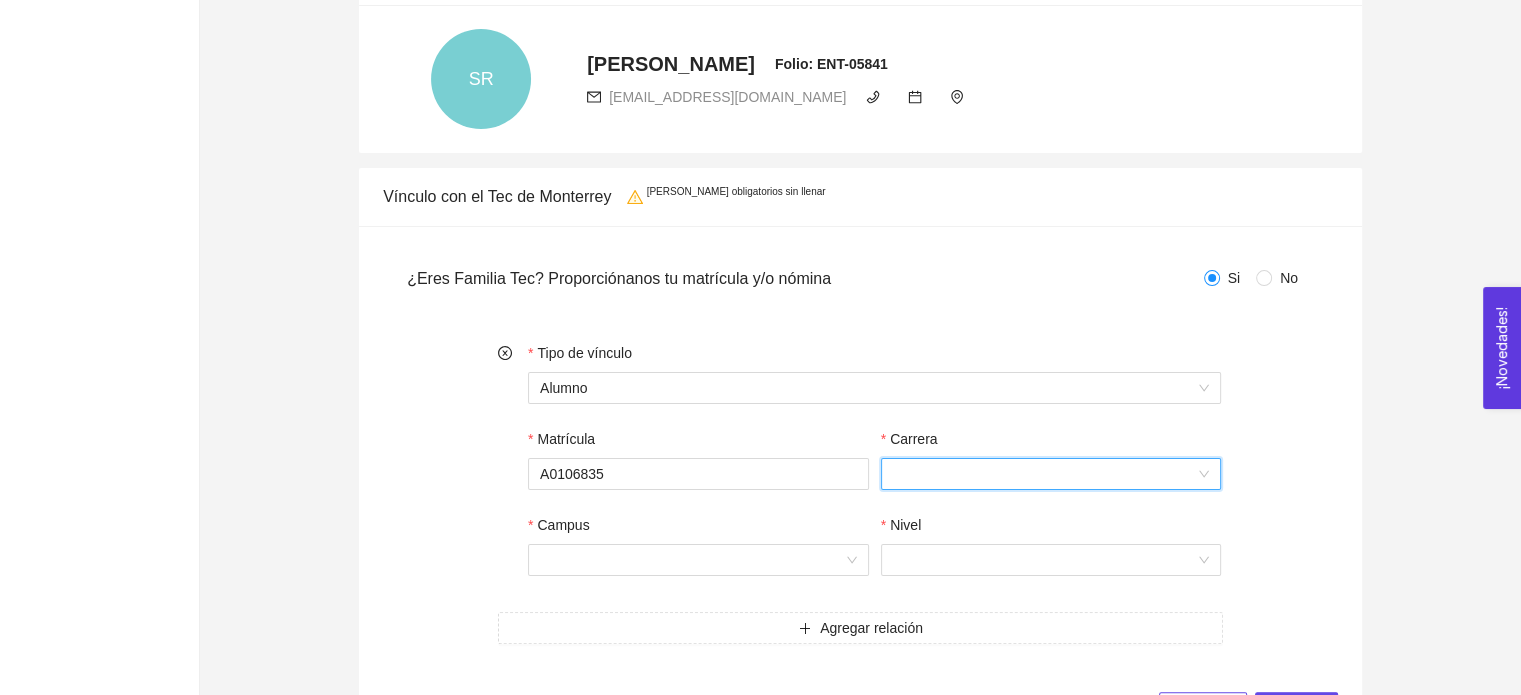 click on "Carrera" at bounding box center (1044, 474) 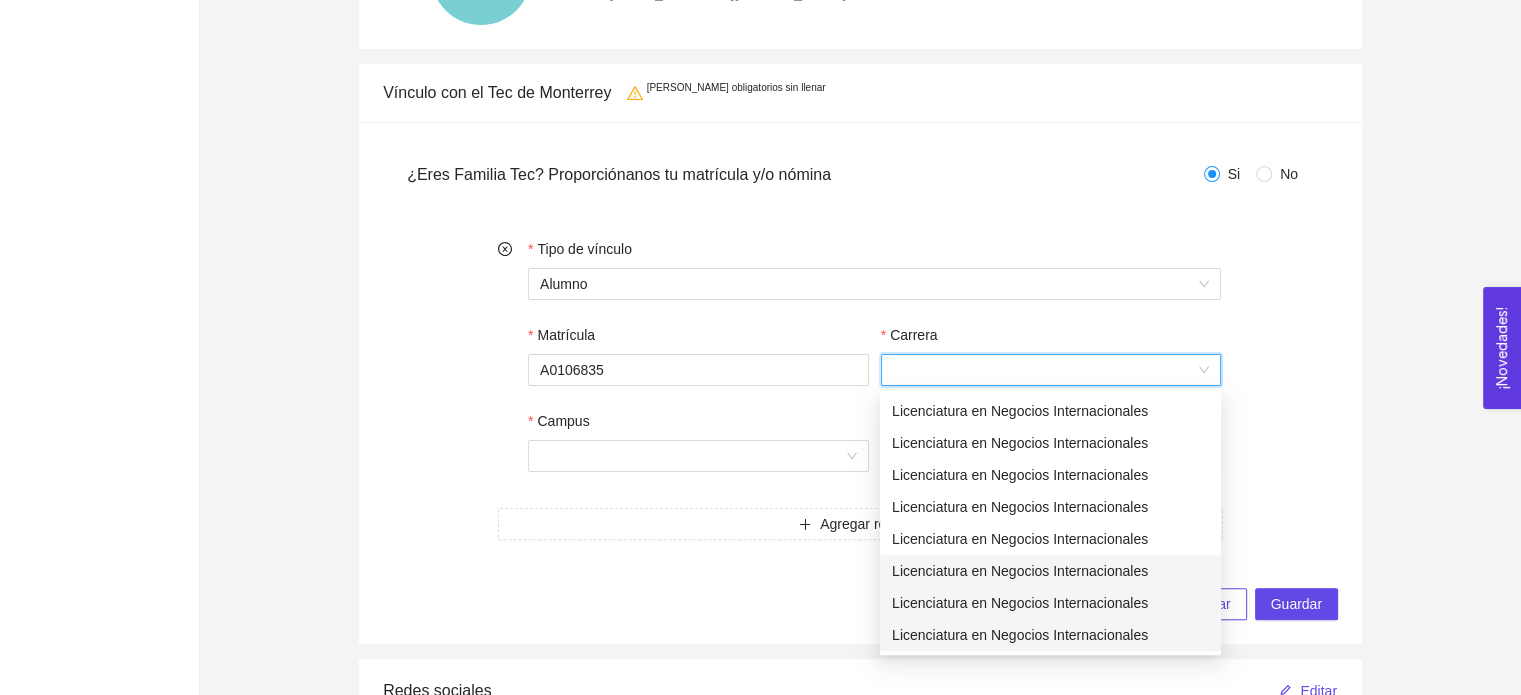 scroll, scrollTop: 444, scrollLeft: 0, axis: vertical 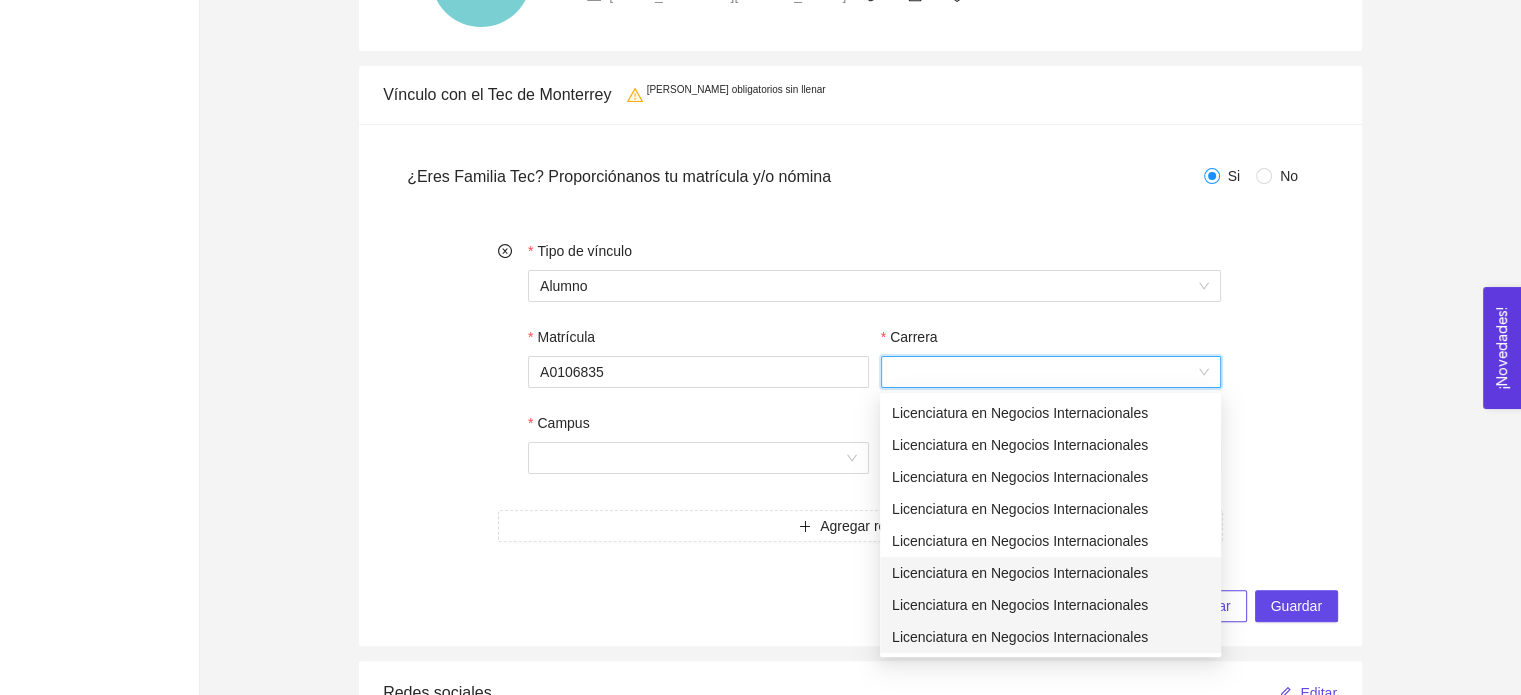 click on "Licenciatura en Negocios Internacionales" at bounding box center (1050, 413) 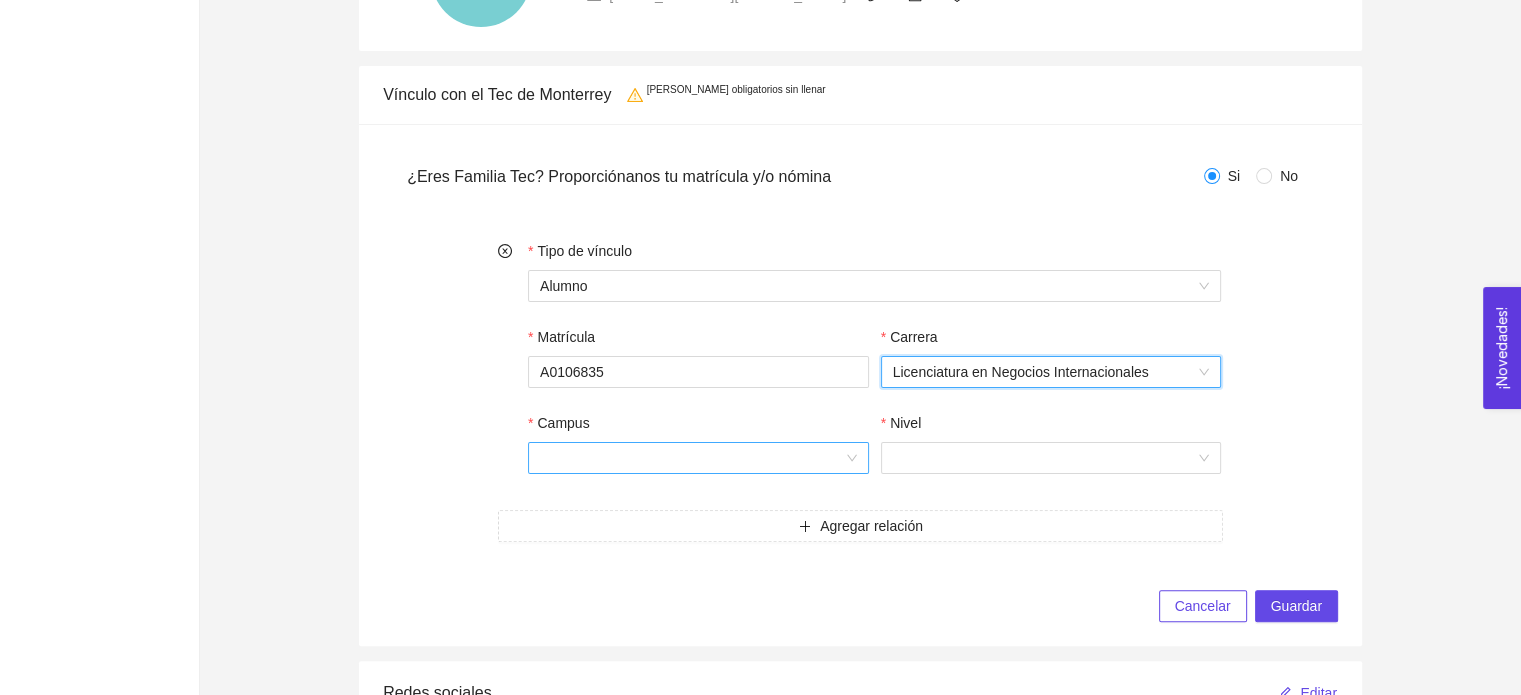click on "Campus" at bounding box center [691, 458] 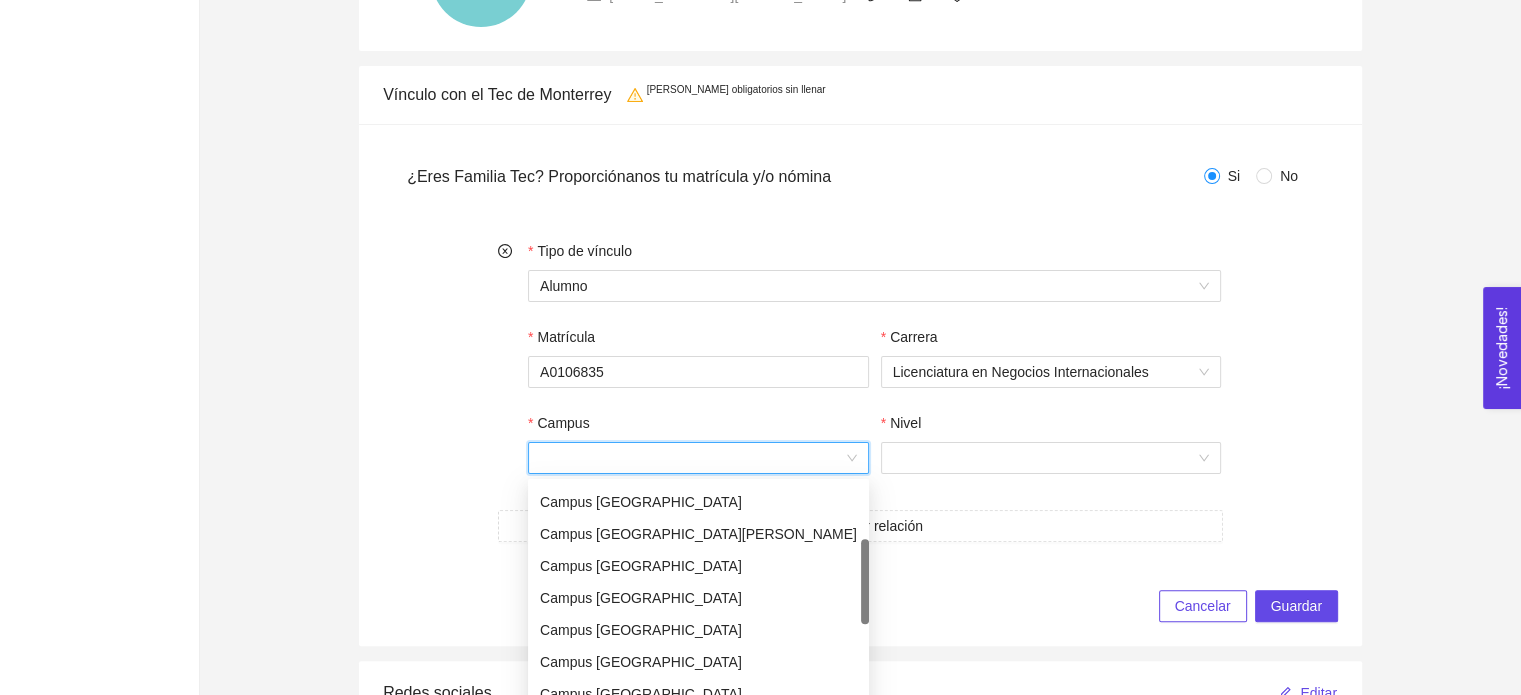 scroll, scrollTop: 190, scrollLeft: 0, axis: vertical 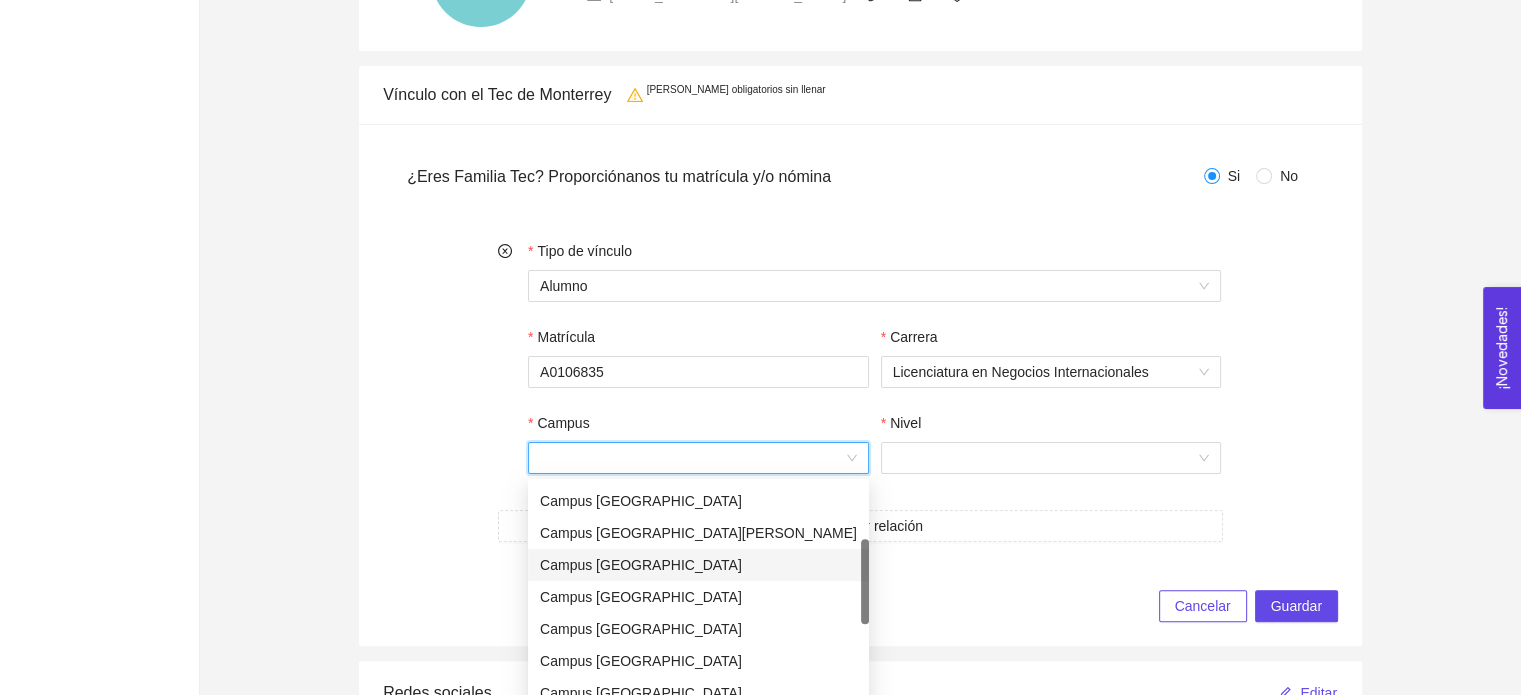 click on "Campus [GEOGRAPHIC_DATA]" at bounding box center (698, 565) 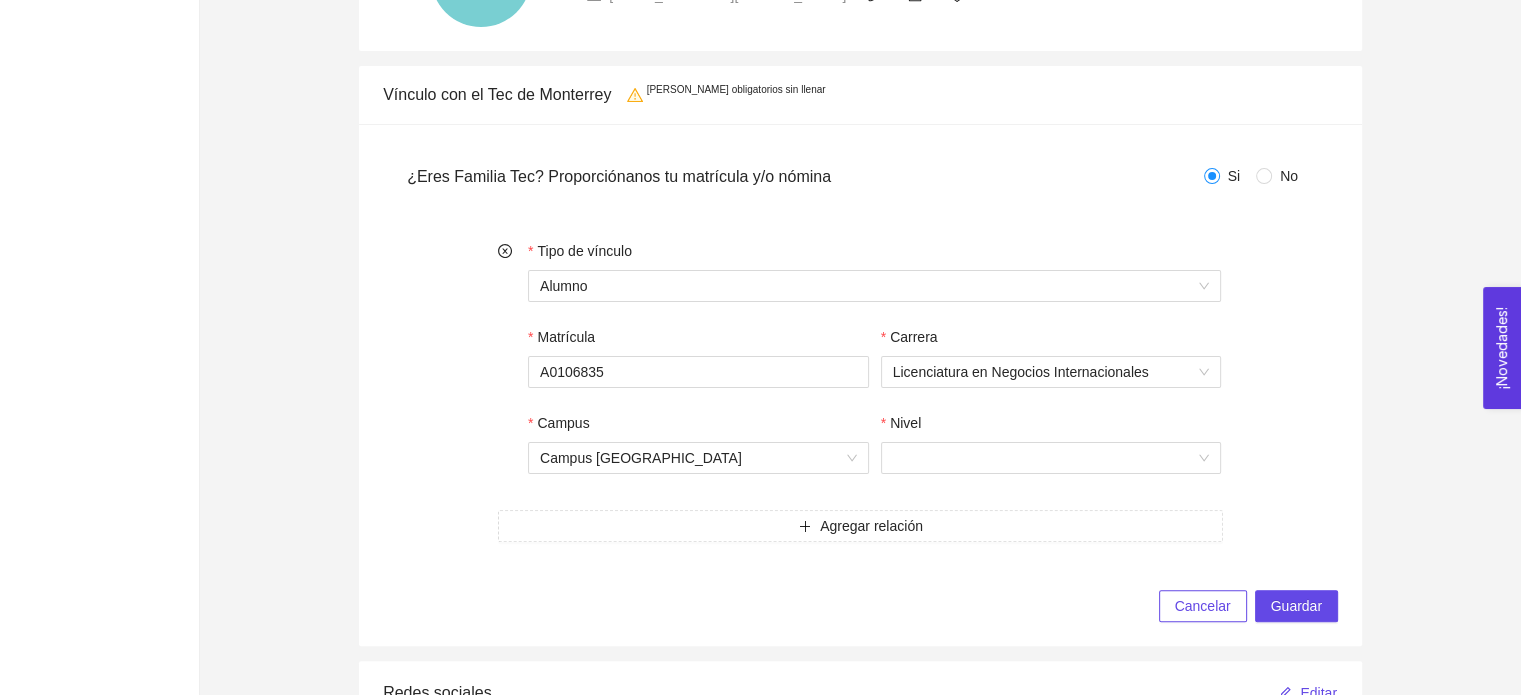 click on "Tipo de vínculo Alumno Matrícula A0106835 Carrera Licenciatura en Negocios Internacionales Campus Campus [GEOGRAPHIC_DATA] Nivel Agregar relación" at bounding box center [860, 397] 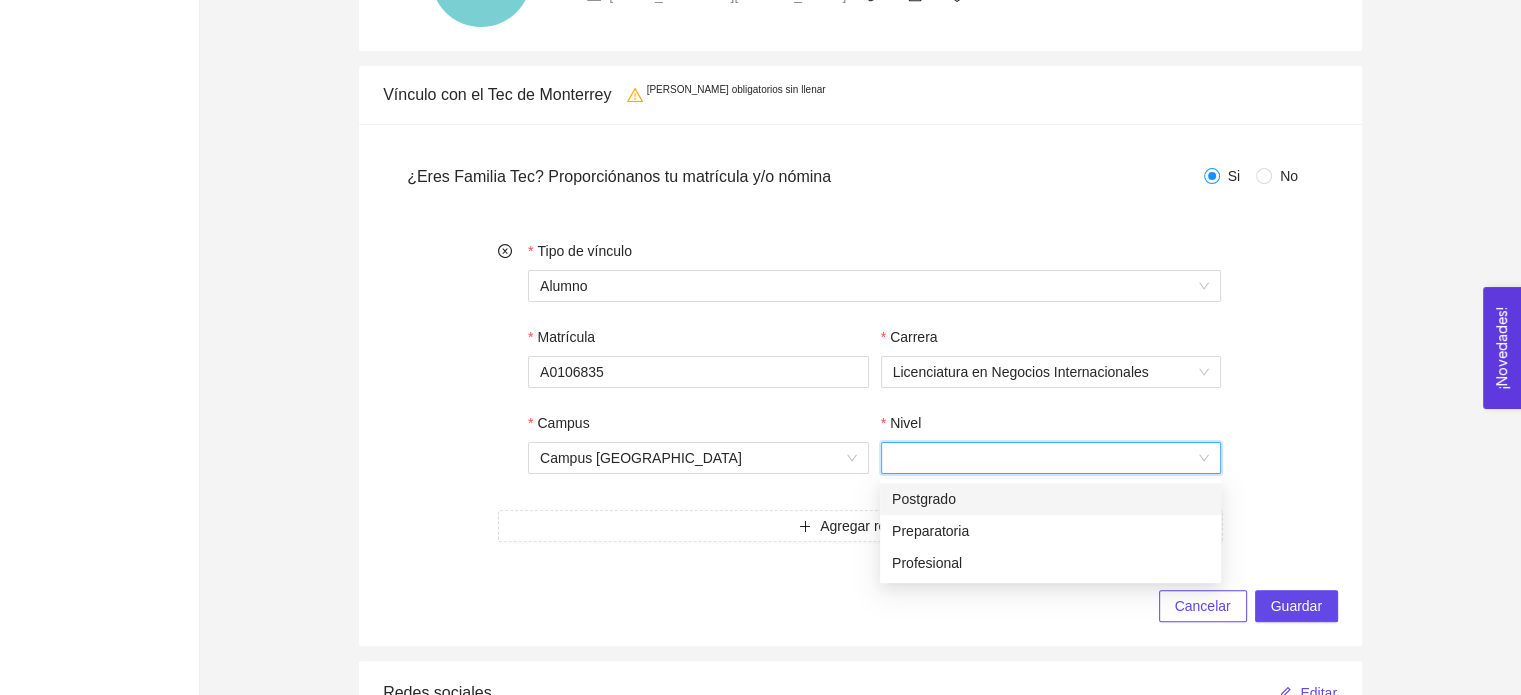 click on "Nivel" at bounding box center (1044, 458) 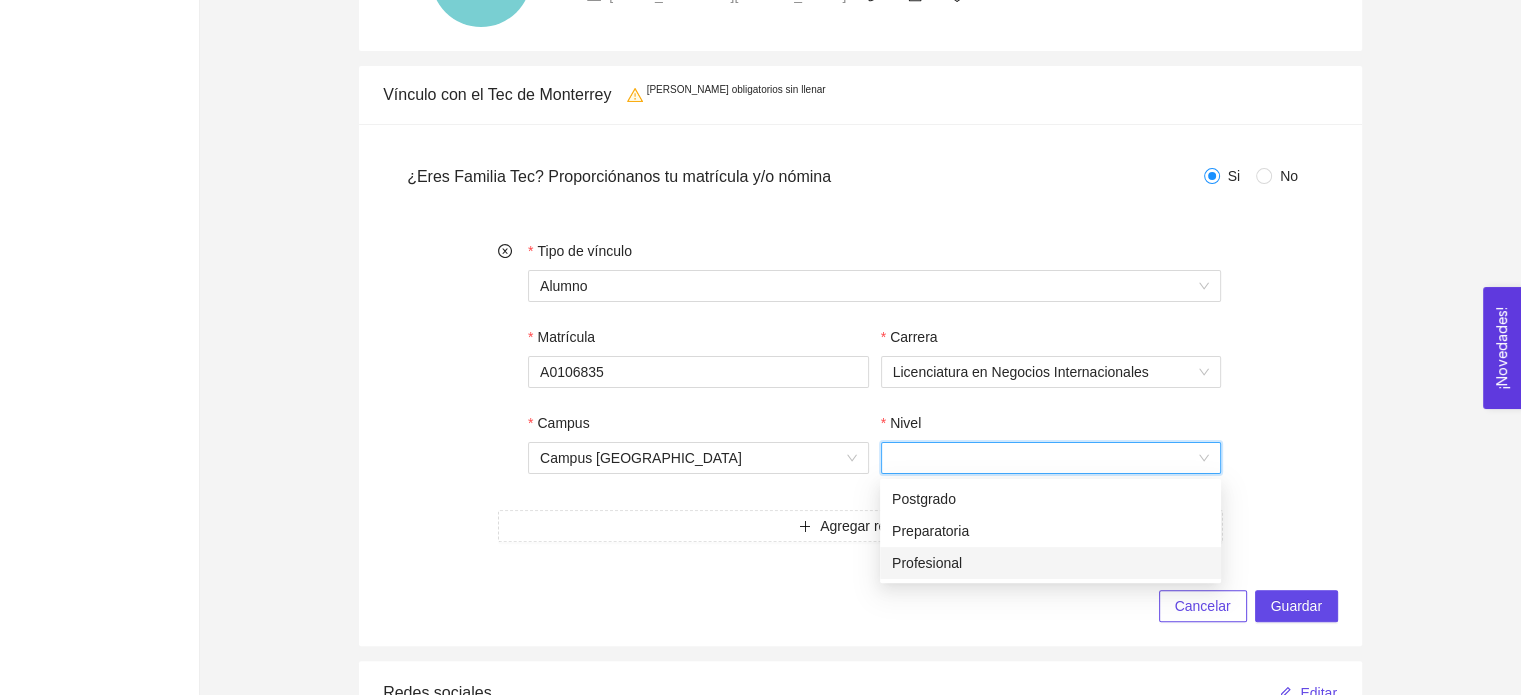 click on "Profesional" at bounding box center [1050, 563] 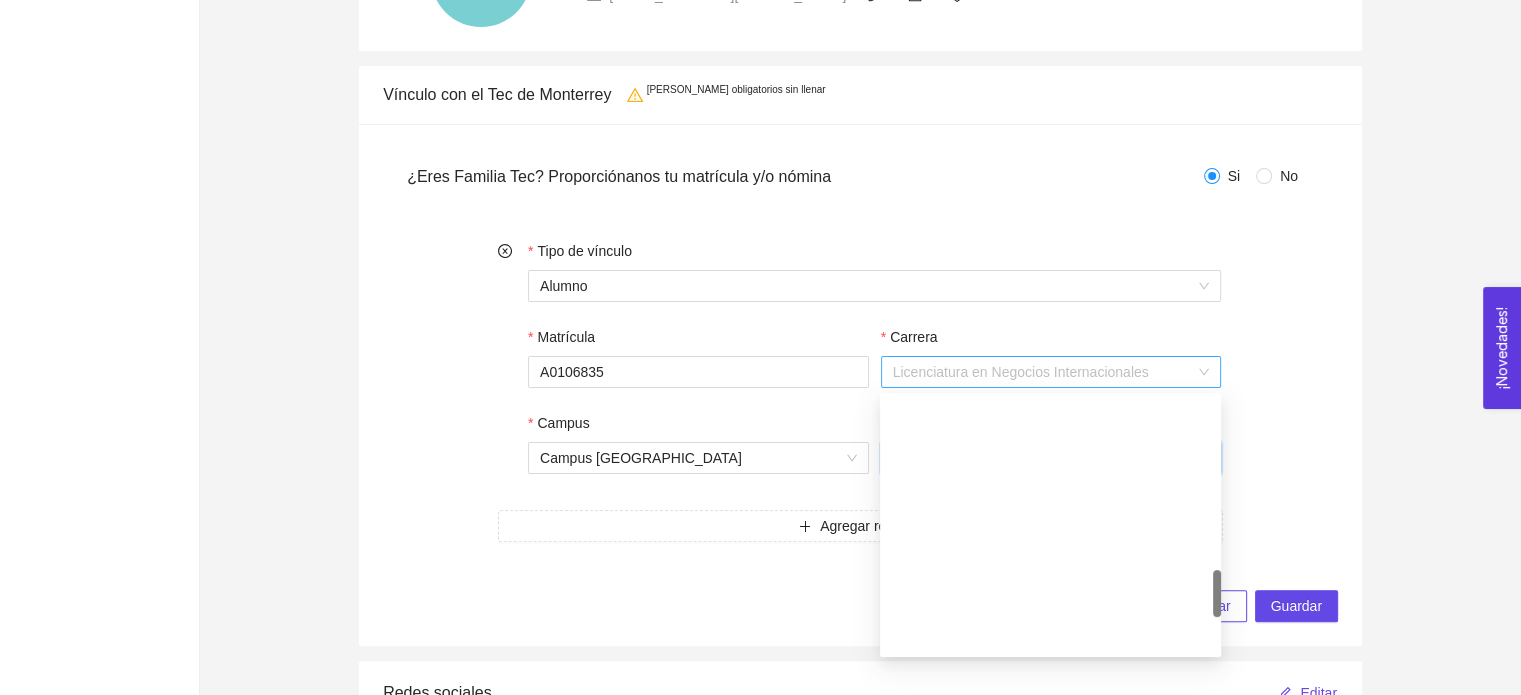 scroll, scrollTop: 1216, scrollLeft: 0, axis: vertical 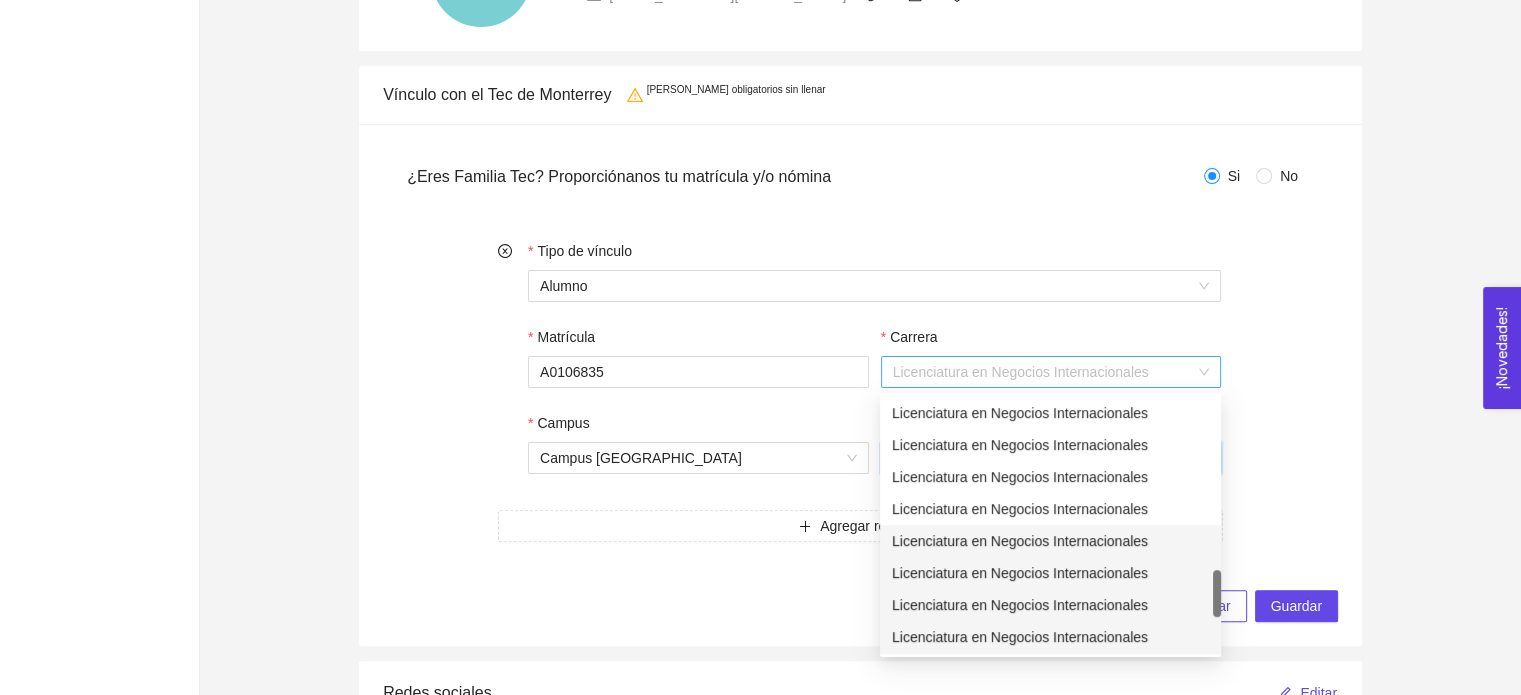 click on "Licenciatura en Negocios Internacionales" at bounding box center [1051, 372] 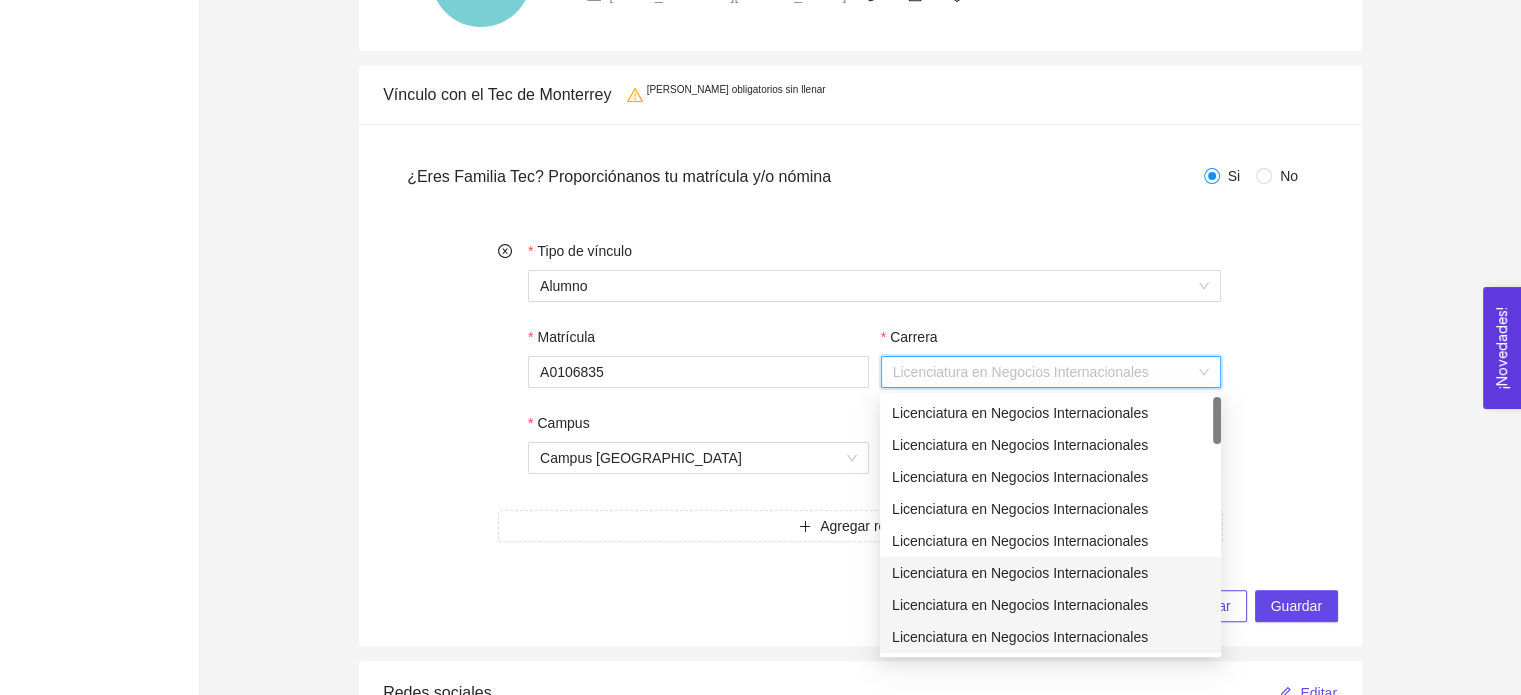 scroll, scrollTop: 0, scrollLeft: 0, axis: both 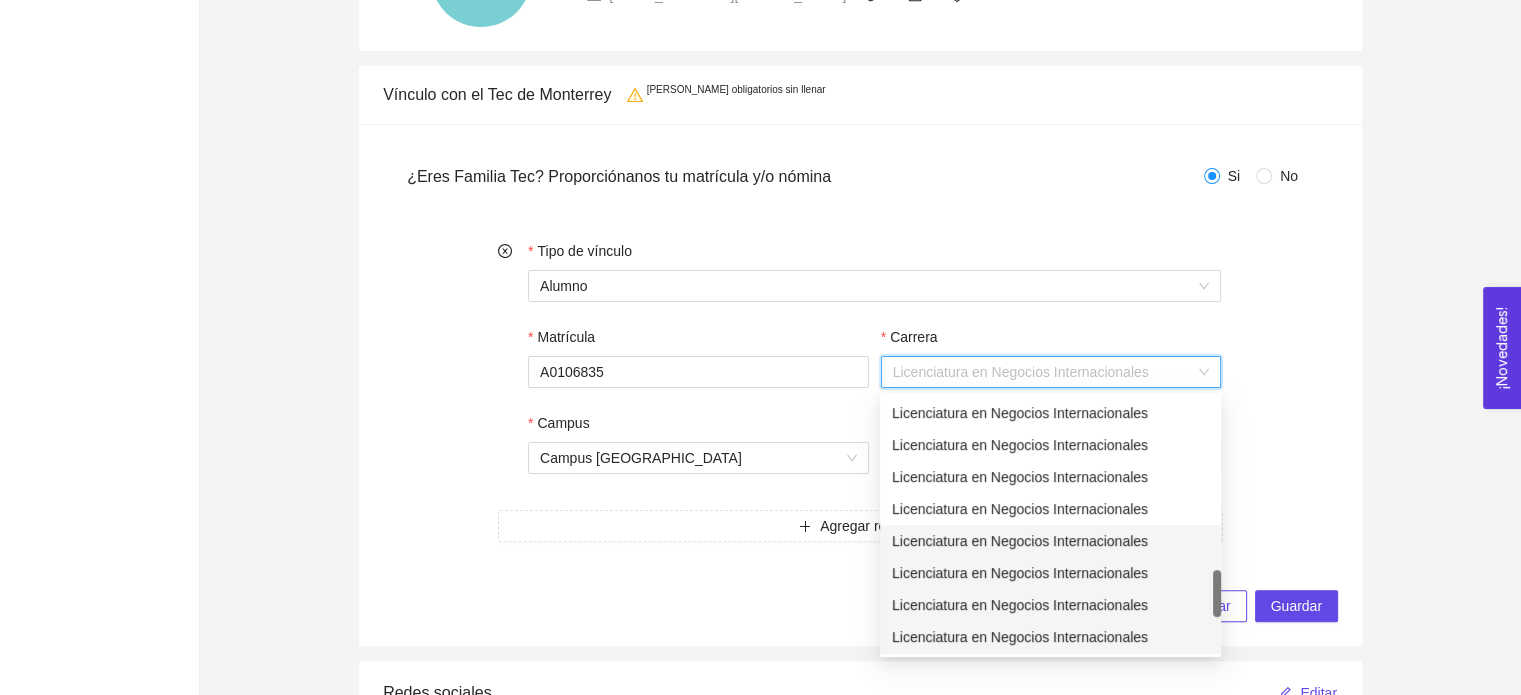click on "Licenciatura en Negocios Internacionales" at bounding box center [1051, 372] 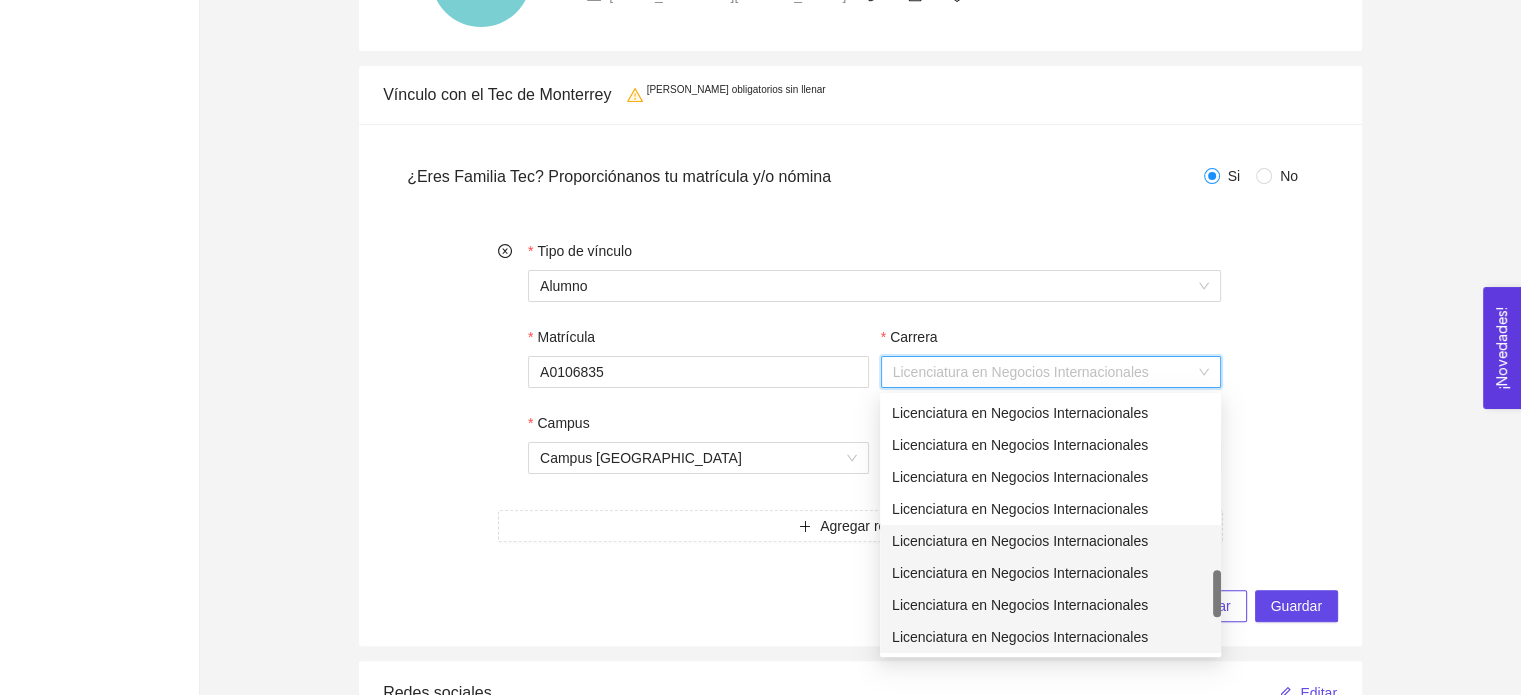 click on "Licenciatura en Negocios Internacionales" at bounding box center (1051, 372) 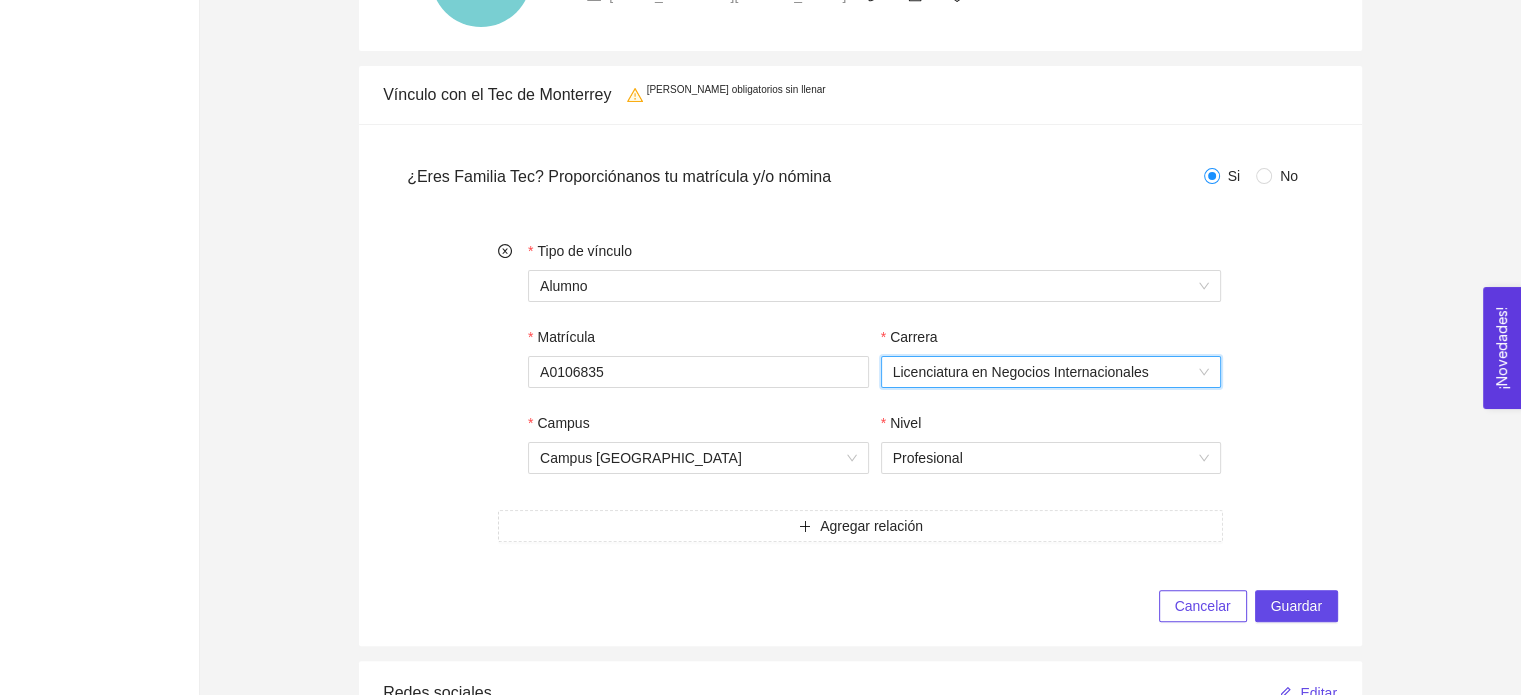 click on "Licenciatura en Negocios Internacionales" at bounding box center [1051, 372] 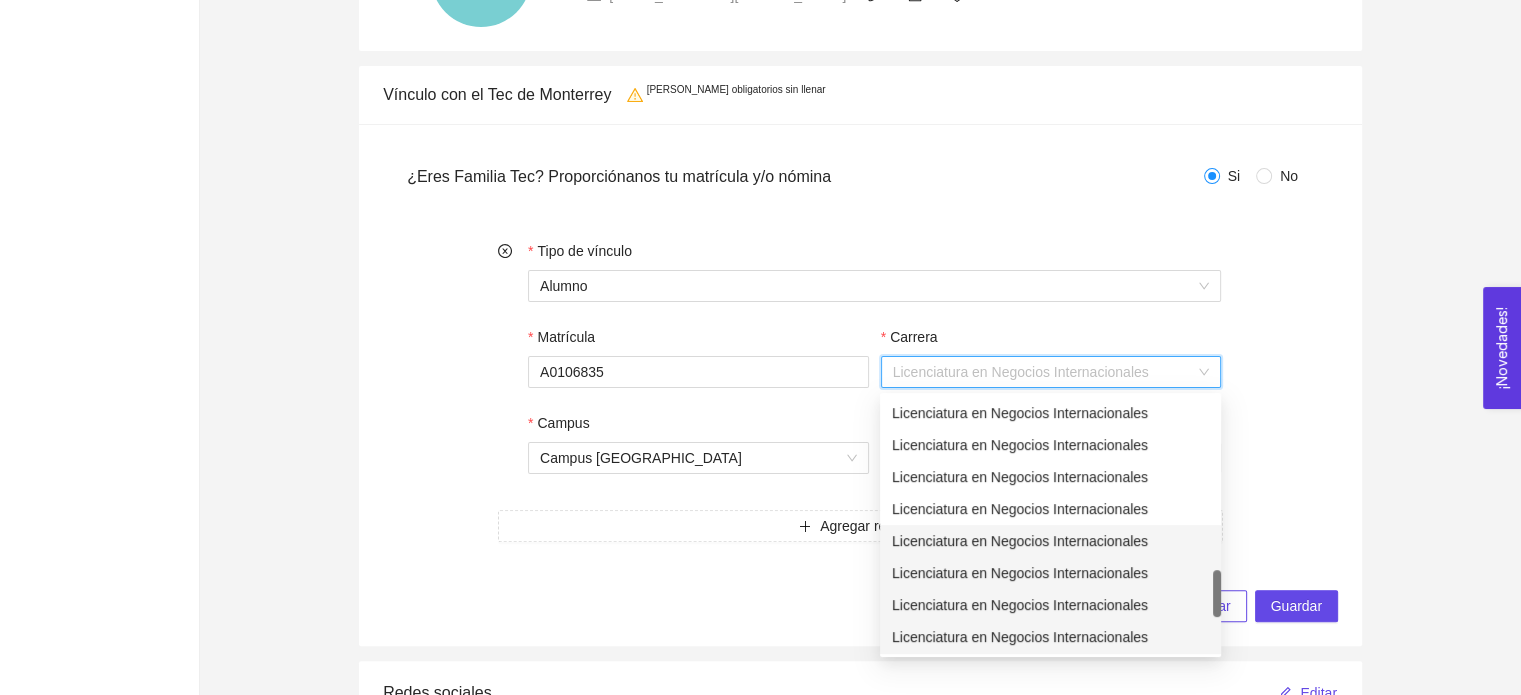 click on "Licenciatura en Negocios Internacionales" at bounding box center [1051, 372] 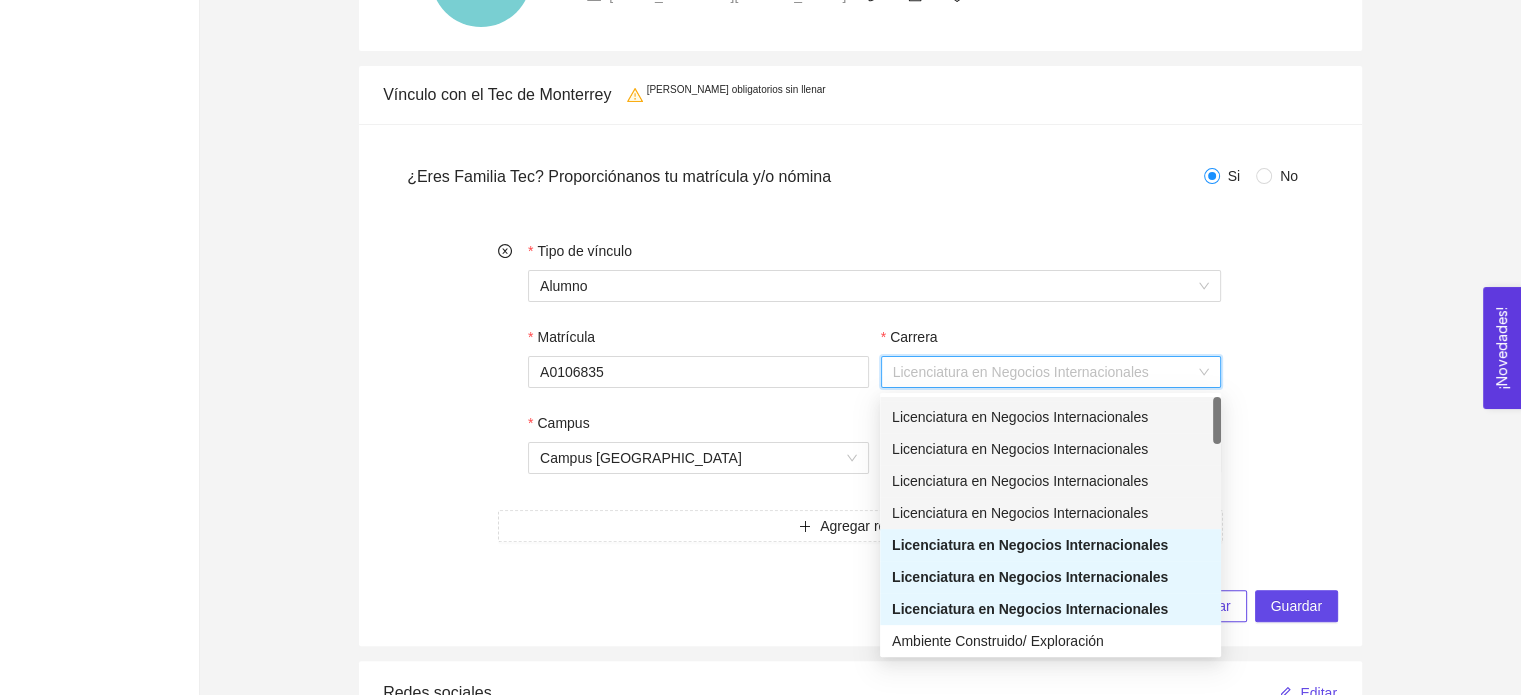 scroll, scrollTop: 0, scrollLeft: 0, axis: both 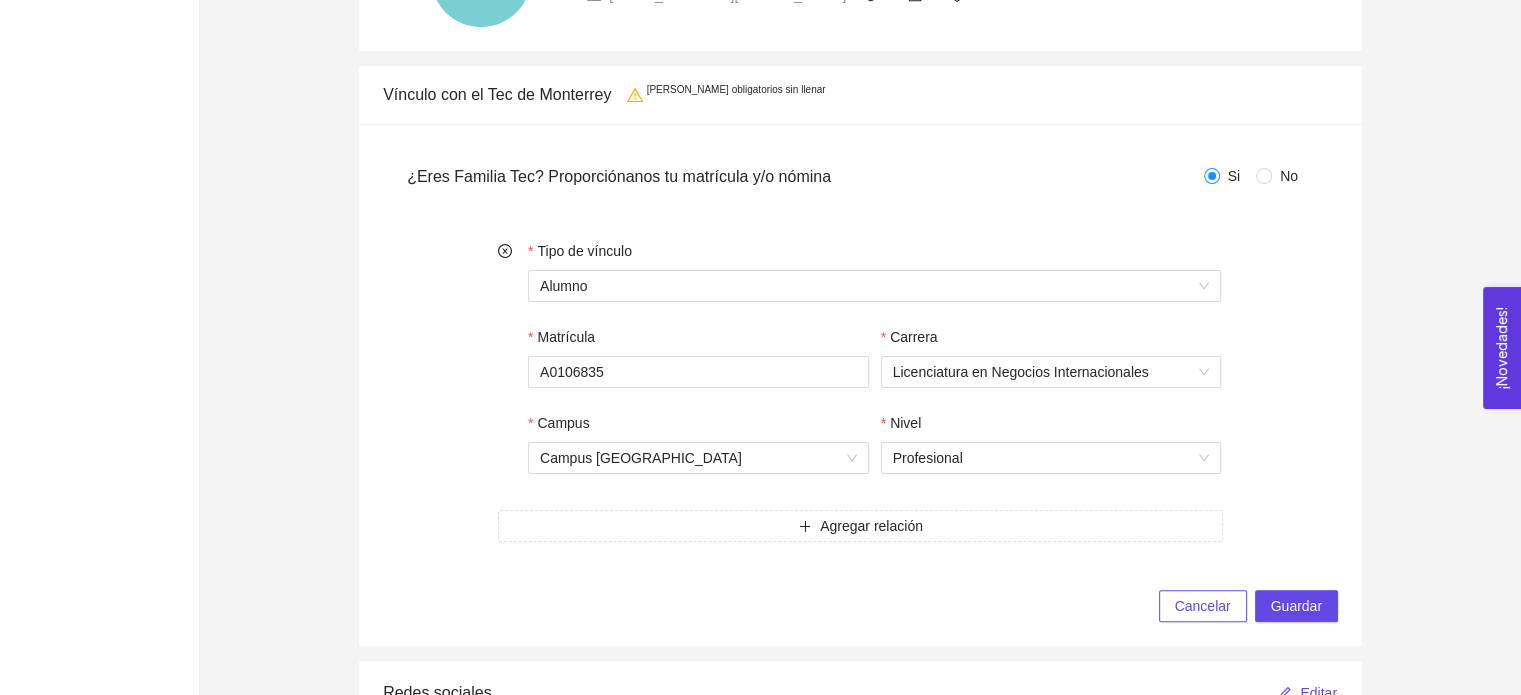 click on "Tipo de vínculo Alumno Matrícula A0106835 Carrera Licenciatura en Negocios Internacionales Campus Campus [GEOGRAPHIC_DATA] Nivel Profesional Agregar relación" at bounding box center [860, 397] 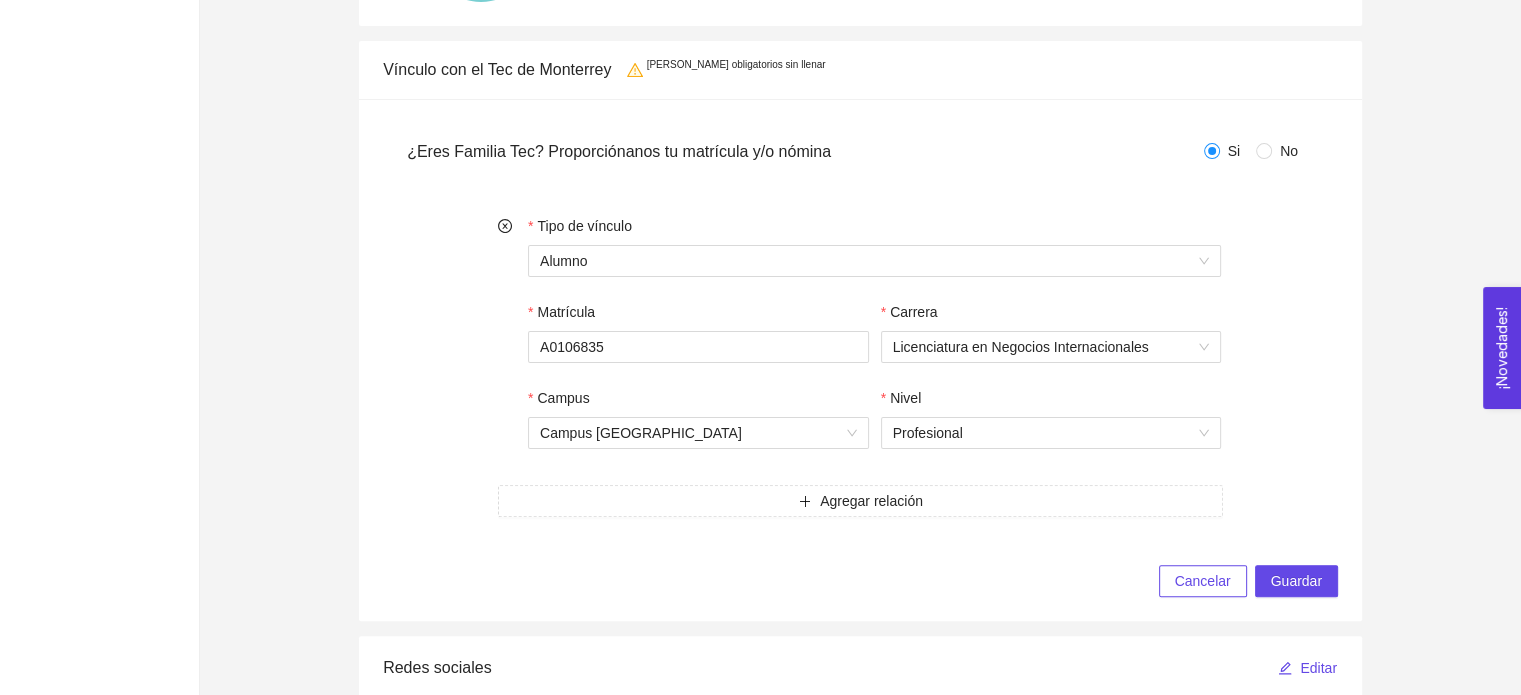 scroll, scrollTop: 489, scrollLeft: 0, axis: vertical 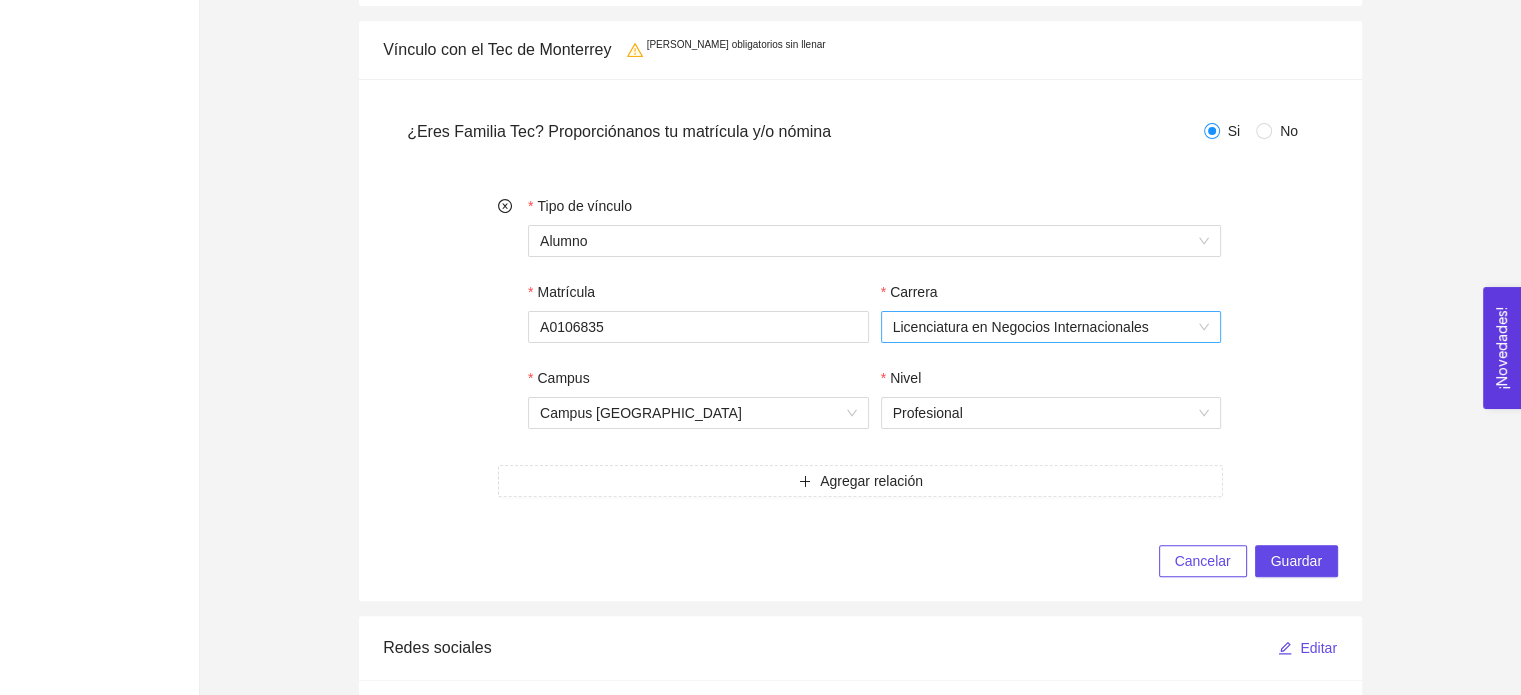 click on "Licenciatura en Negocios Internacionales" at bounding box center [1051, 327] 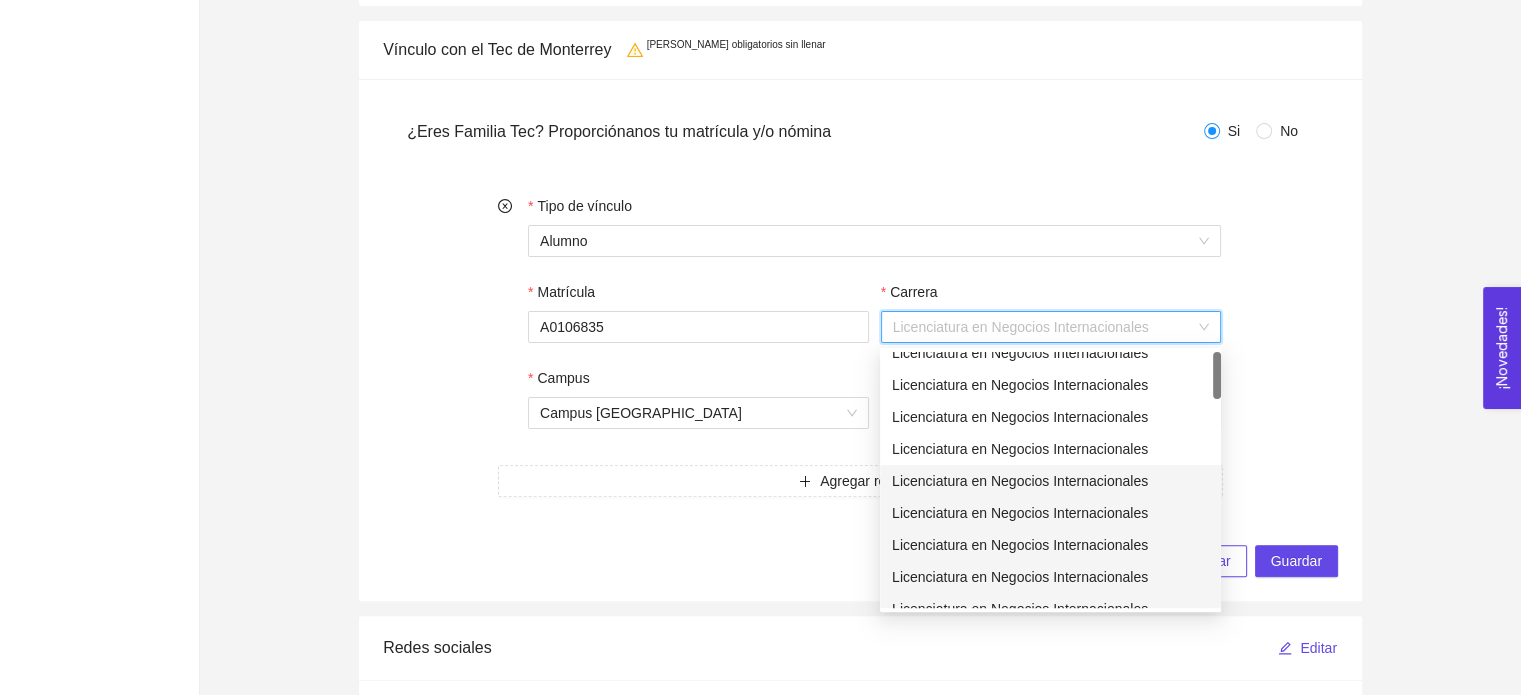 scroll, scrollTop: 0, scrollLeft: 0, axis: both 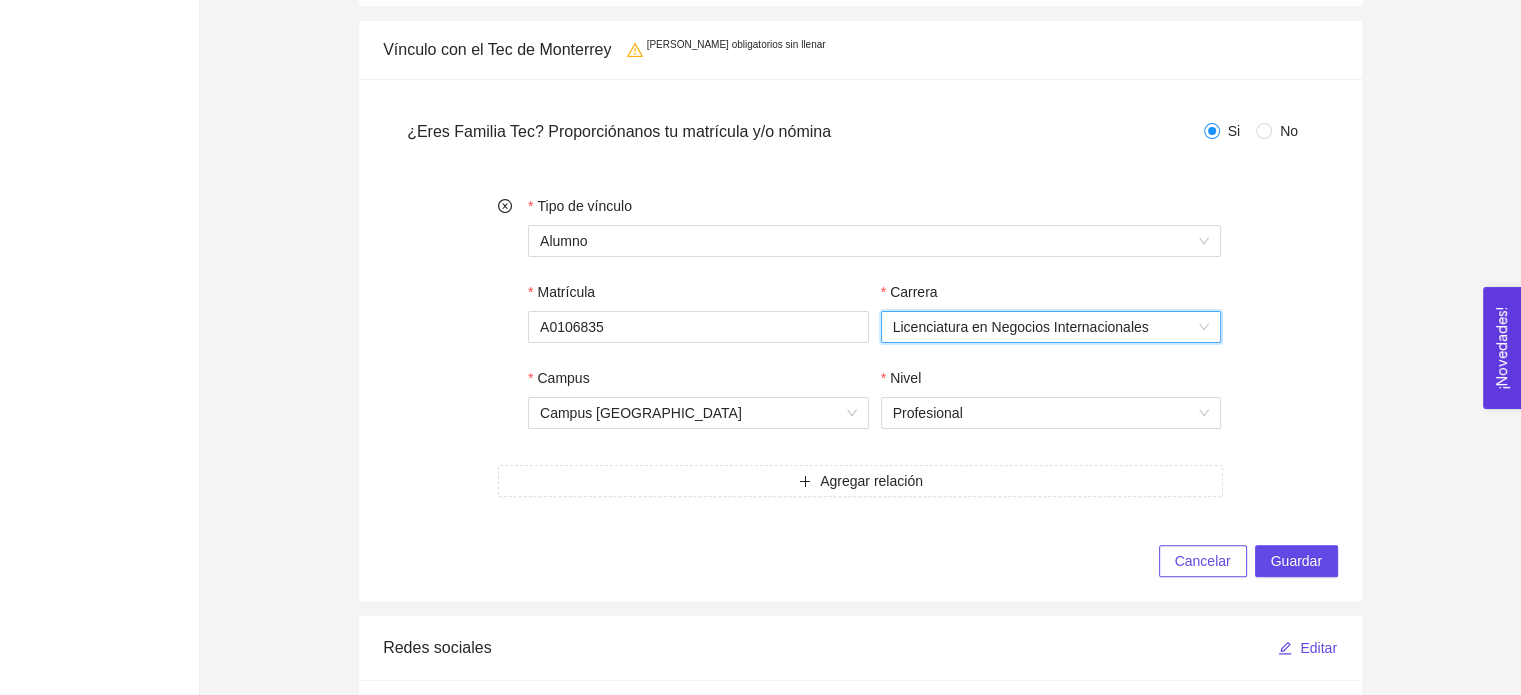 click on "Licenciatura en Negocios Internacionales" at bounding box center (1051, 327) 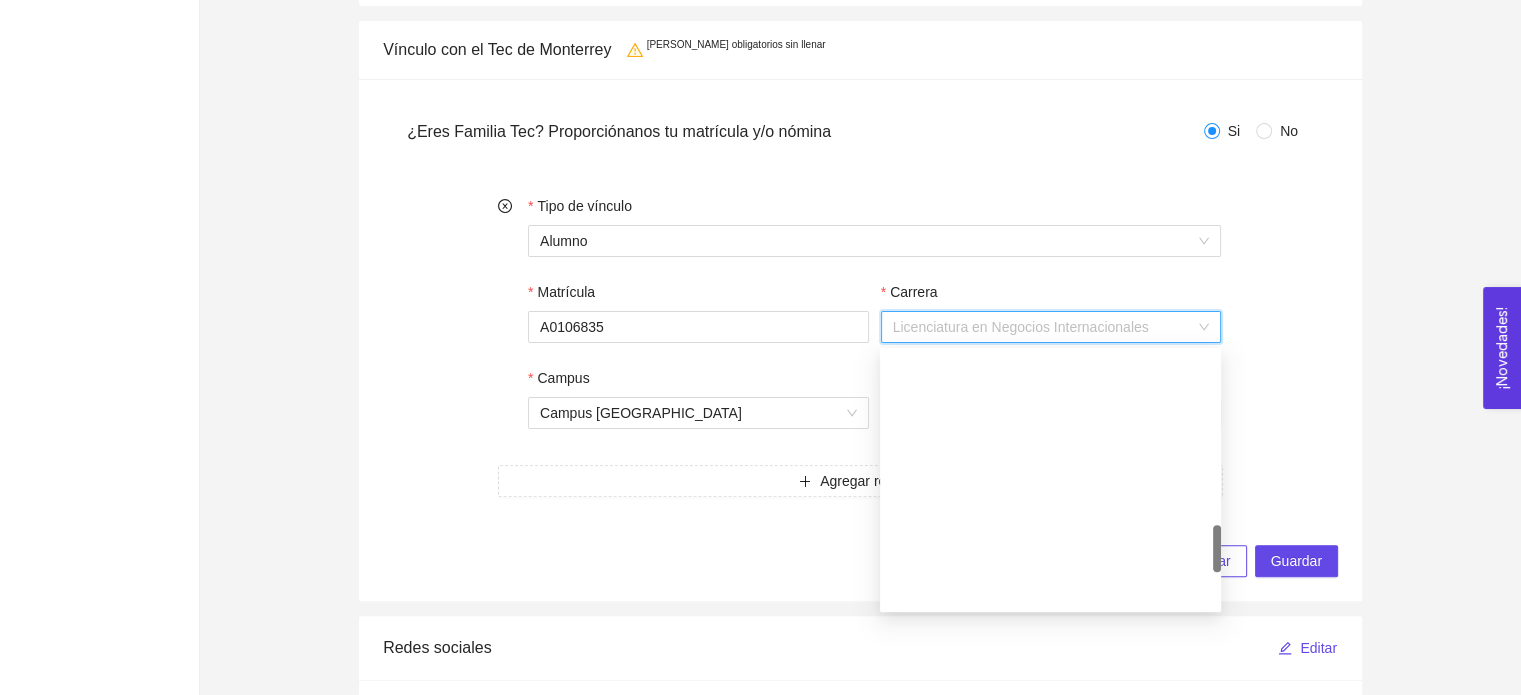 scroll, scrollTop: 1216, scrollLeft: 0, axis: vertical 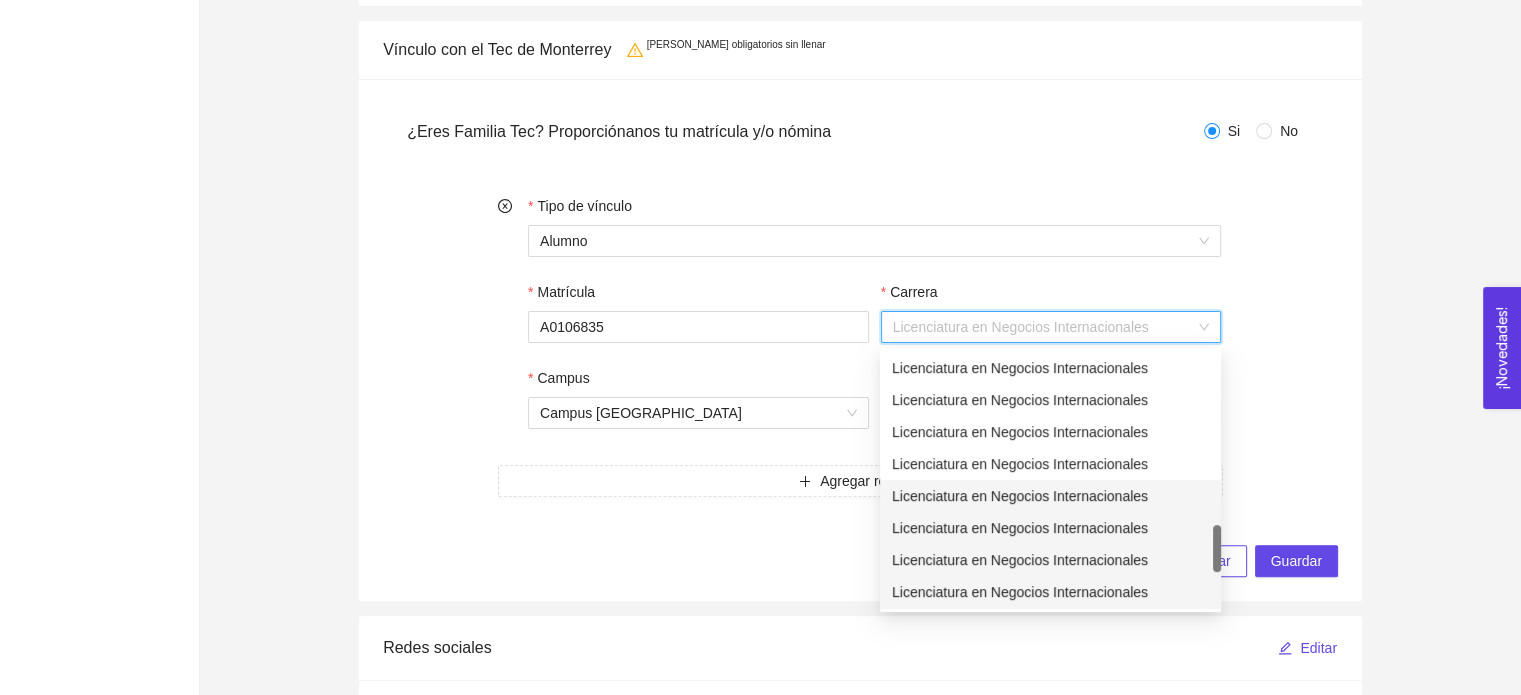 click on "Licenciatura en Negocios Internacionales" at bounding box center (1051, 327) 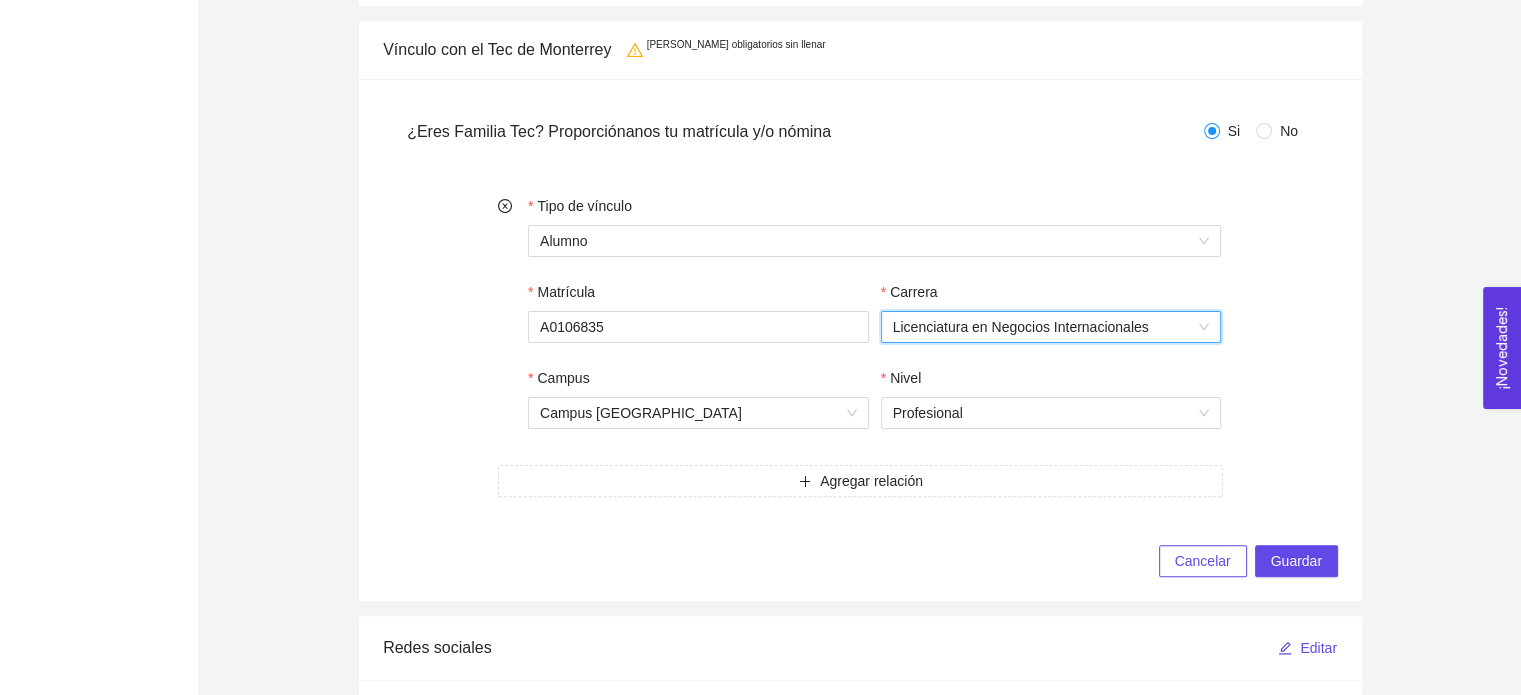 click on "Licenciatura en Negocios Internacionales" at bounding box center [1051, 327] 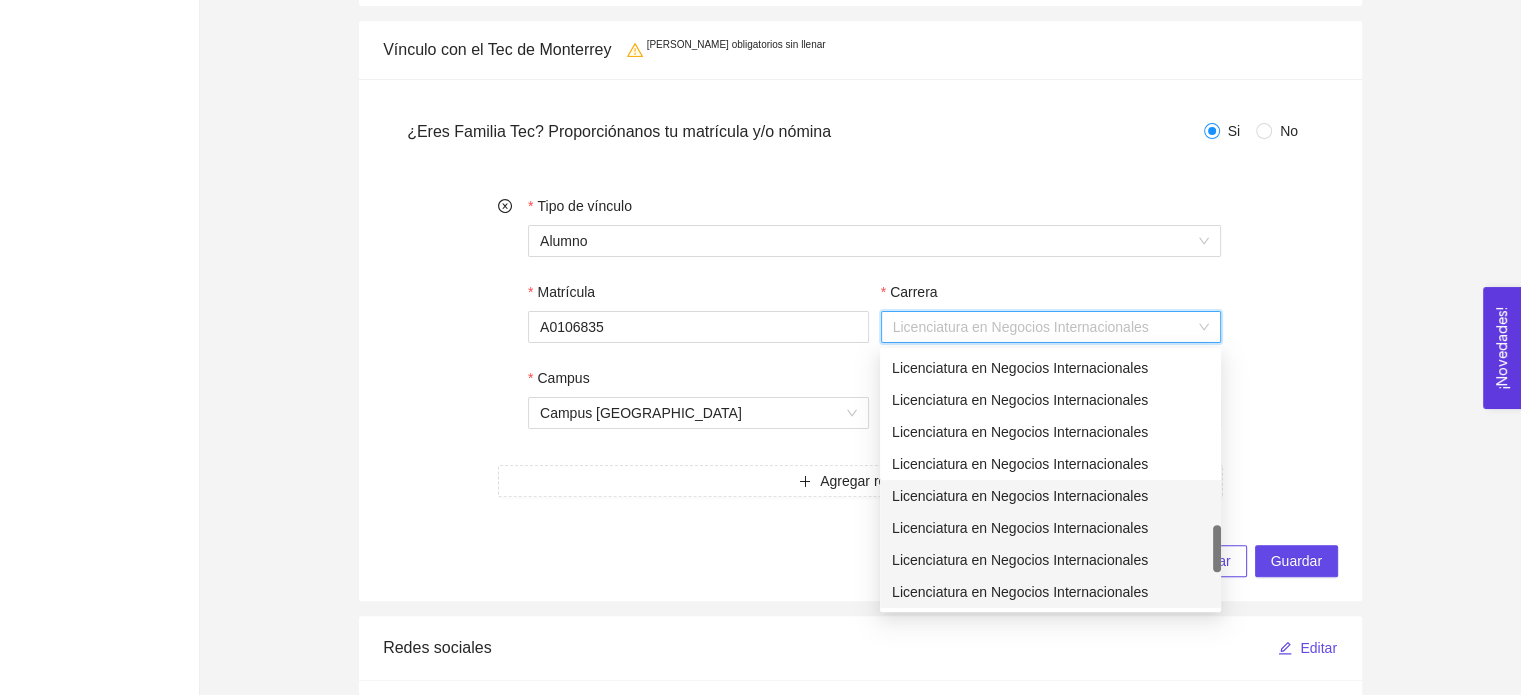 click on "Licenciatura en Negocios Internacionales" at bounding box center (1051, 327) 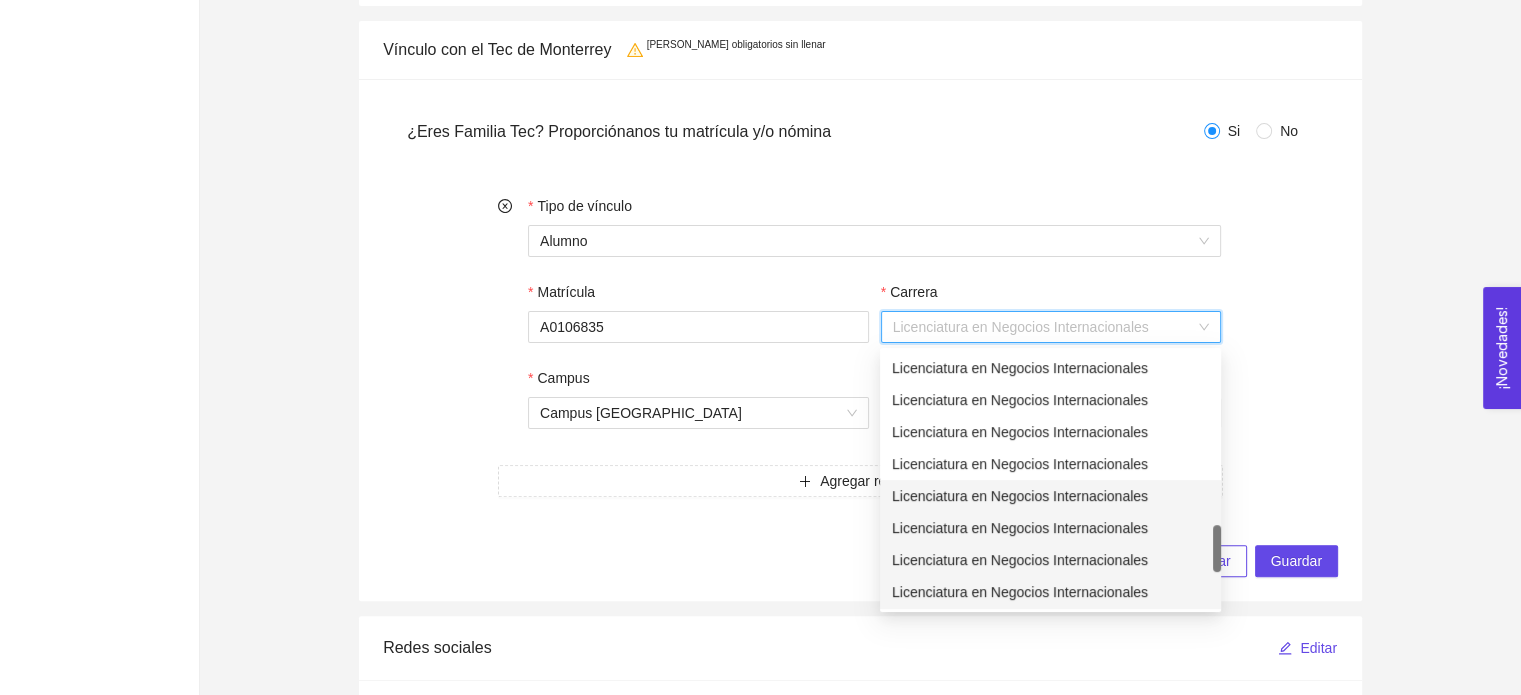 click on "Licenciatura en Negocios Internacionales" at bounding box center (1051, 327) 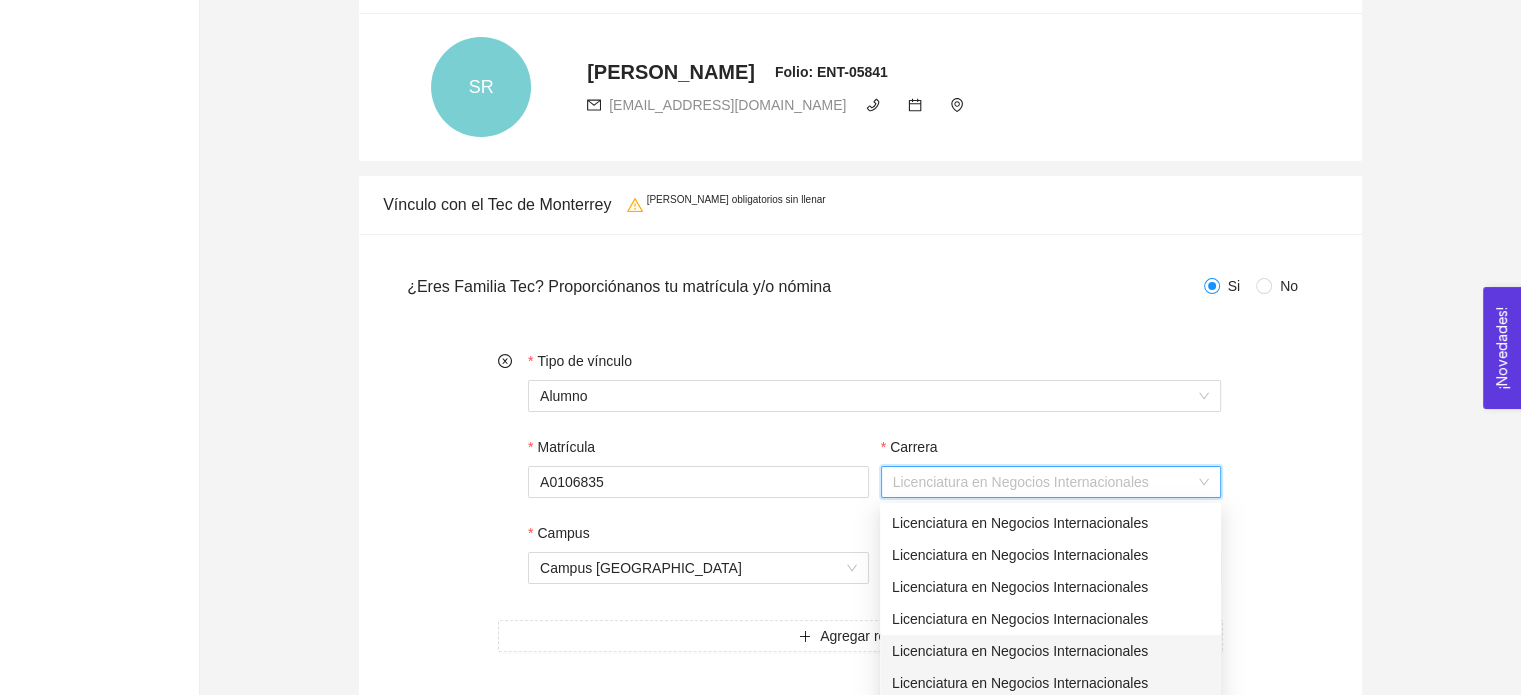 scroll, scrollTop: 336, scrollLeft: 0, axis: vertical 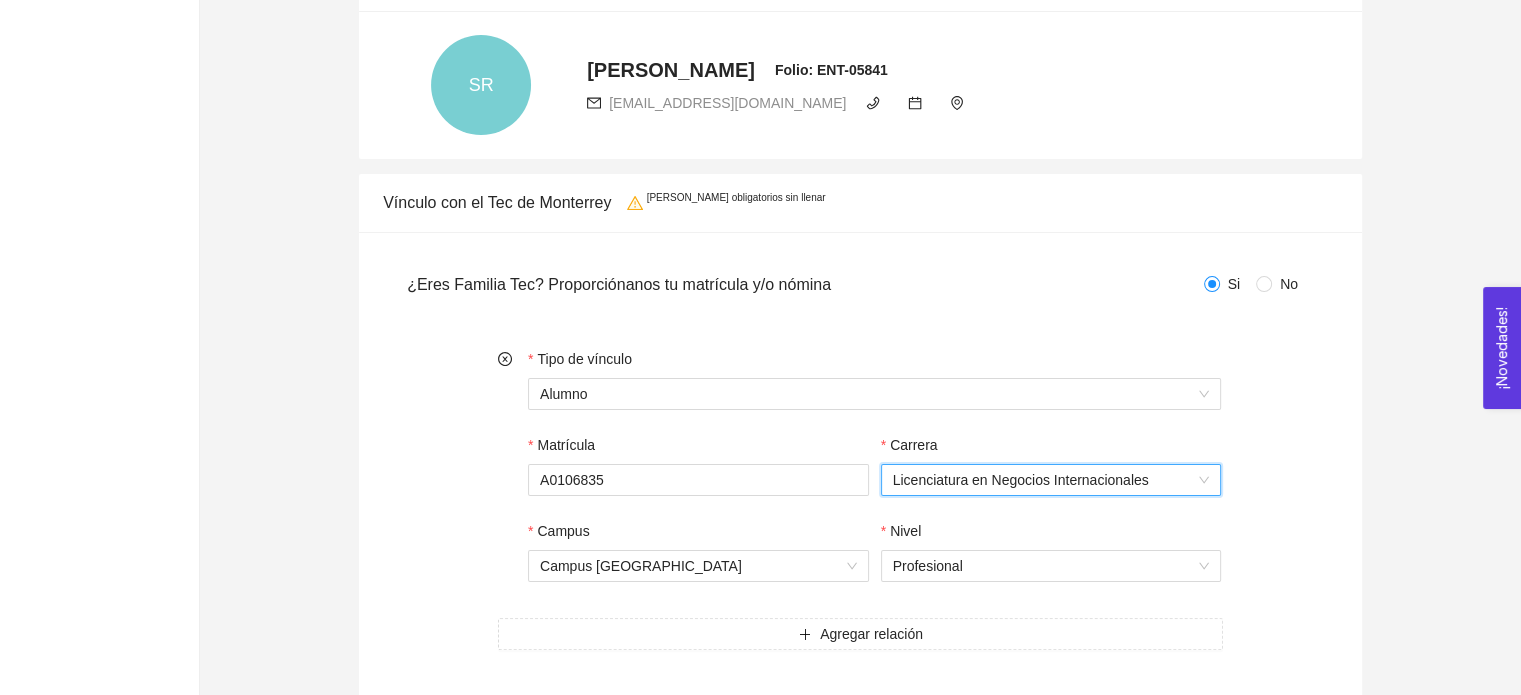 click on "Licenciatura en Negocios Internacionales" at bounding box center (1051, 480) 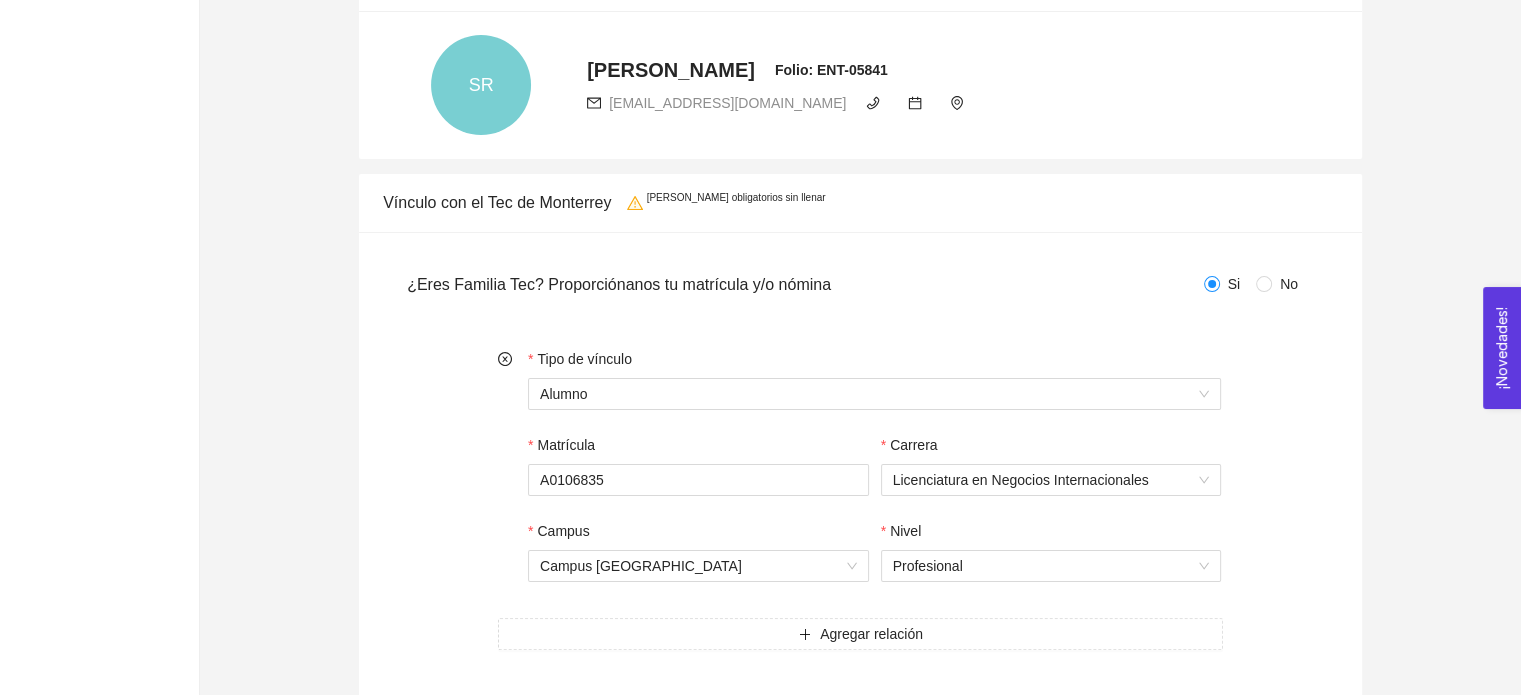 click on "Carrera" at bounding box center (909, 445) 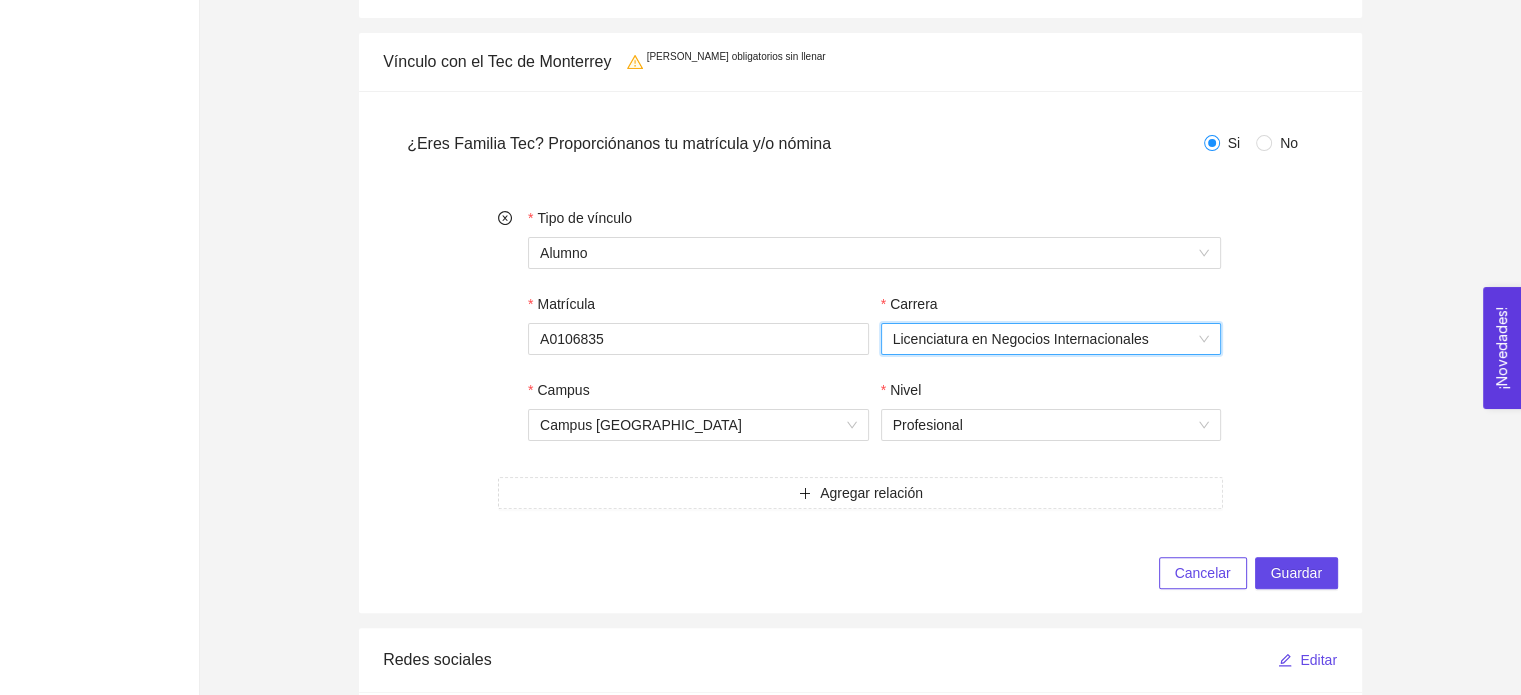 scroll, scrollTop: 513, scrollLeft: 0, axis: vertical 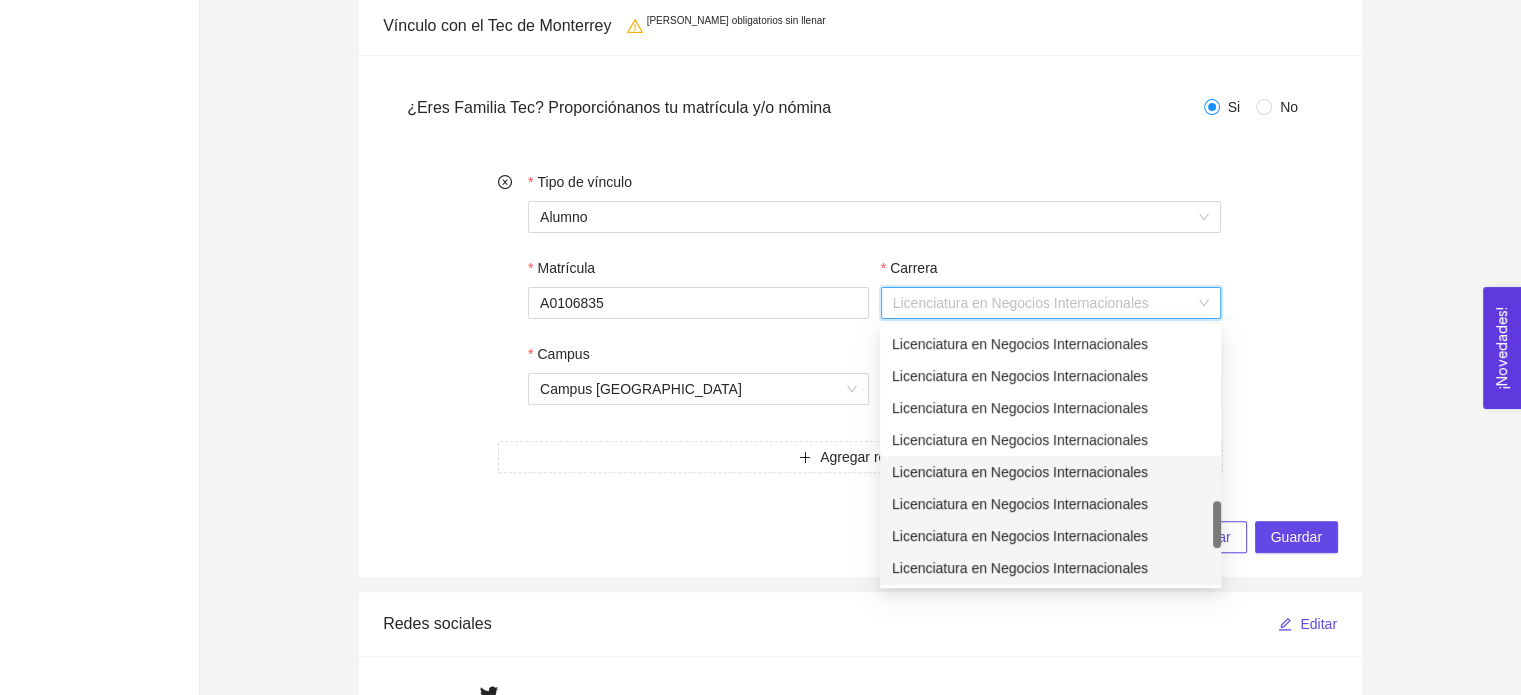 click on "Licenciatura en Negocios Internacionales" at bounding box center [1051, 303] 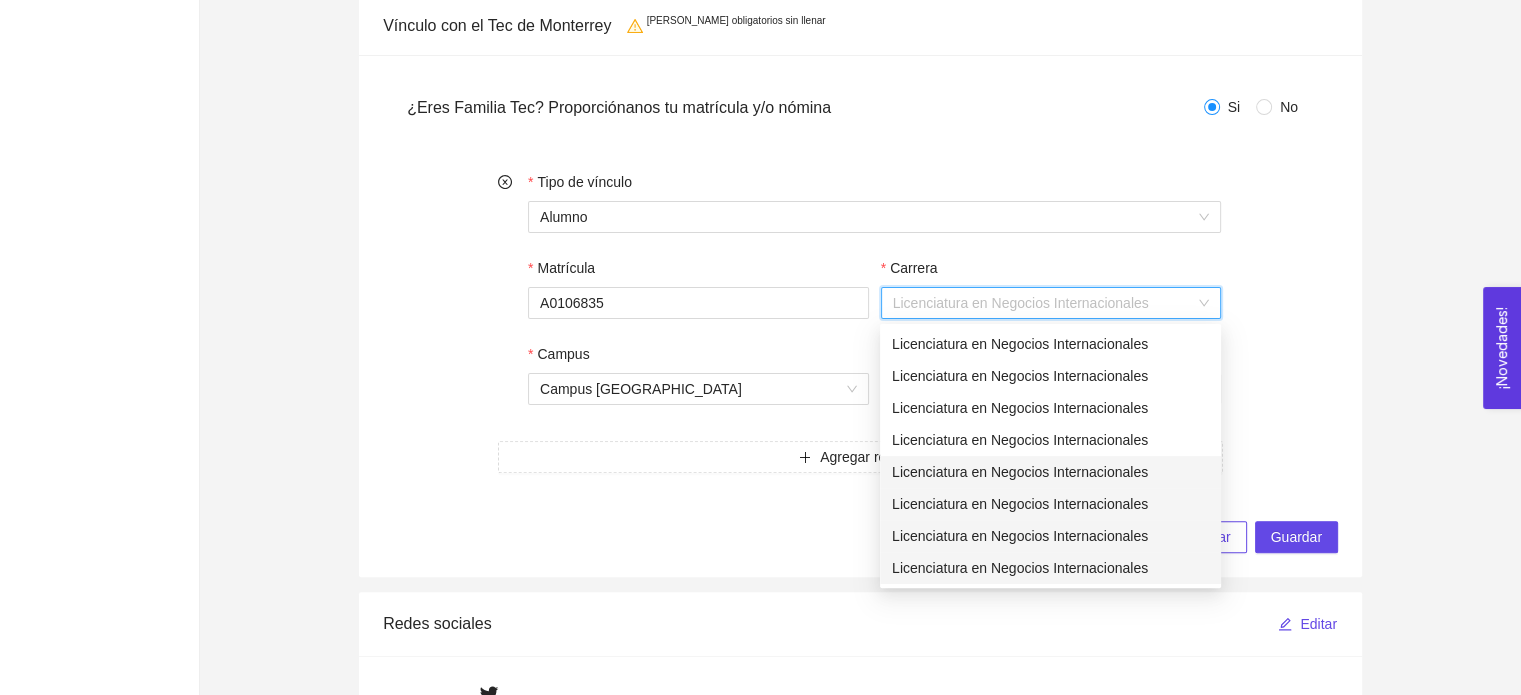 click on "Licenciatura en Negocios Internacionales" at bounding box center (1050, 472) 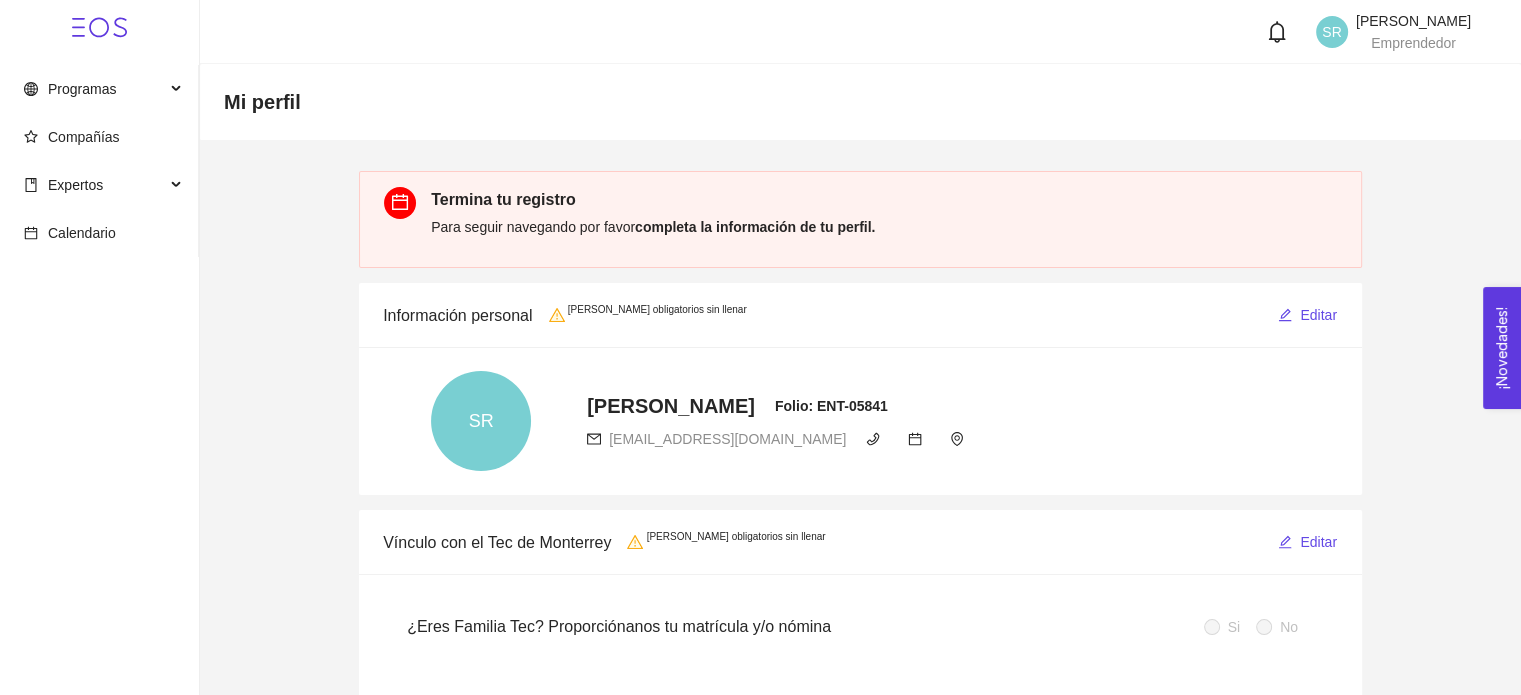 scroll, scrollTop: 374, scrollLeft: 0, axis: vertical 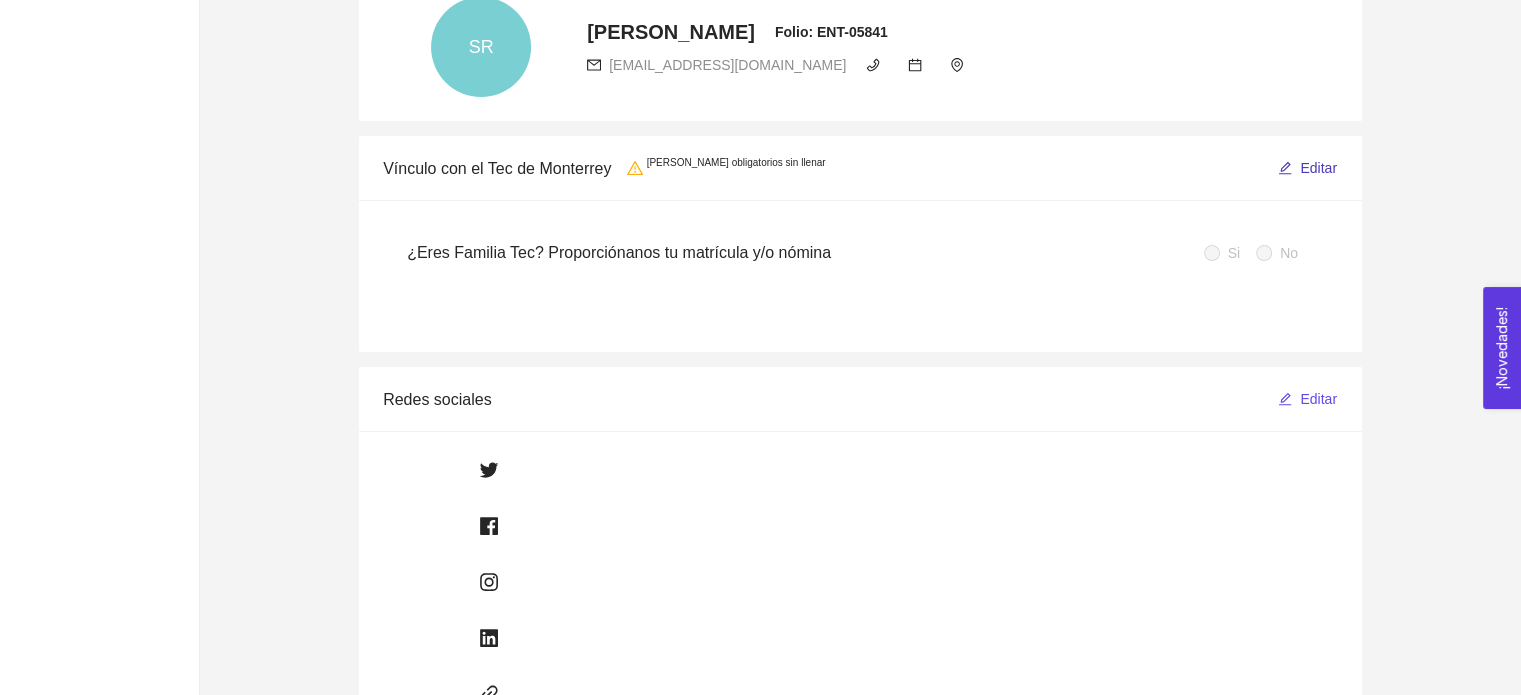 click on "Editar" at bounding box center [1318, 168] 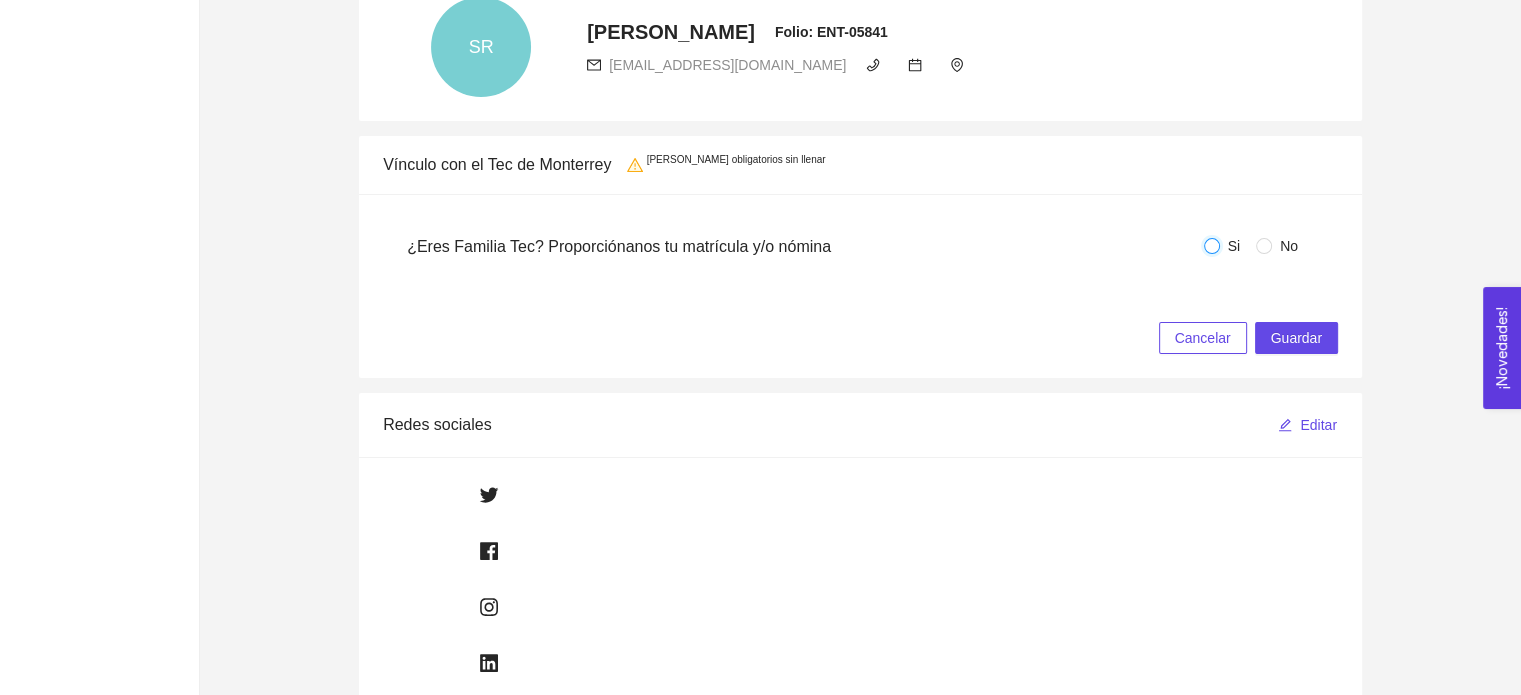 click on "Si" at bounding box center (1212, 246) 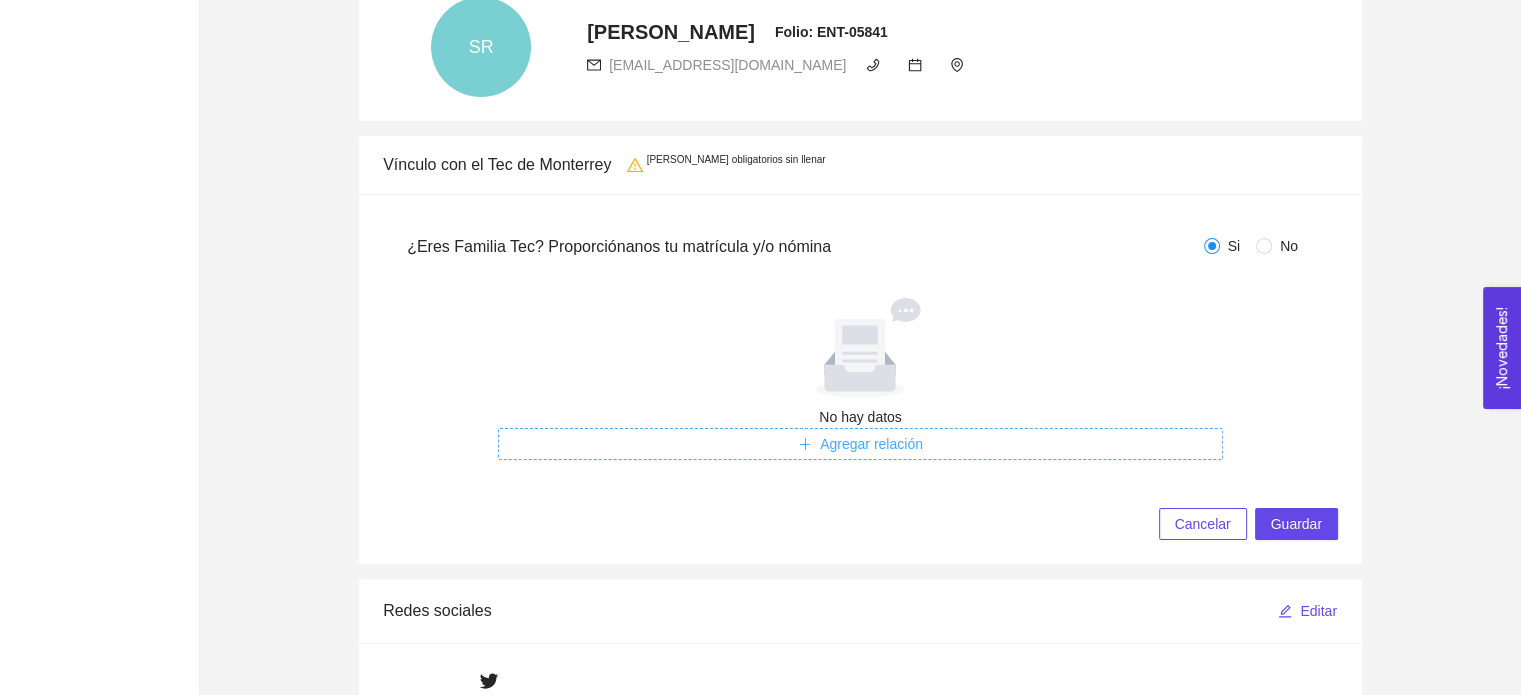 click on "Agregar relación" at bounding box center (871, 444) 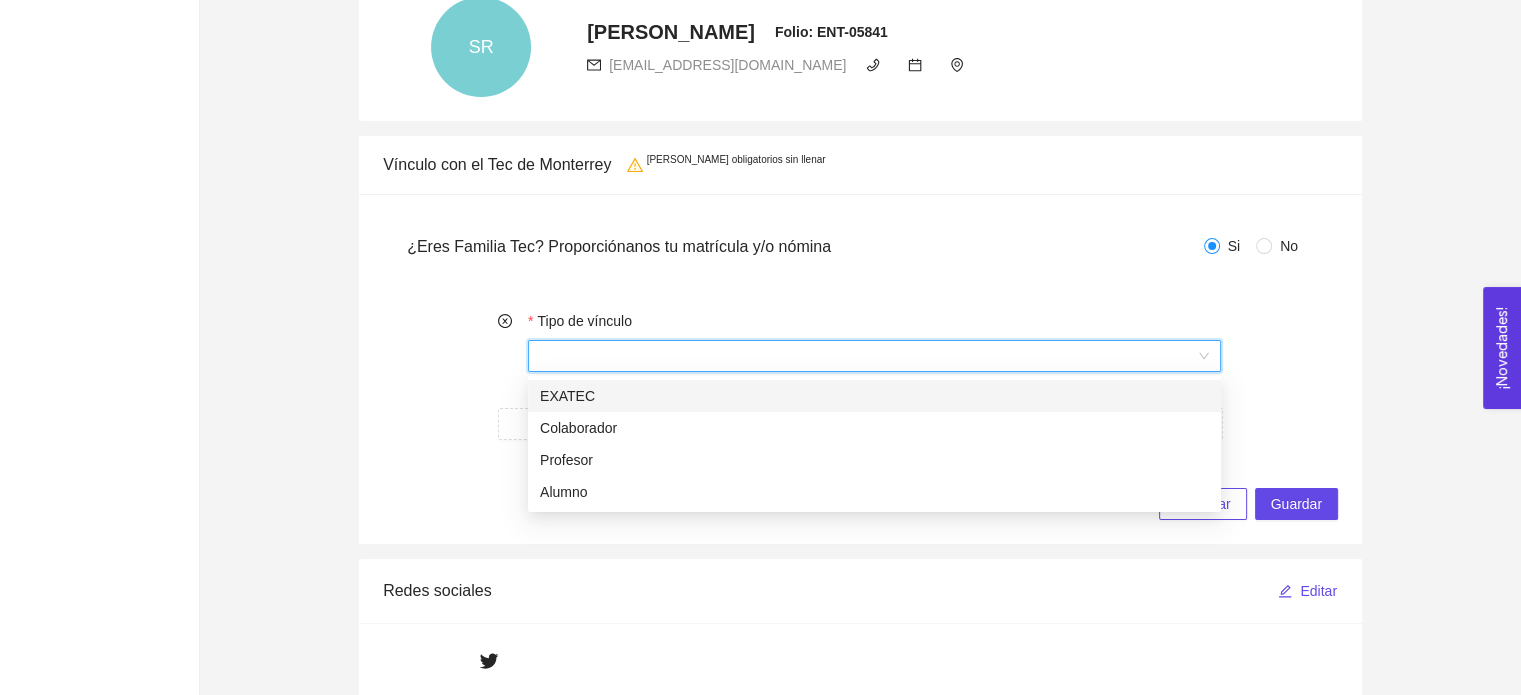 click on "Tipo de vínculo" at bounding box center [867, 356] 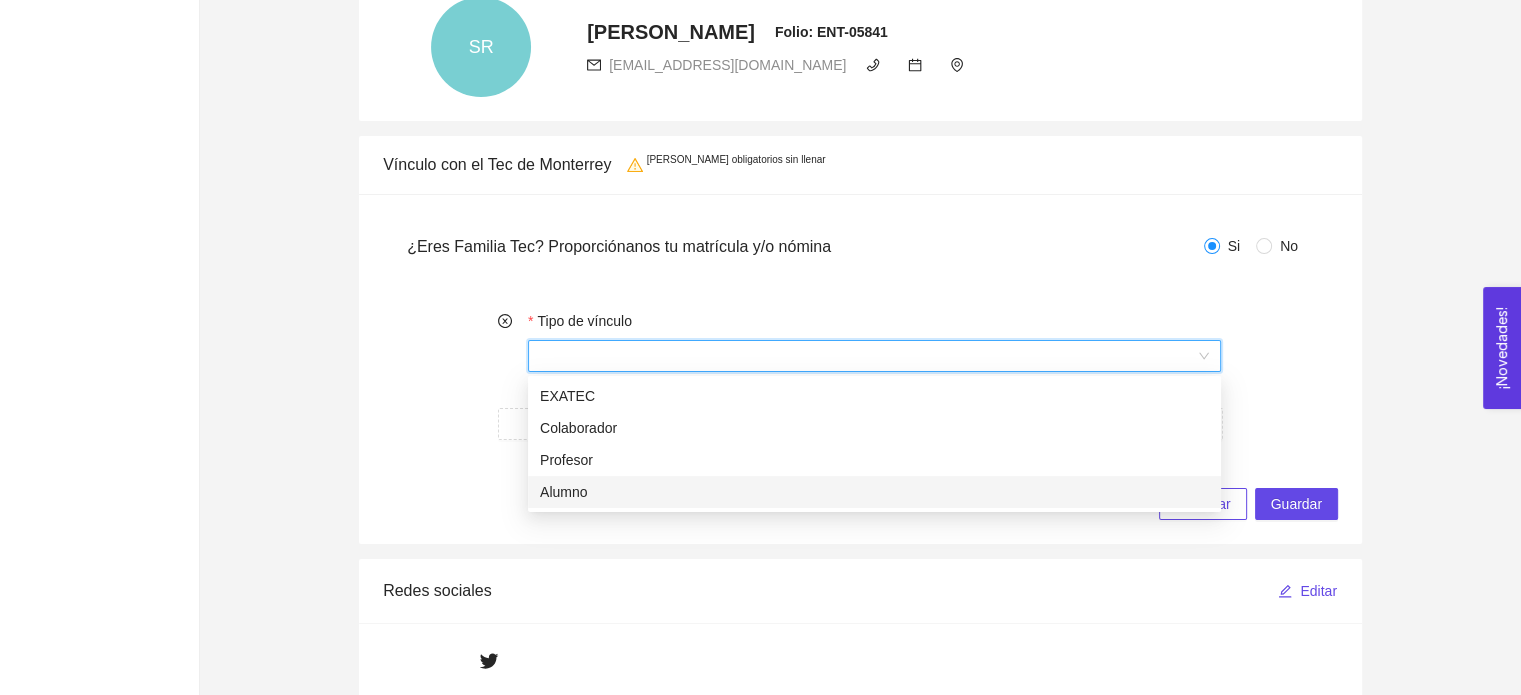 click on "Alumno" at bounding box center (874, 492) 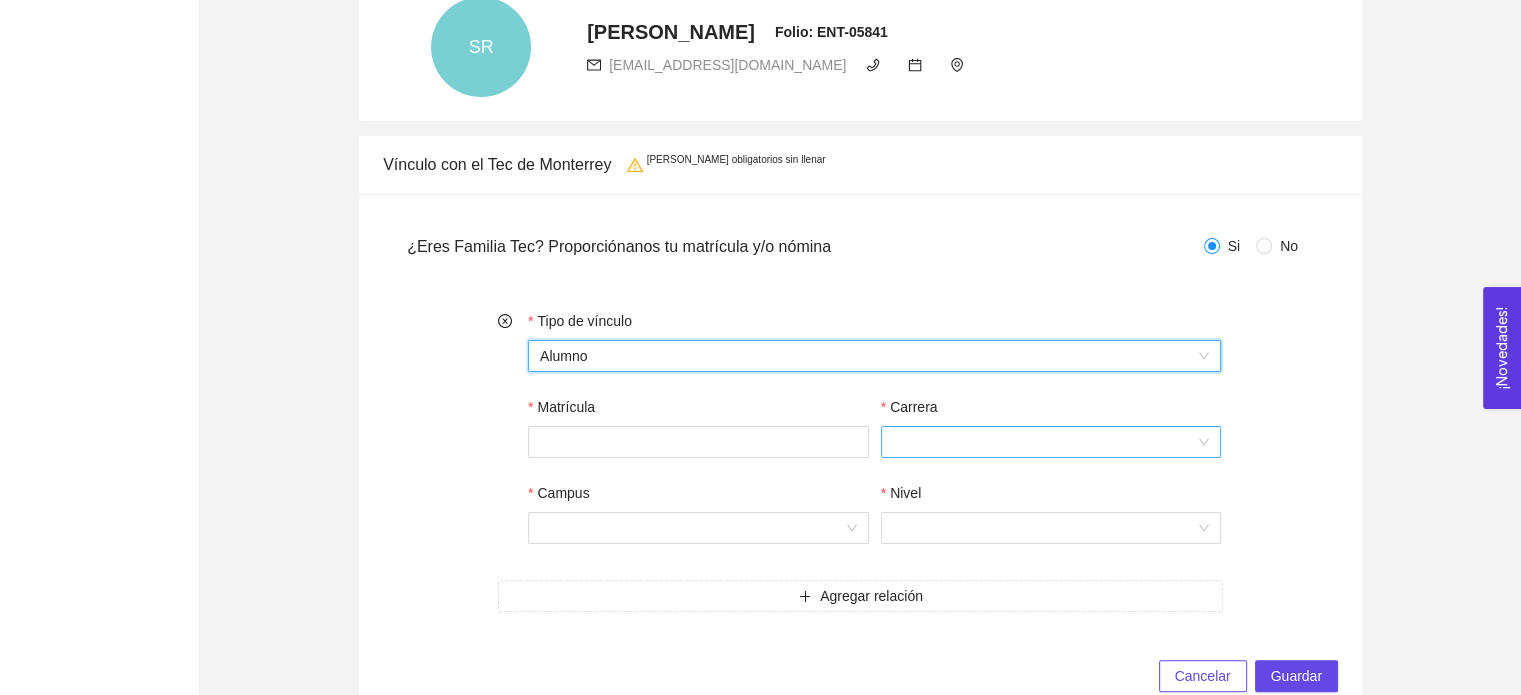 click on "Carrera" at bounding box center (1044, 442) 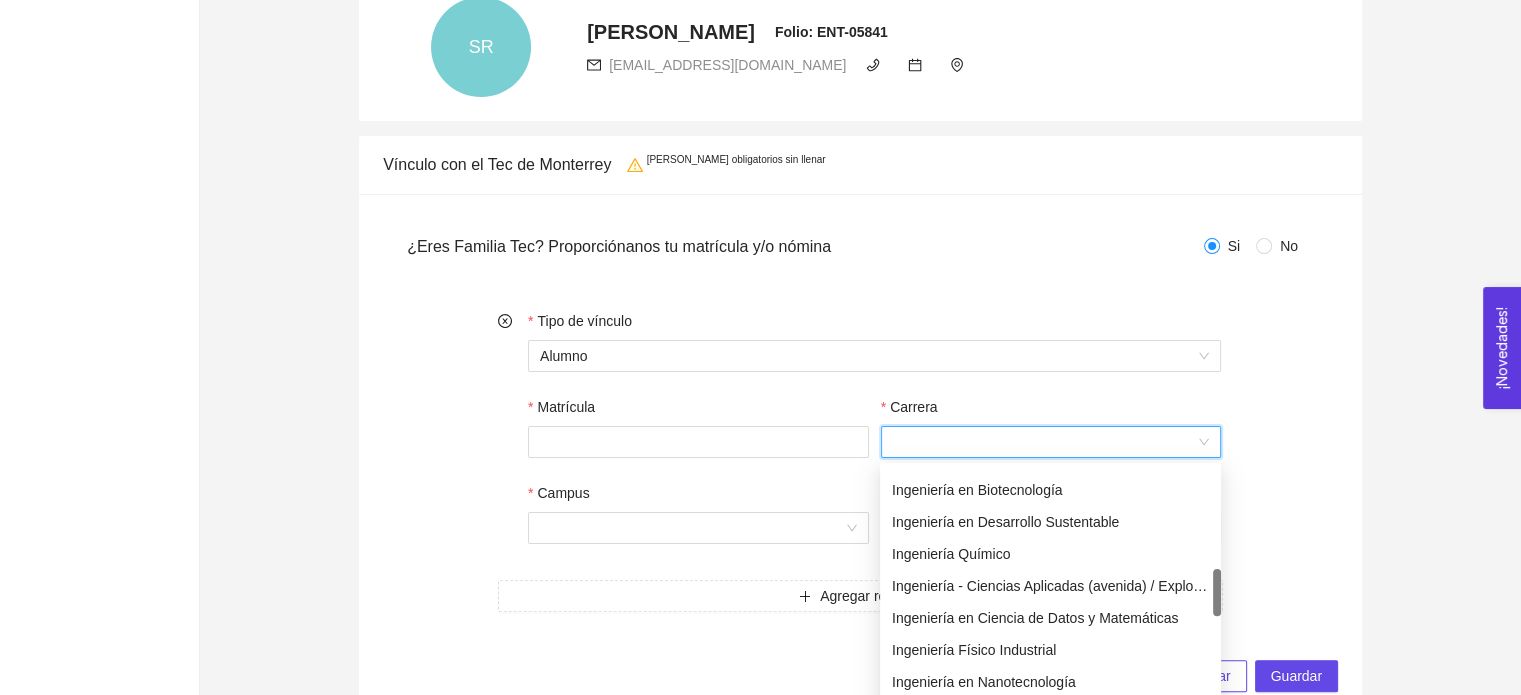 scroll, scrollTop: 624, scrollLeft: 0, axis: vertical 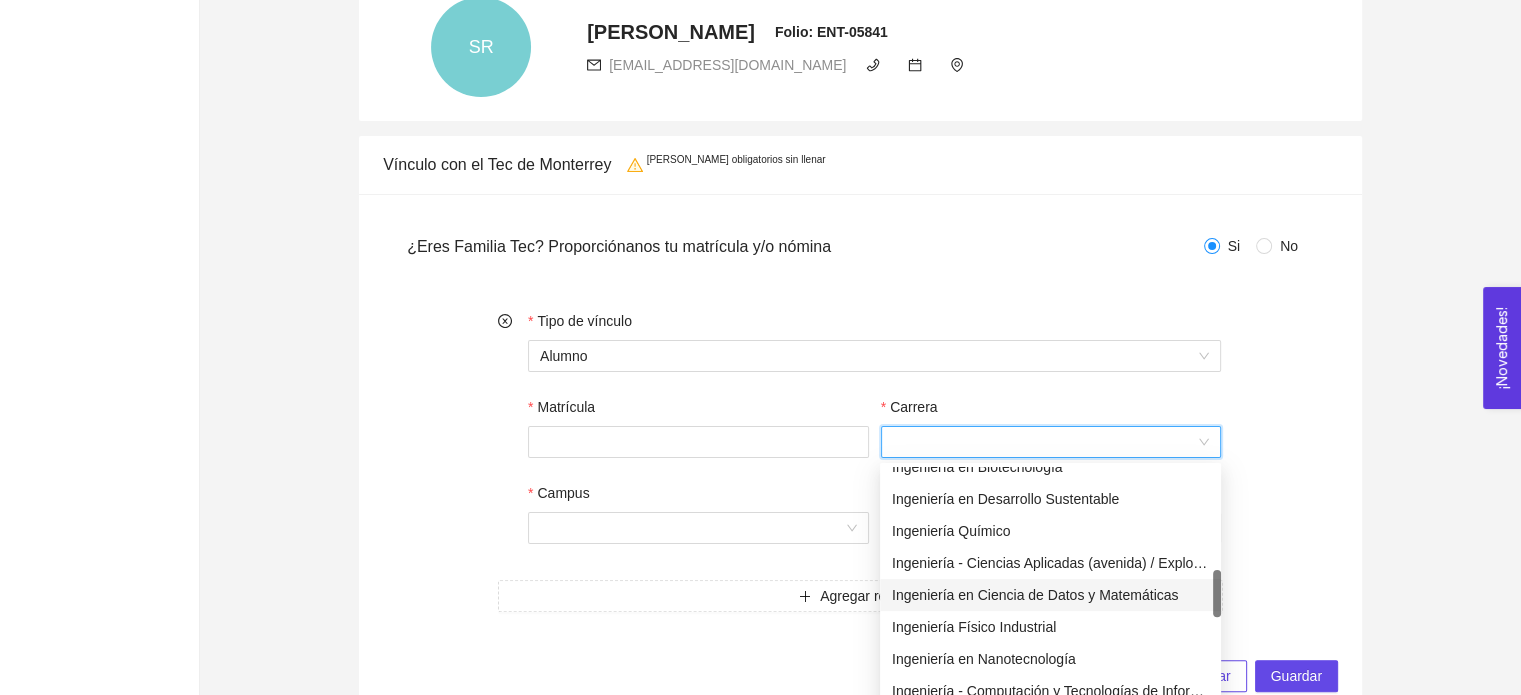 click on "Ingeniería en Ciencia de Datos y Matemáticas" at bounding box center [1050, 595] 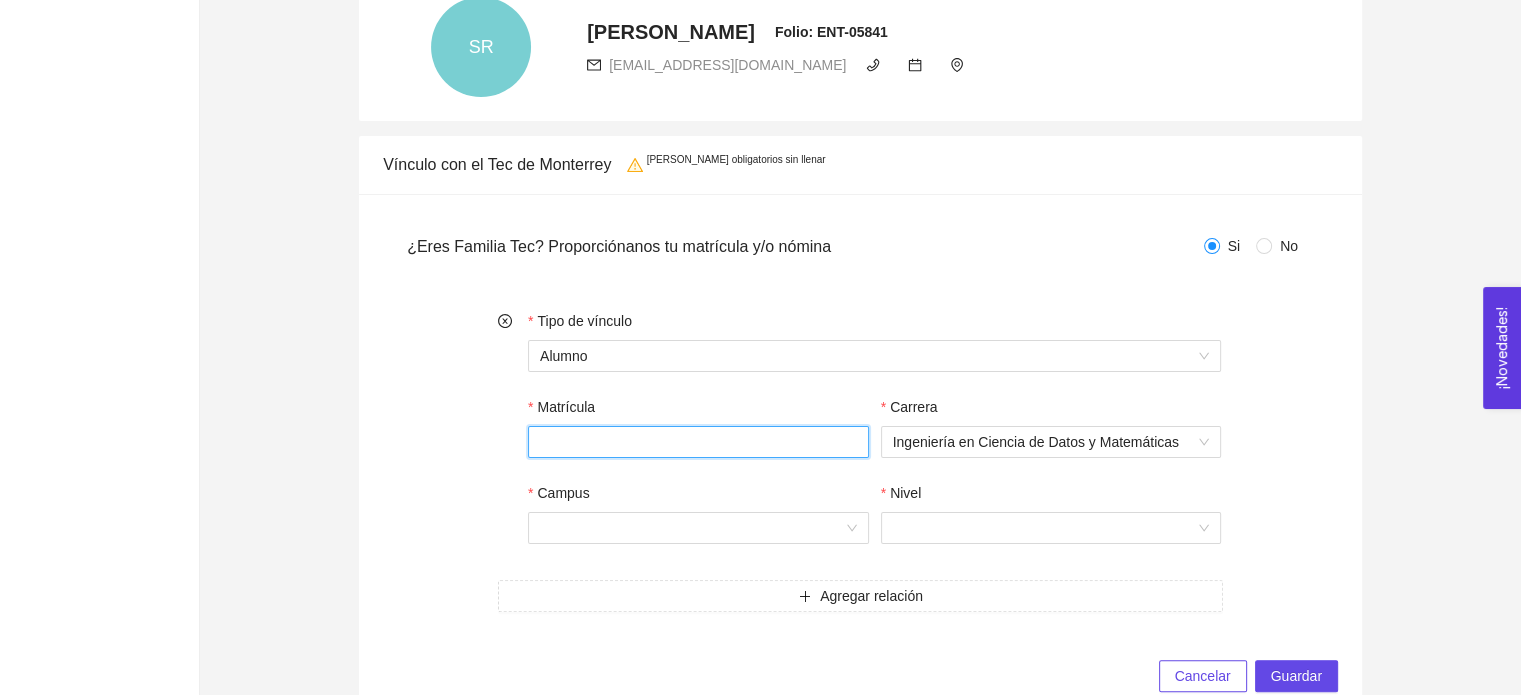 click on "Matrícula" at bounding box center [698, 442] 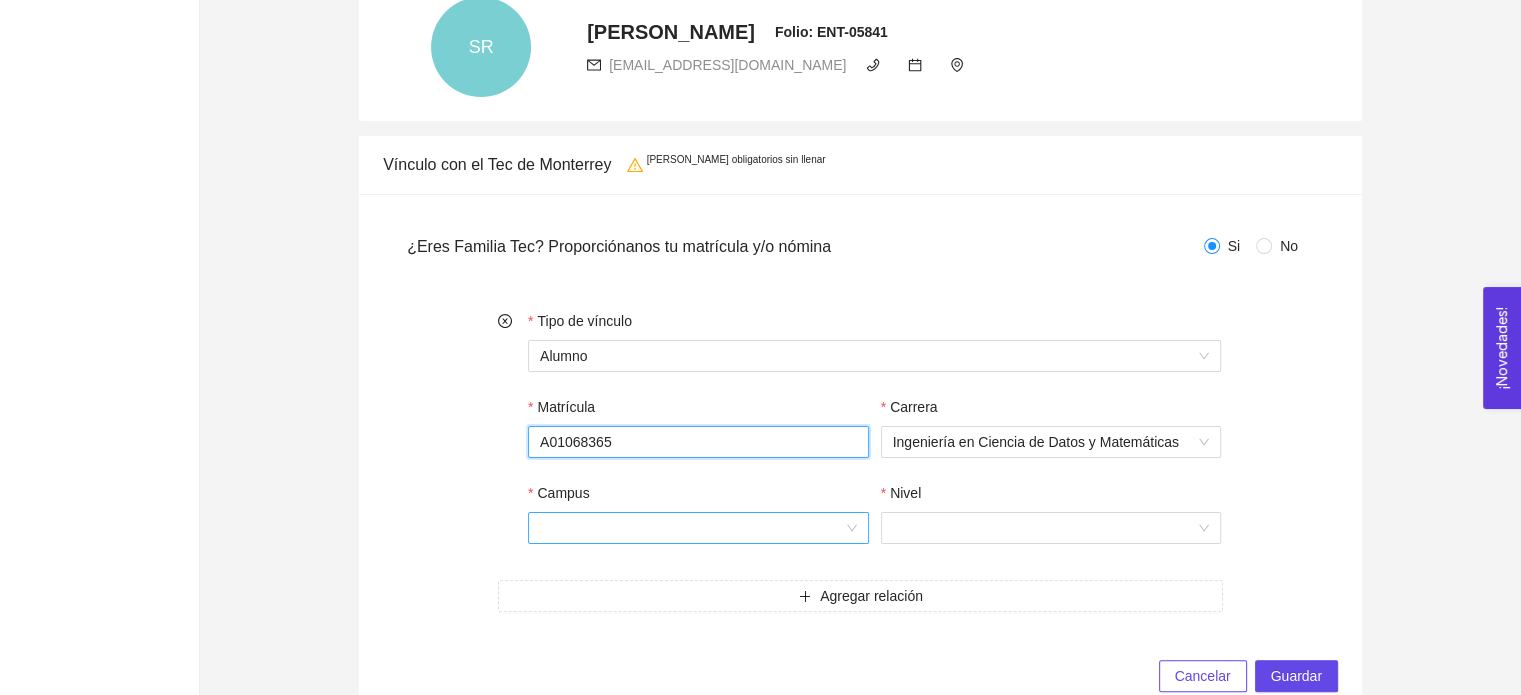 type on "A01068365" 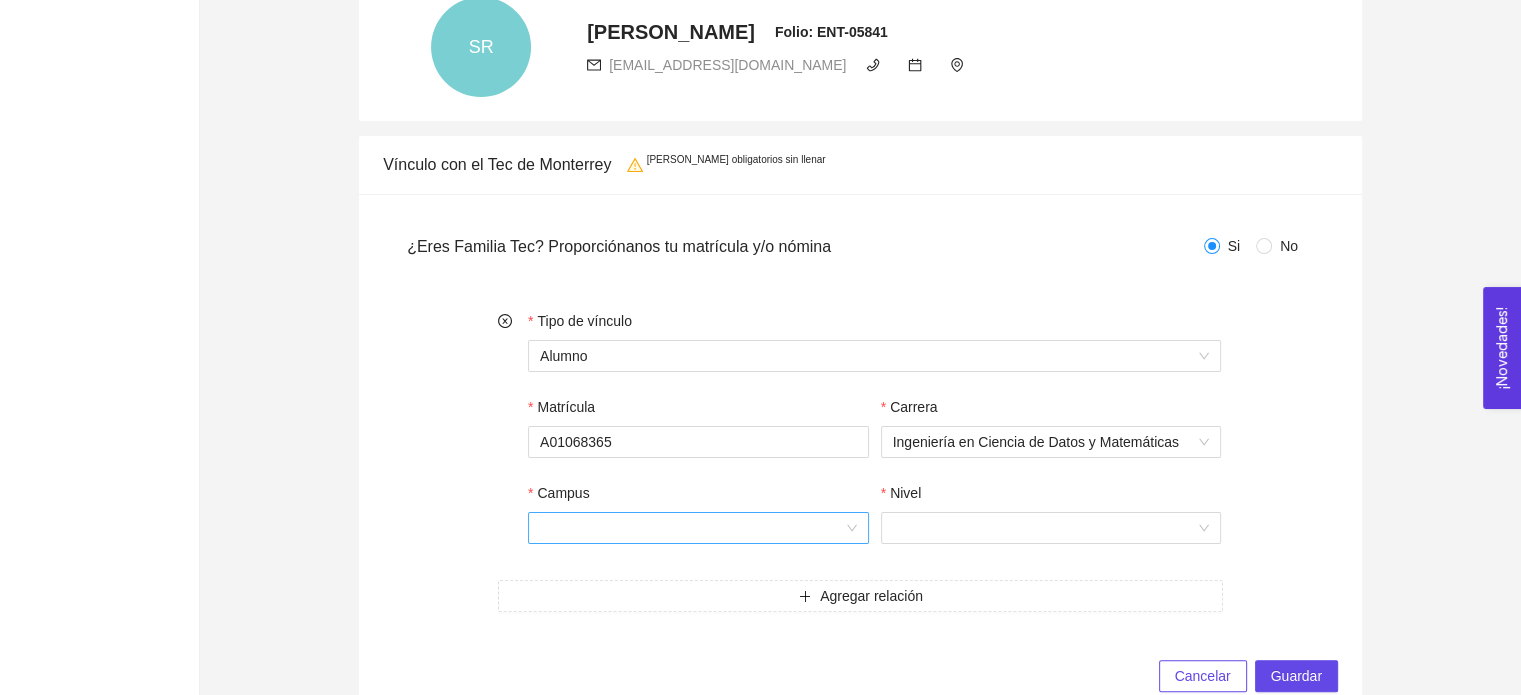 click on "Campus" at bounding box center (691, 528) 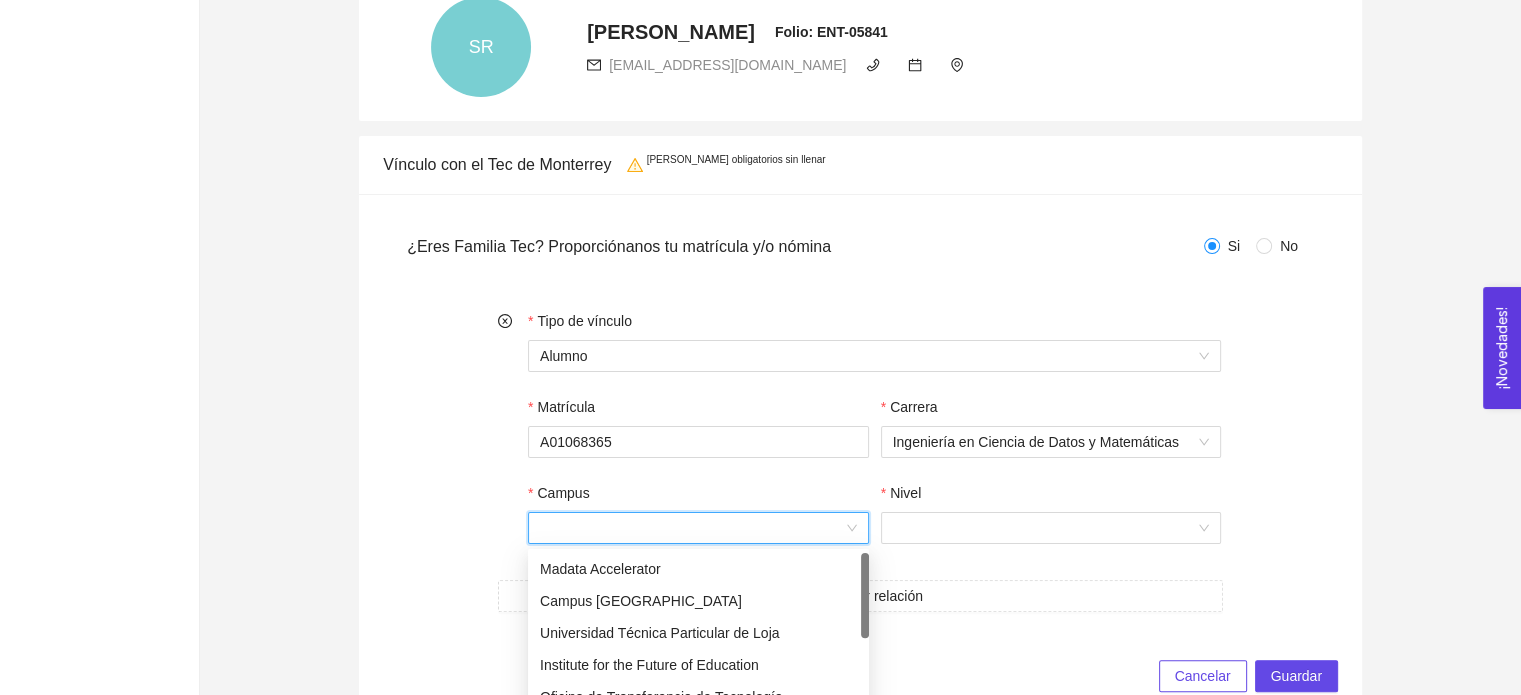 scroll, scrollTop: 248, scrollLeft: 0, axis: vertical 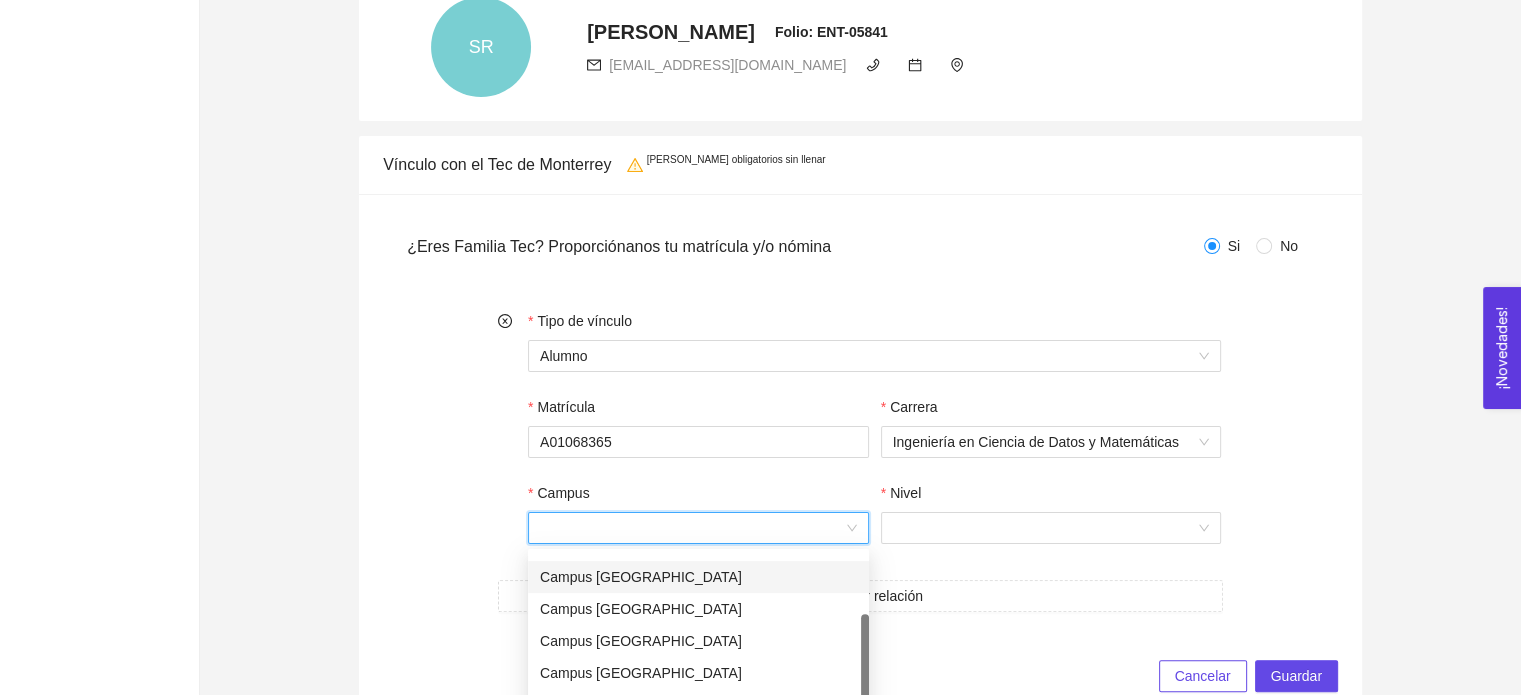 click on "Campus [GEOGRAPHIC_DATA]" at bounding box center [698, 577] 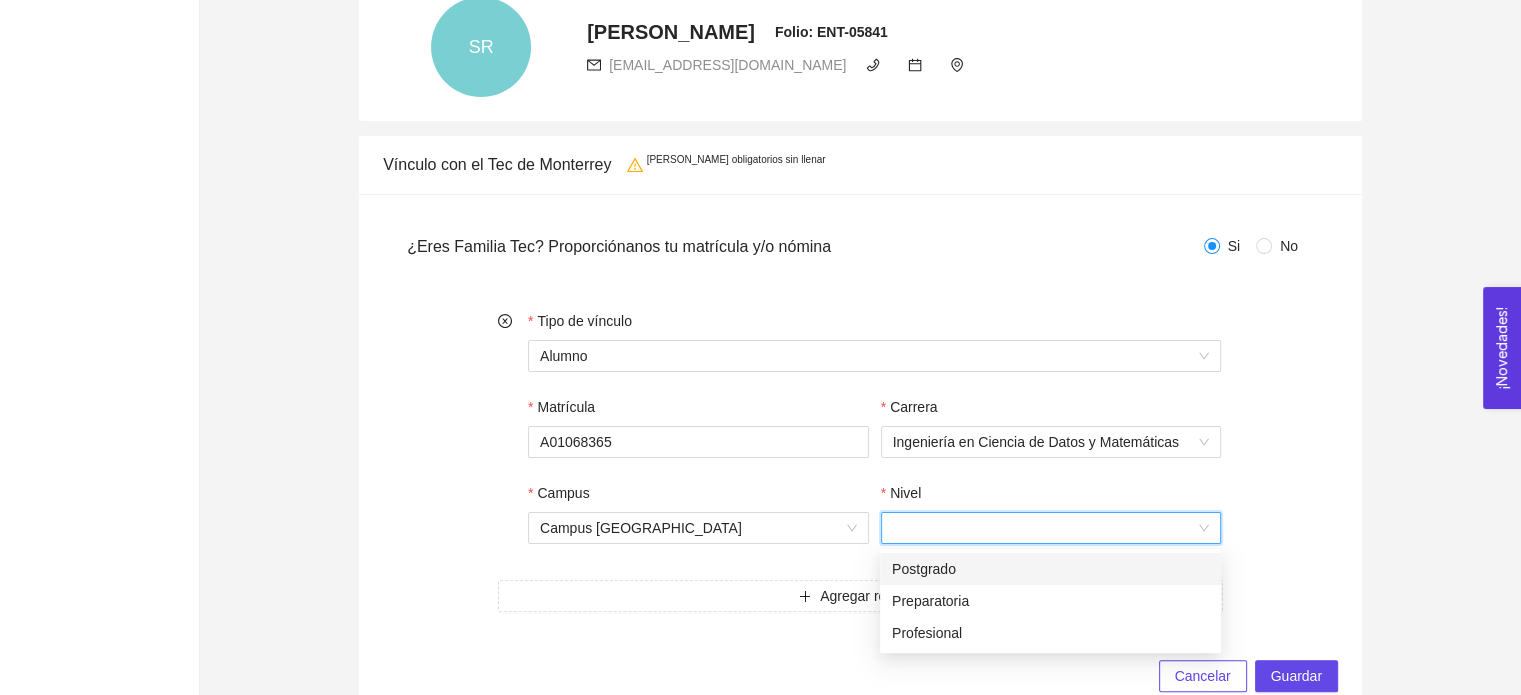 click on "Nivel" at bounding box center [1044, 528] 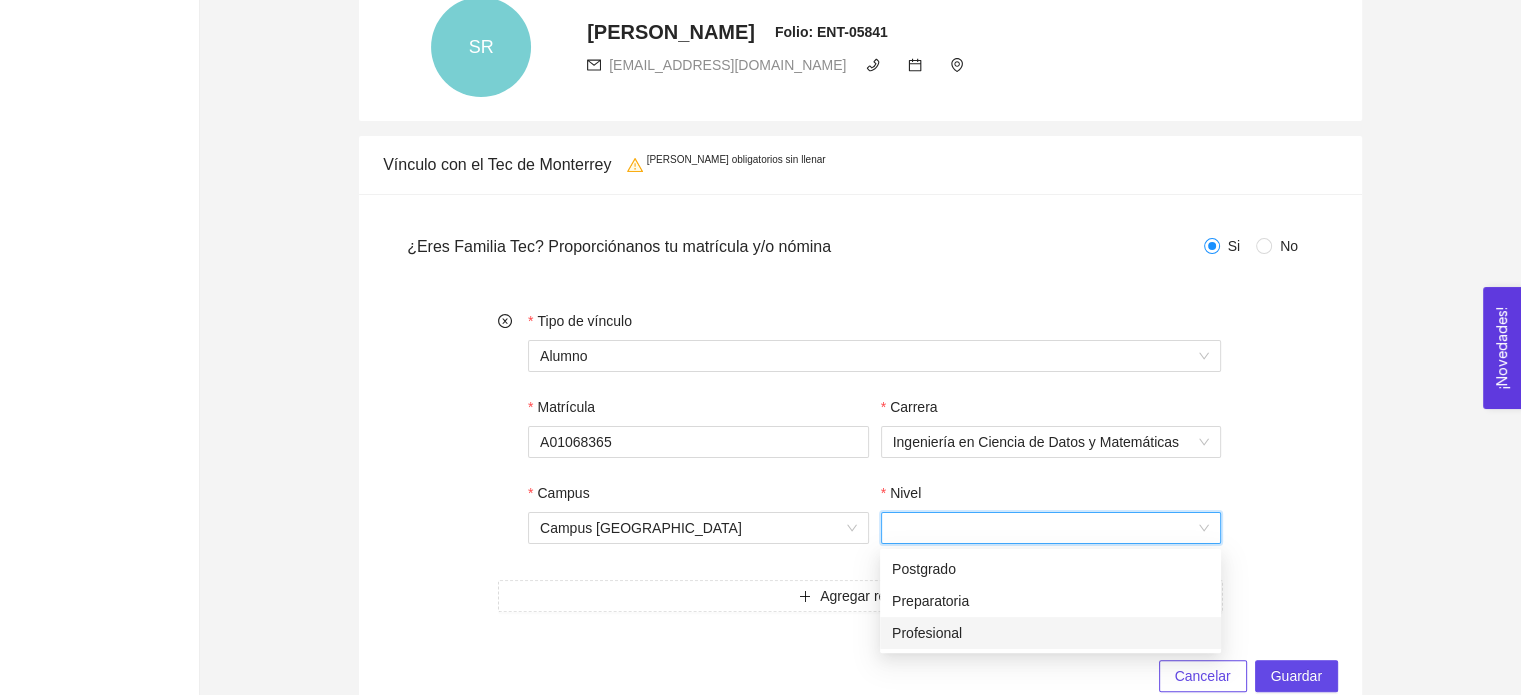 click on "Profesional" at bounding box center (1050, 633) 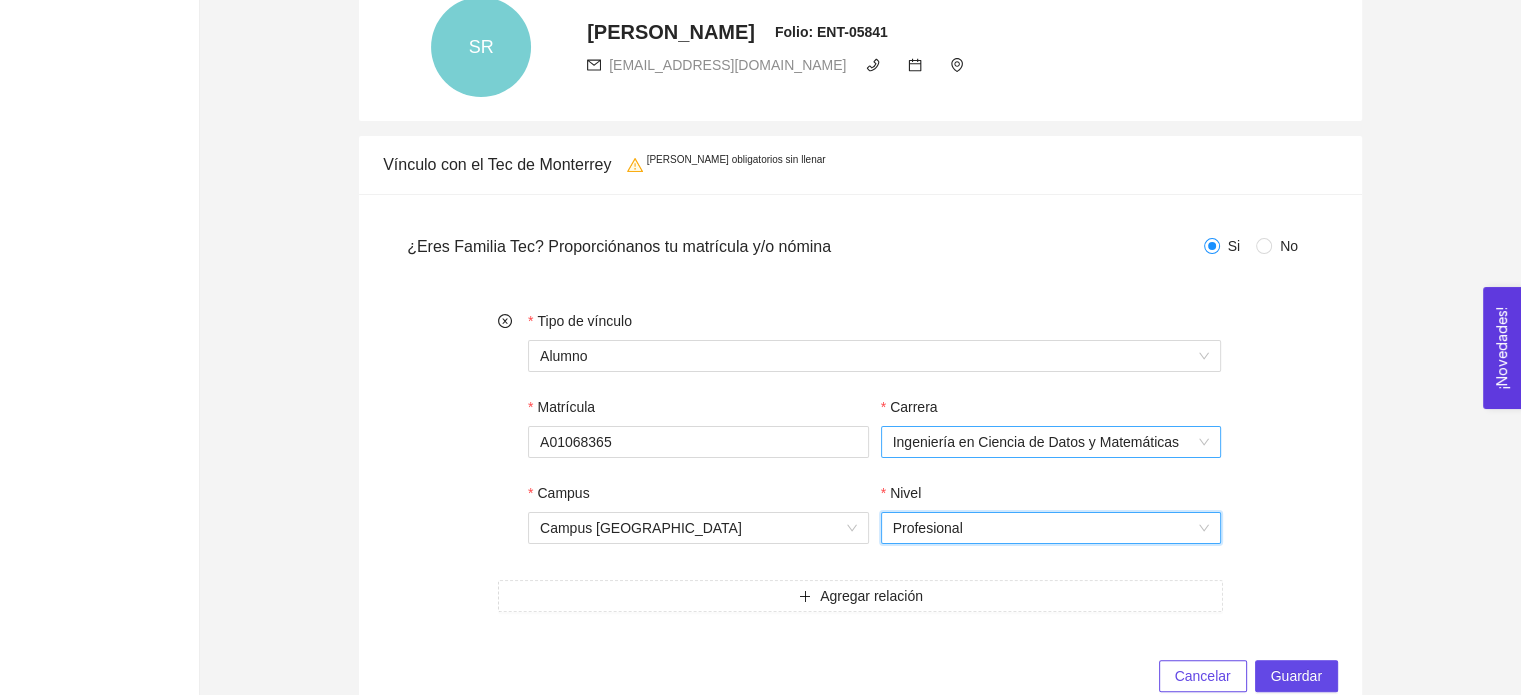 scroll, scrollTop: 508, scrollLeft: 0, axis: vertical 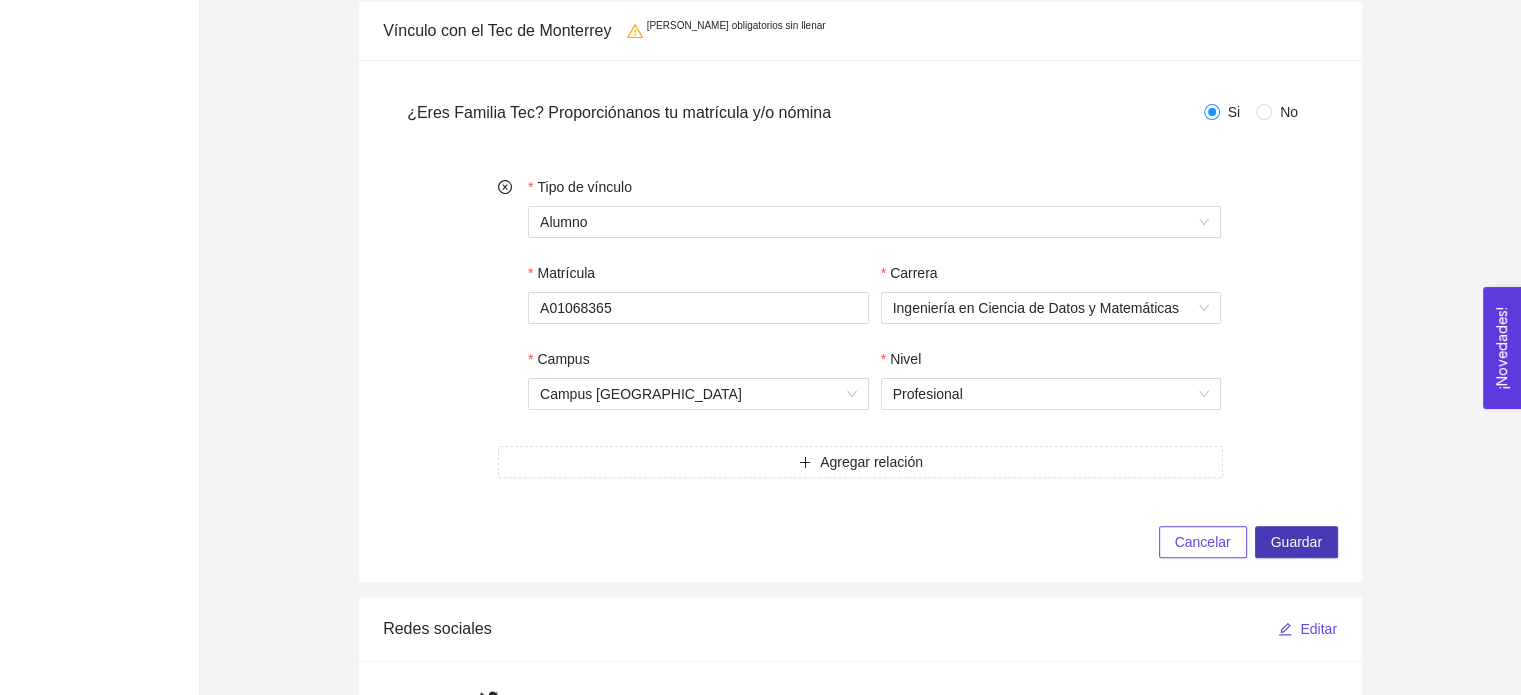click on "Guardar" at bounding box center (1296, 542) 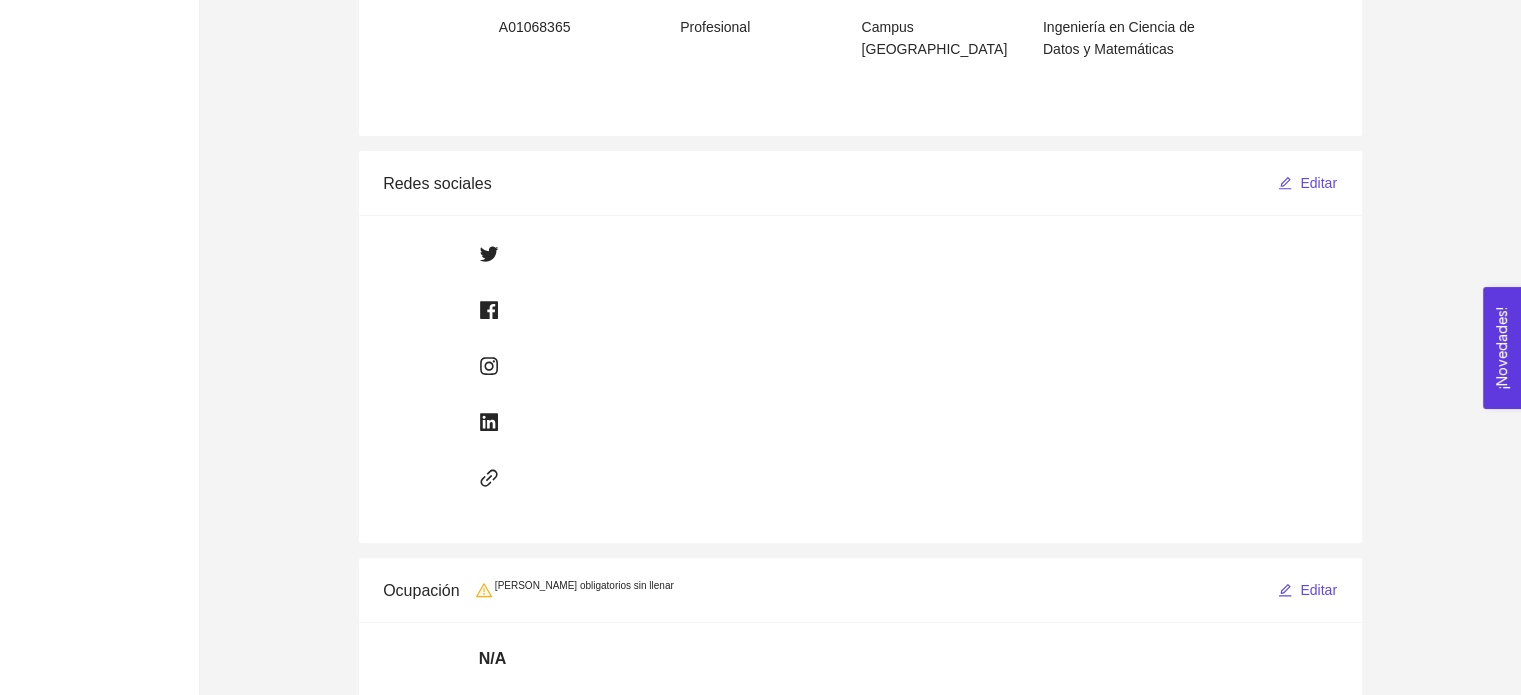 scroll, scrollTop: 760, scrollLeft: 0, axis: vertical 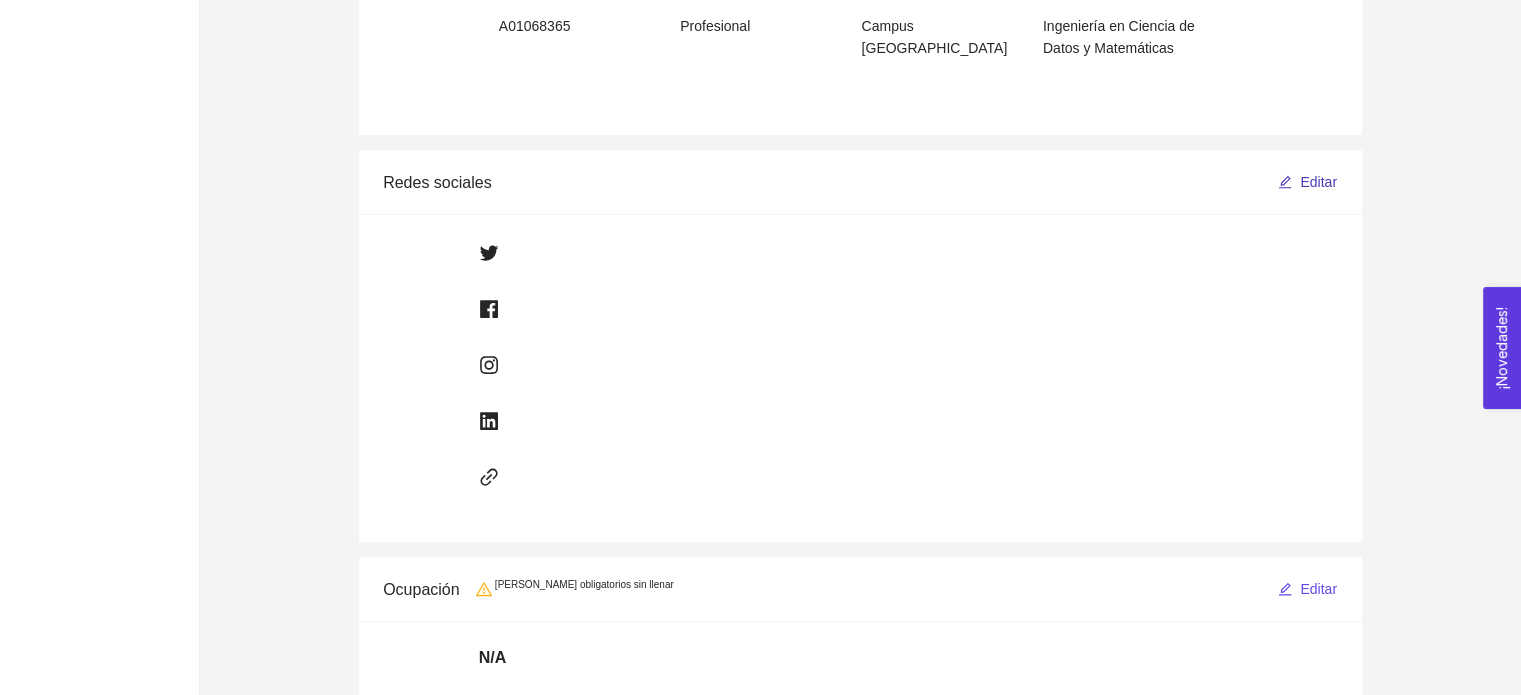 click on "Editar" at bounding box center (1318, 182) 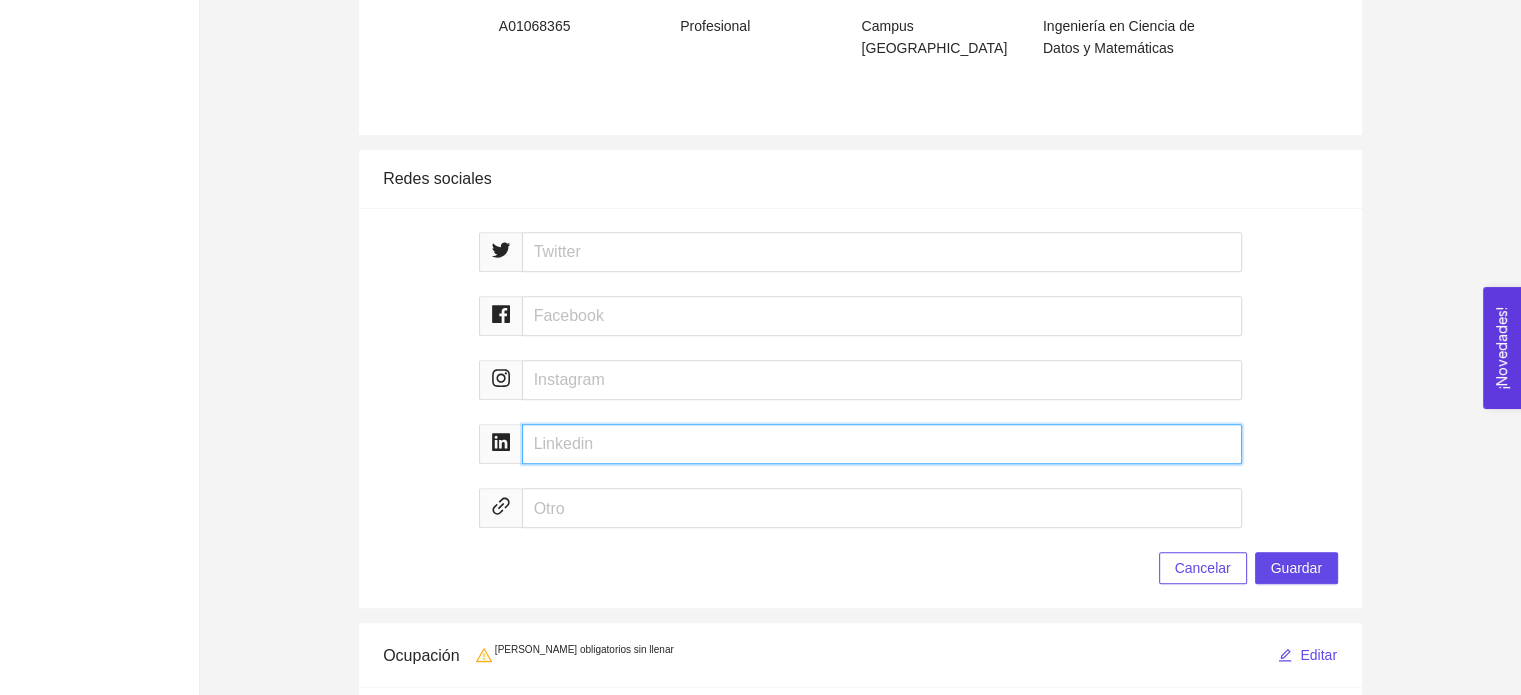 click at bounding box center [882, 444] 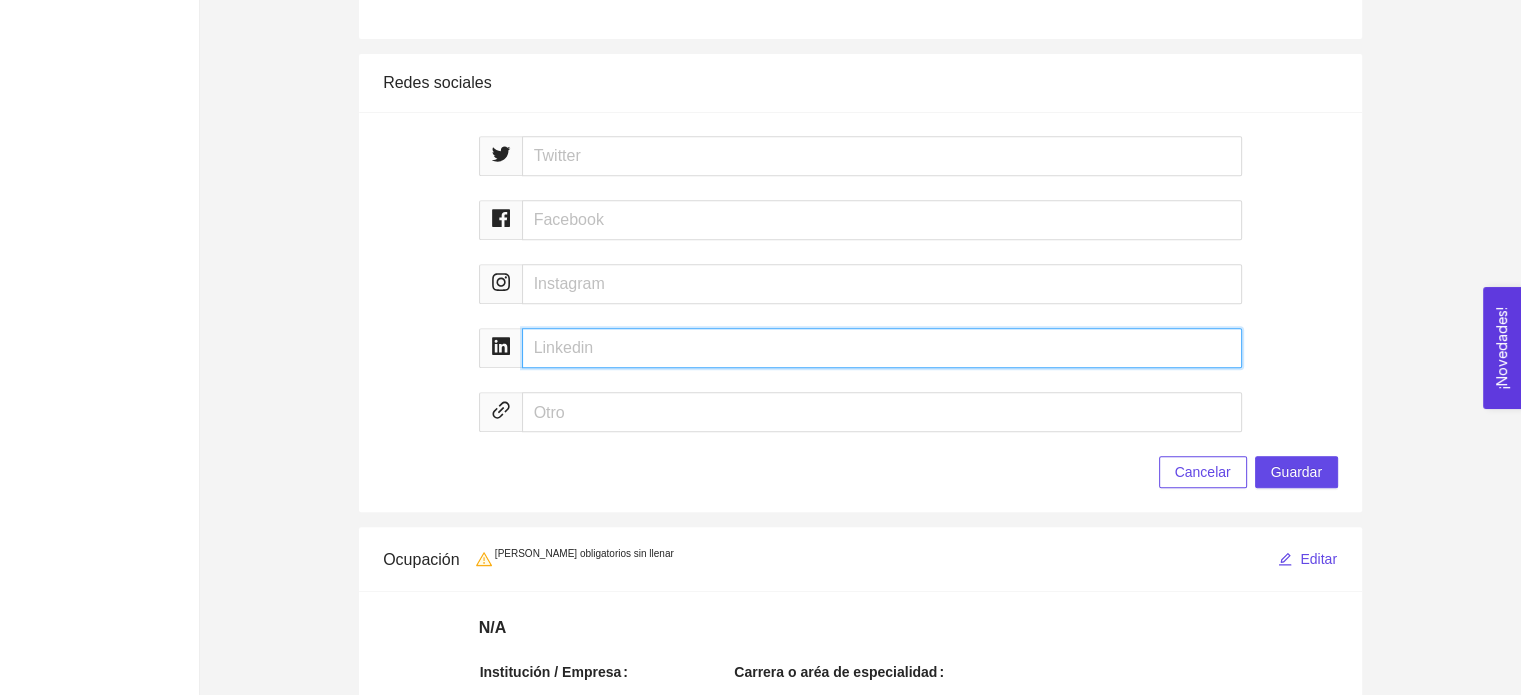 scroll, scrollTop: 856, scrollLeft: 0, axis: vertical 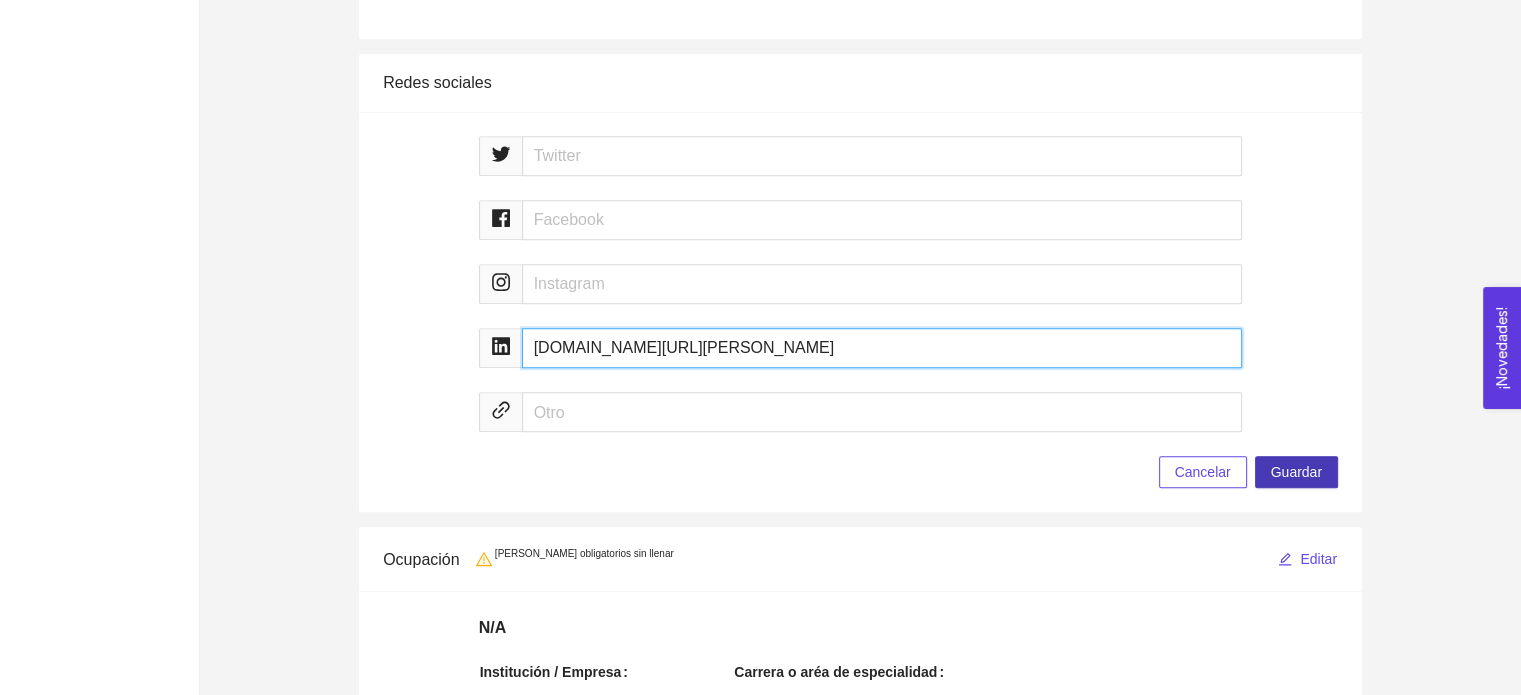 type on "www.linkedin.com/in/sara-rivera-méndez-972a62290" 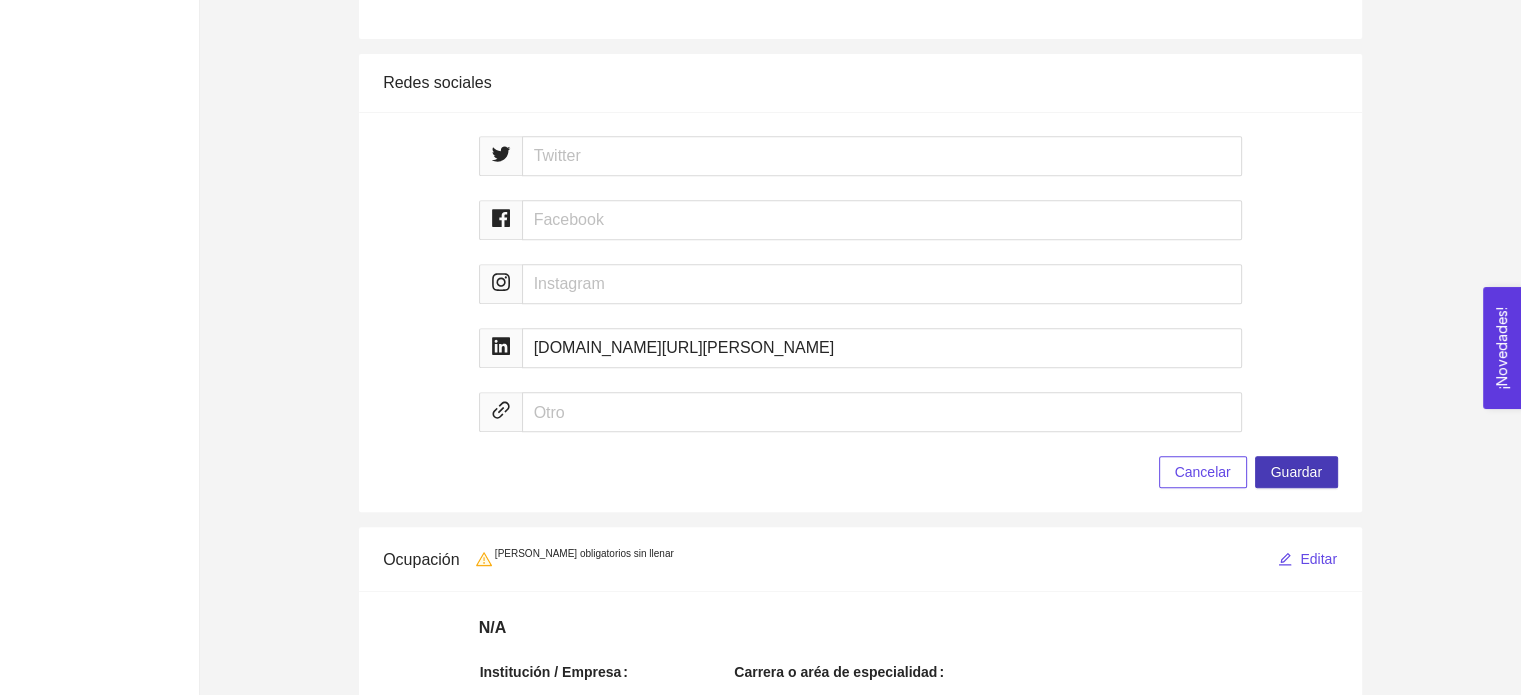 click on "Guardar" at bounding box center (1296, 472) 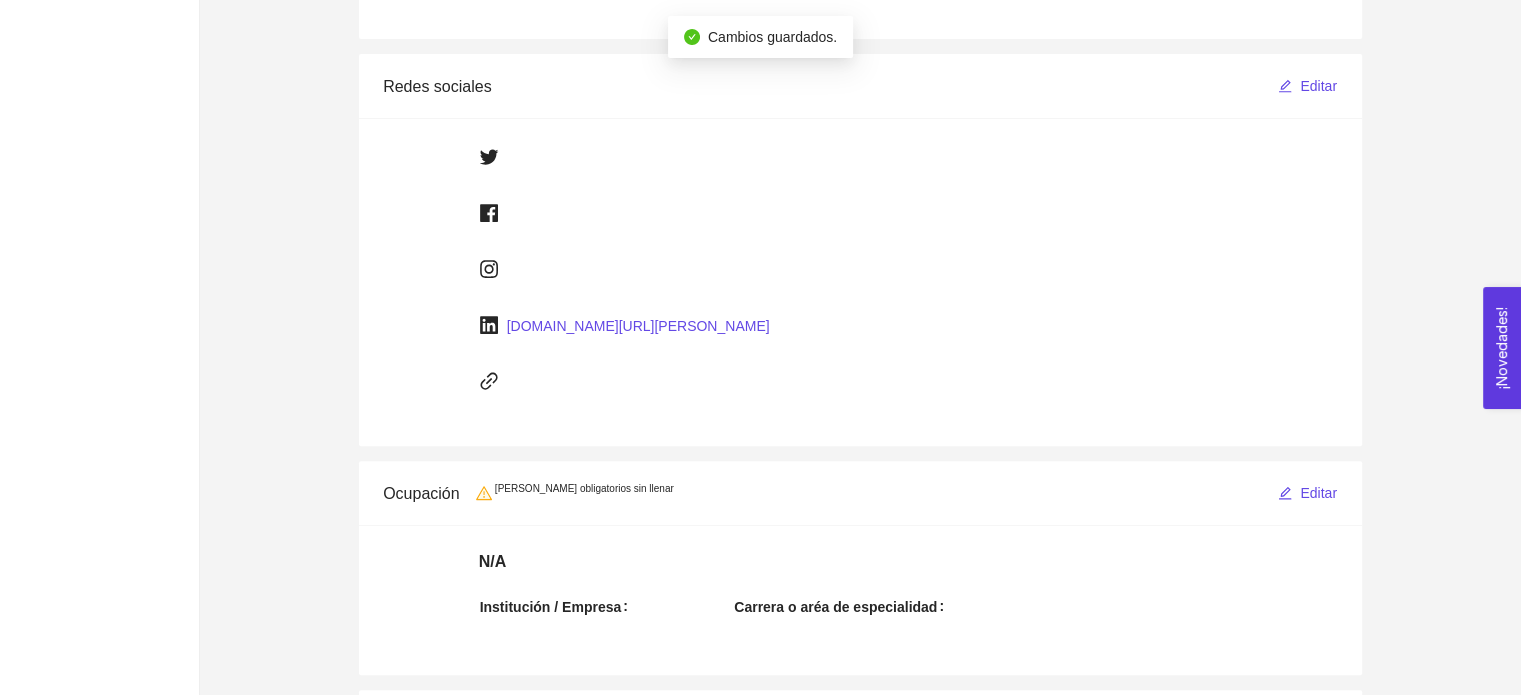 click on "www.linkedin.com/in/sara-rivera-méndez-972a62290" at bounding box center (638, 326) 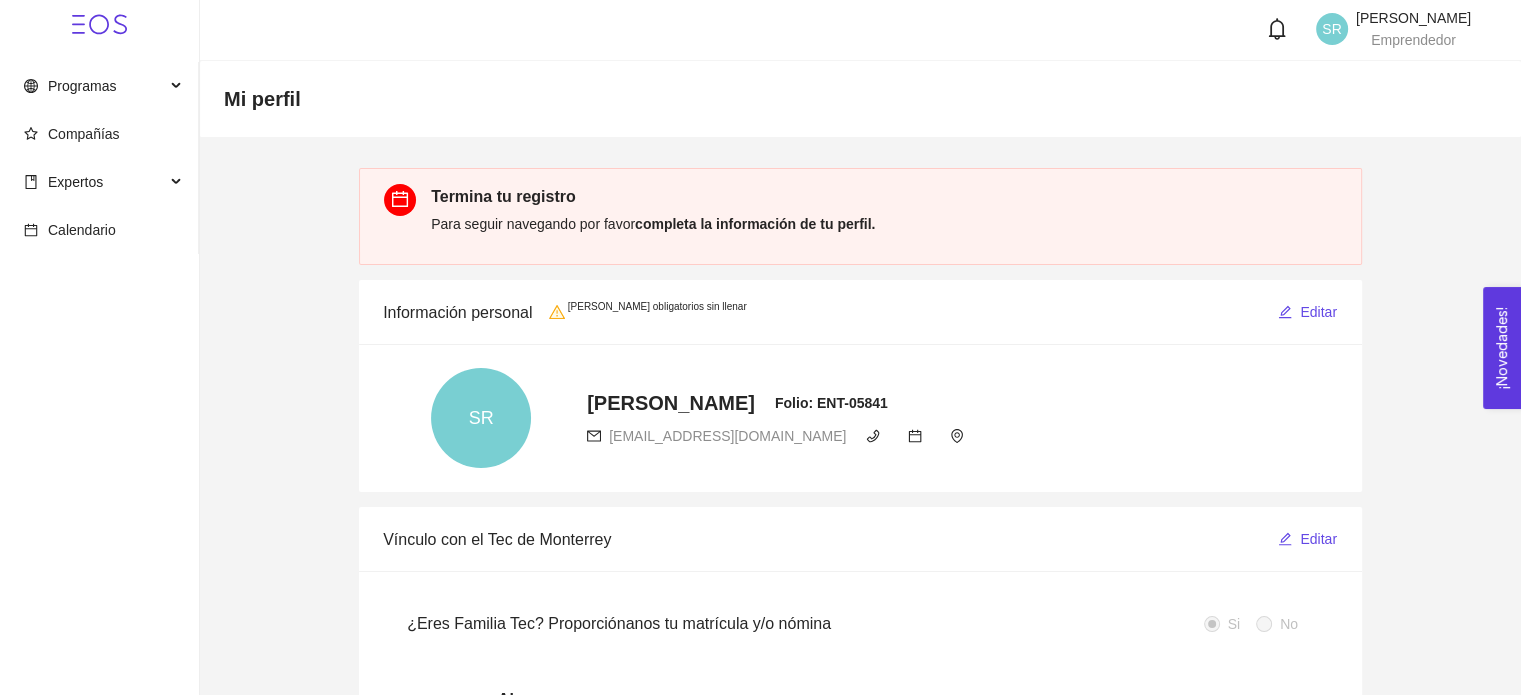 scroll, scrollTop: 0, scrollLeft: 0, axis: both 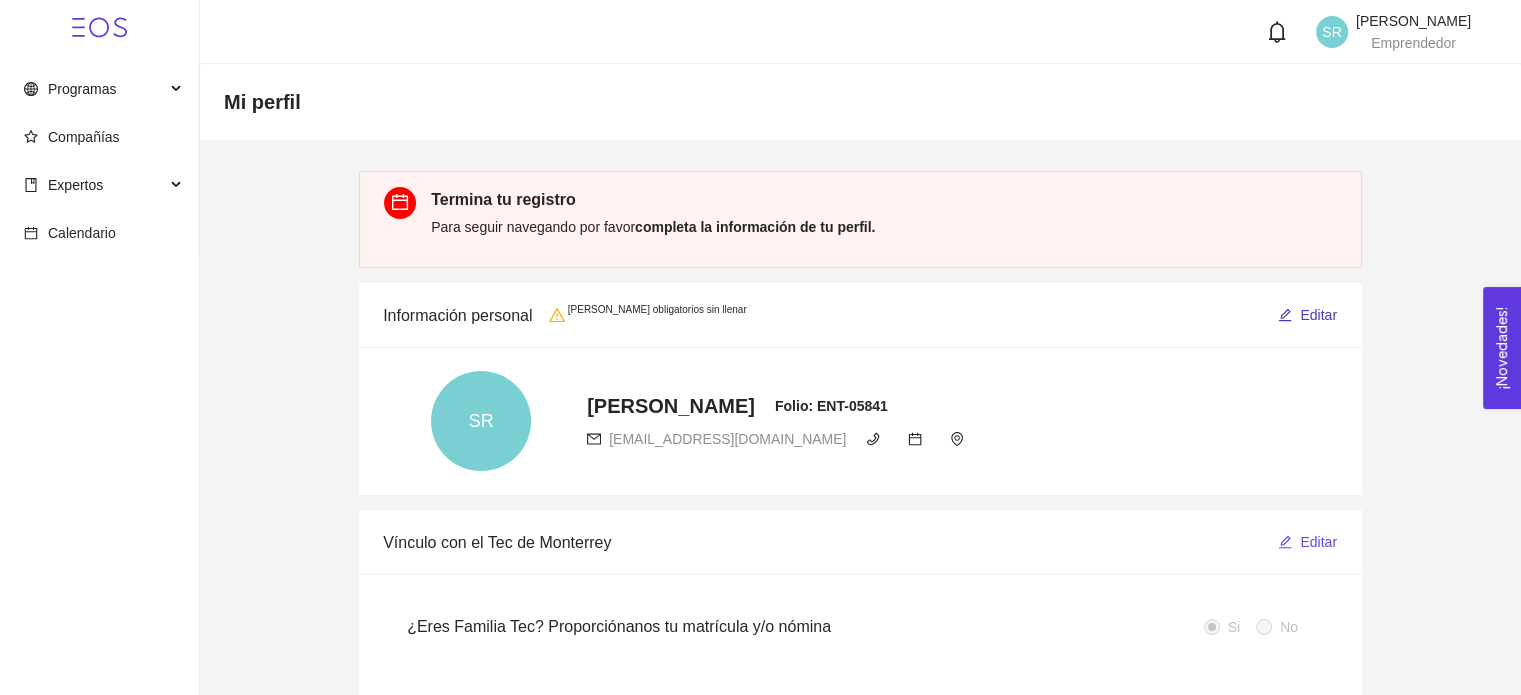 click on "Editar" at bounding box center [1307, 315] 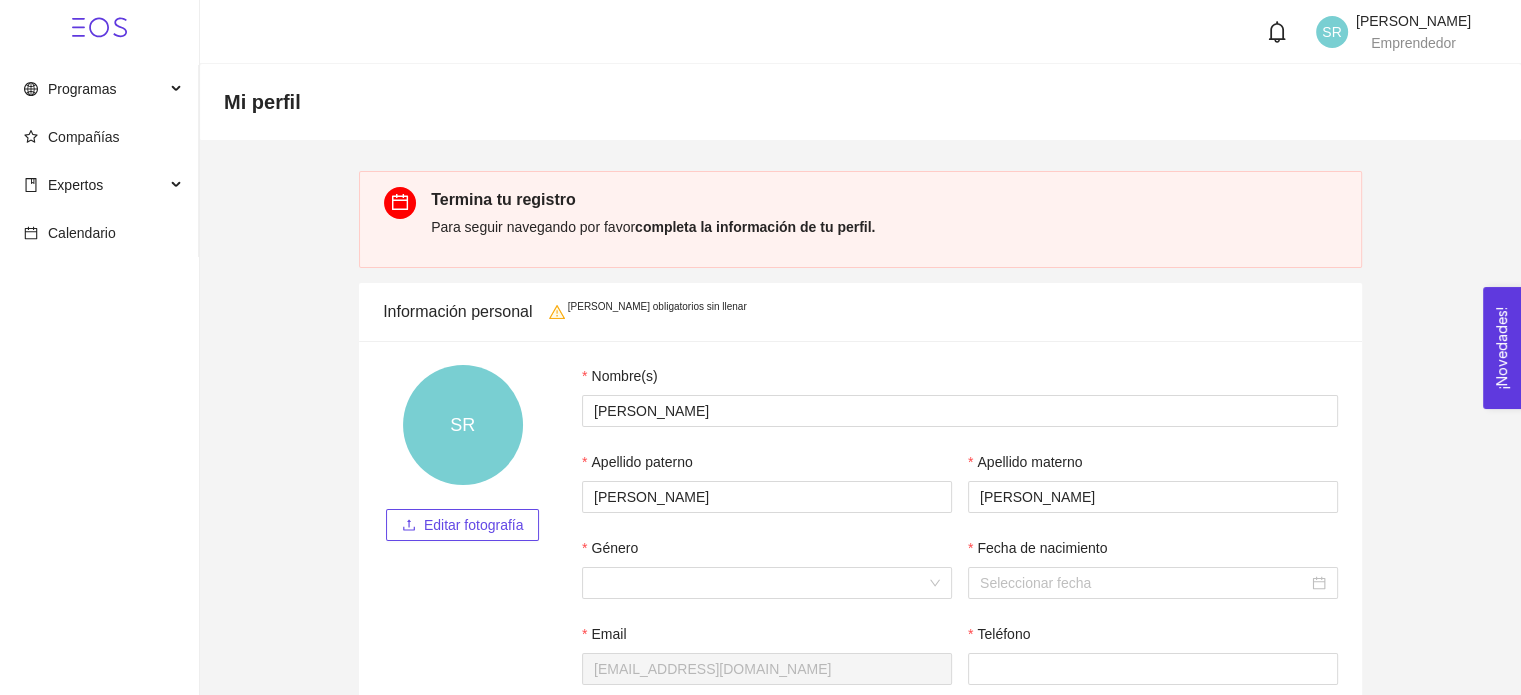 scroll, scrollTop: 108, scrollLeft: 0, axis: vertical 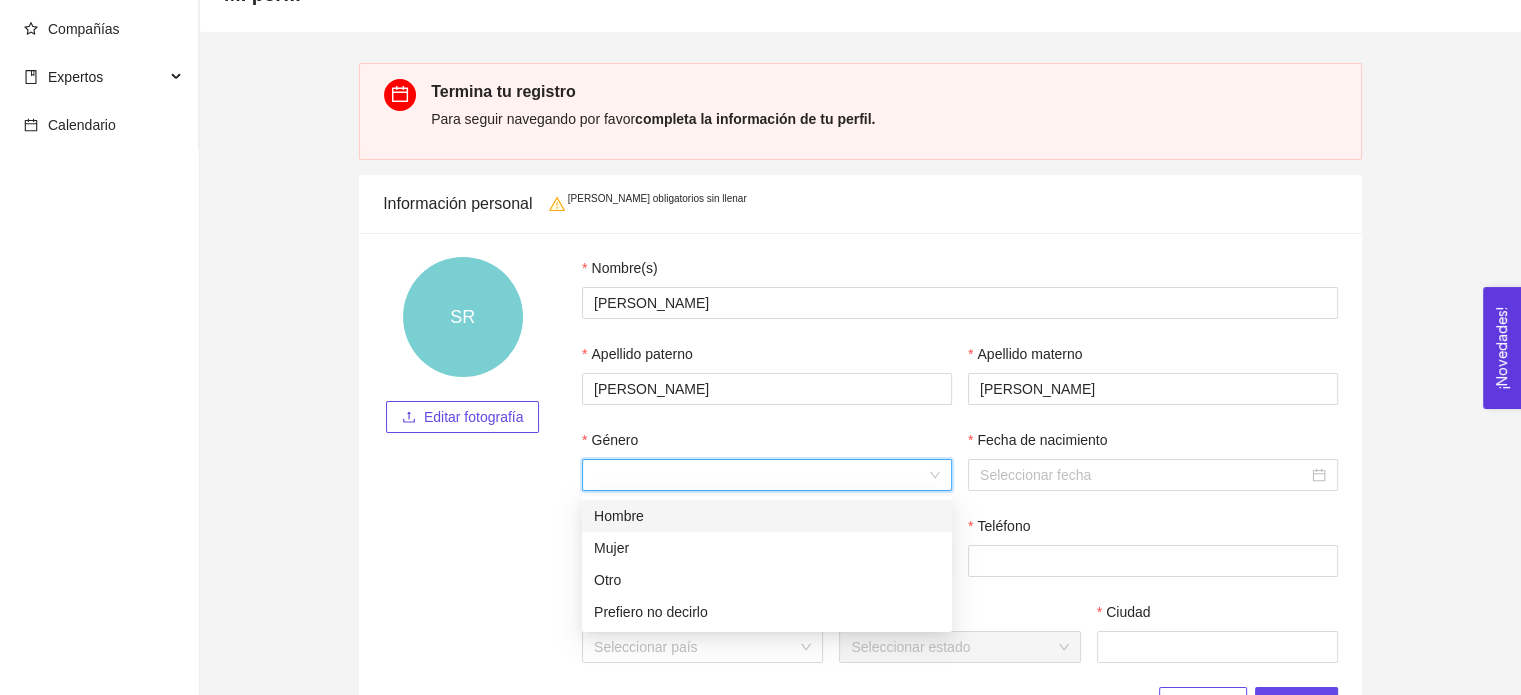 click on "Género" at bounding box center [760, 475] 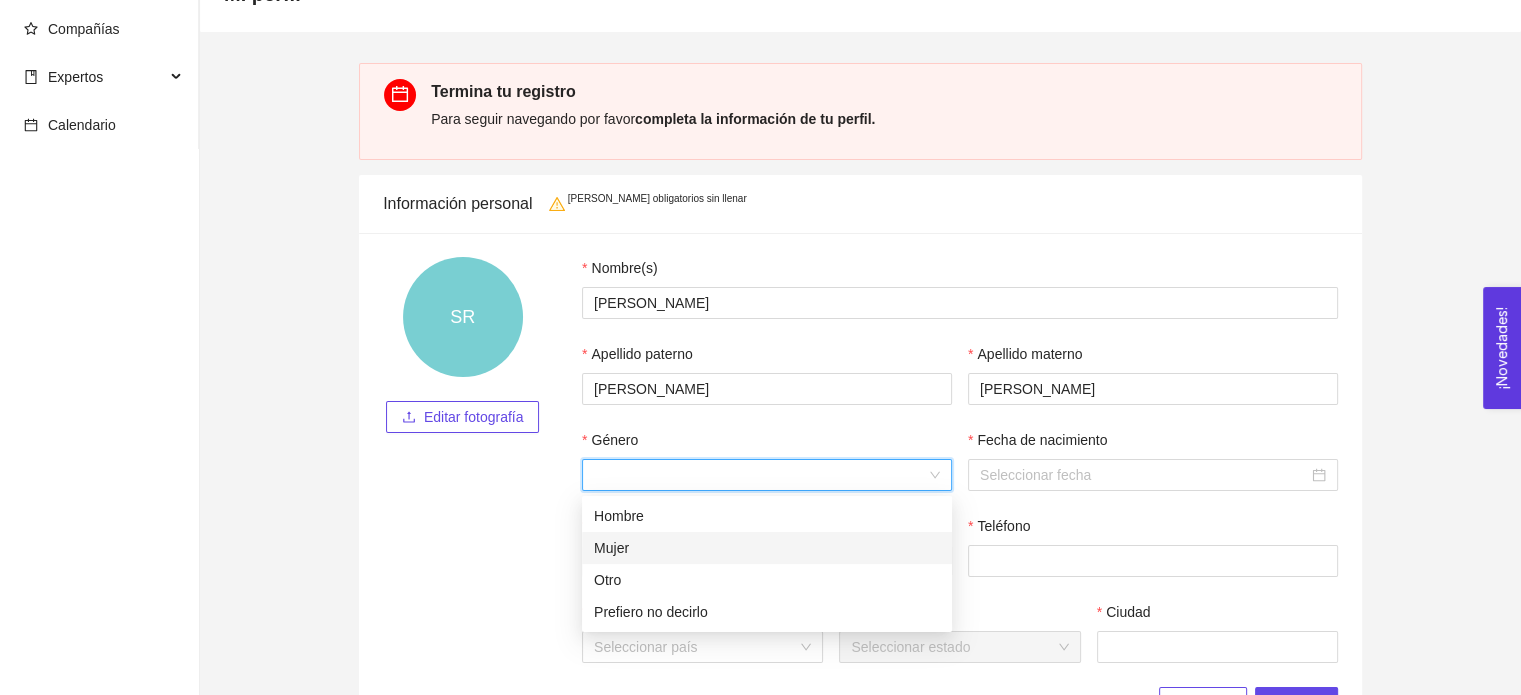click on "Mujer" at bounding box center [767, 548] 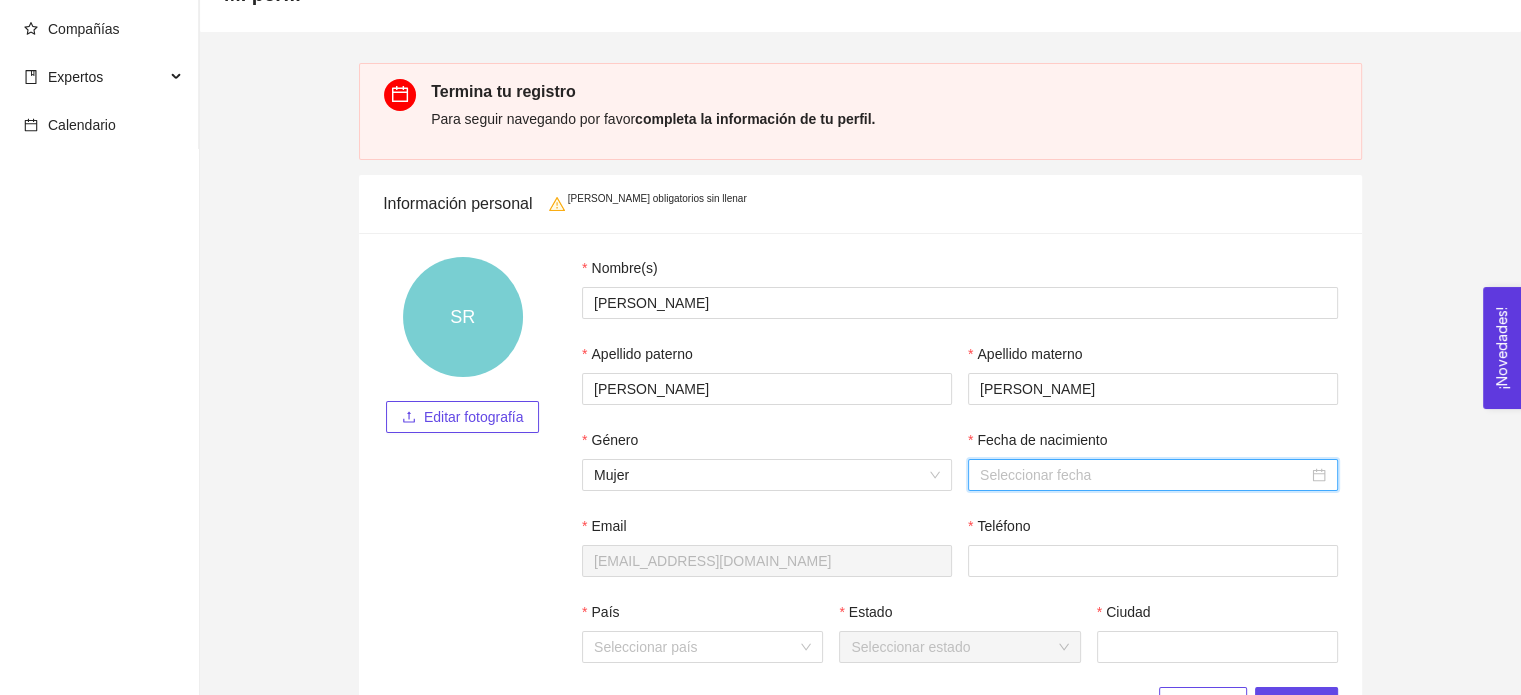 click on "Fecha de nacimiento" at bounding box center [1144, 475] 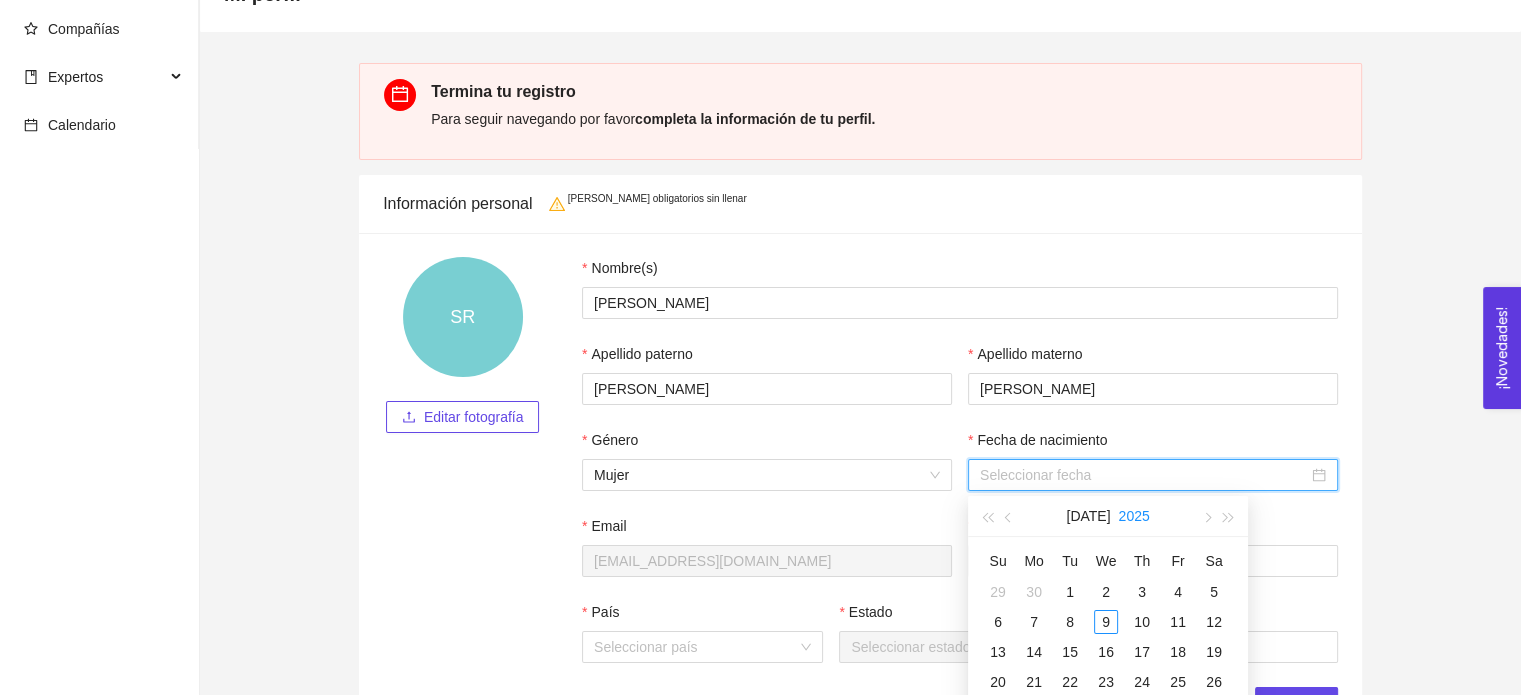 click on "2025" at bounding box center (1133, 516) 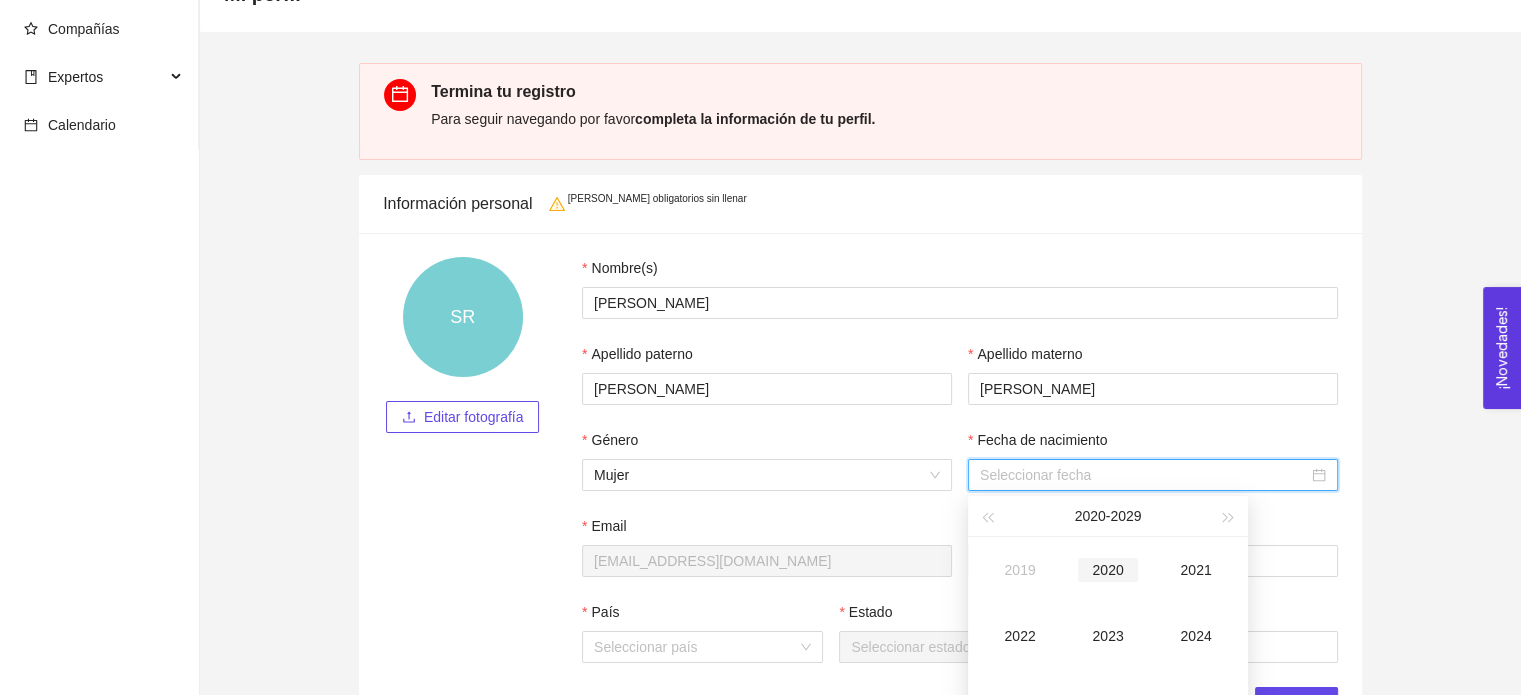 type on "2020-07-09" 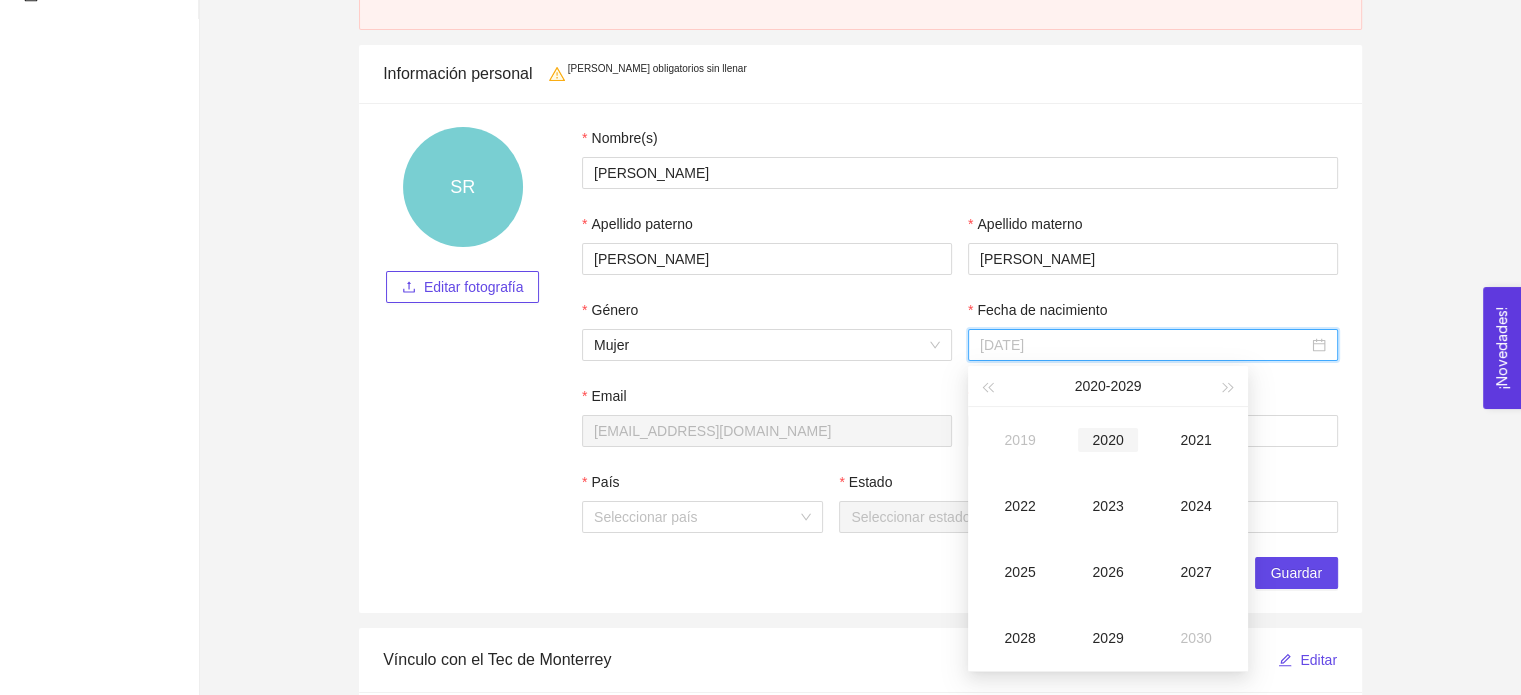 scroll, scrollTop: 220, scrollLeft: 0, axis: vertical 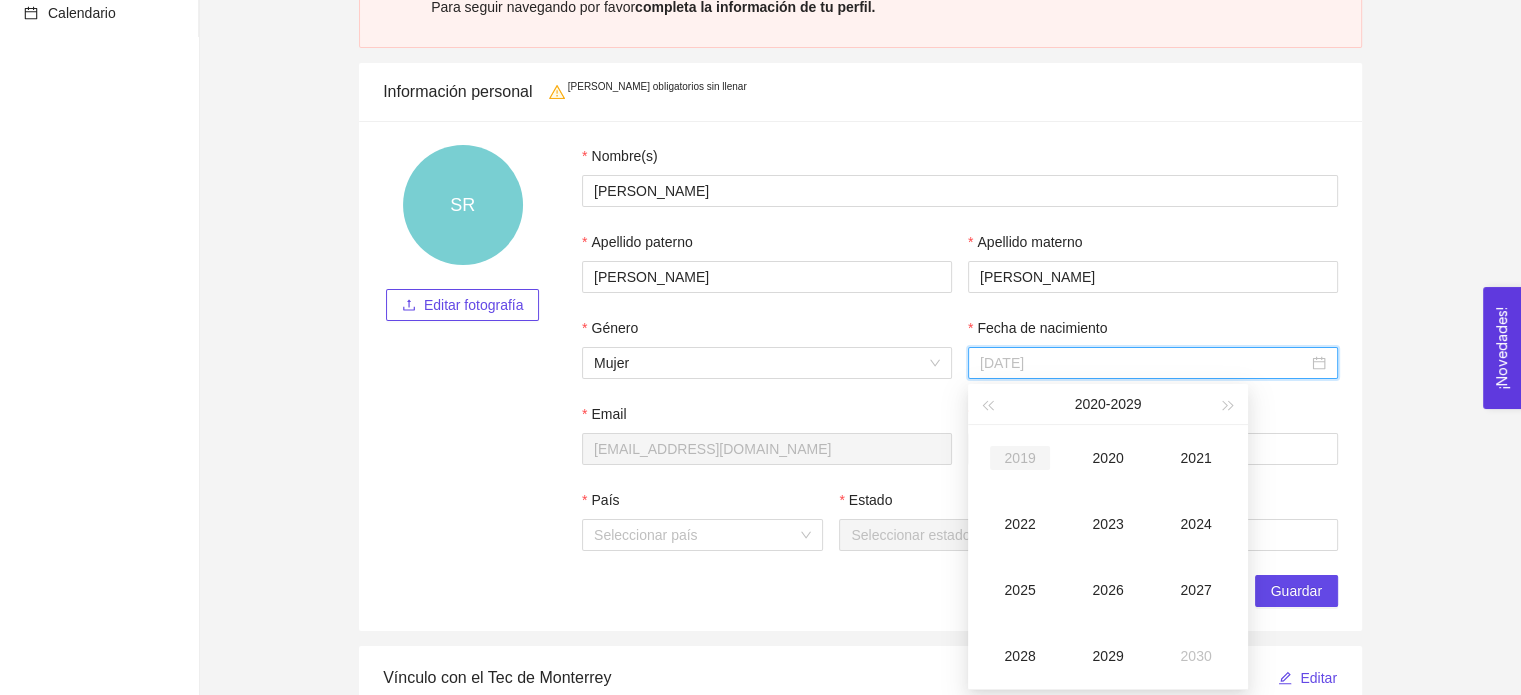 type on "2019-07-09" 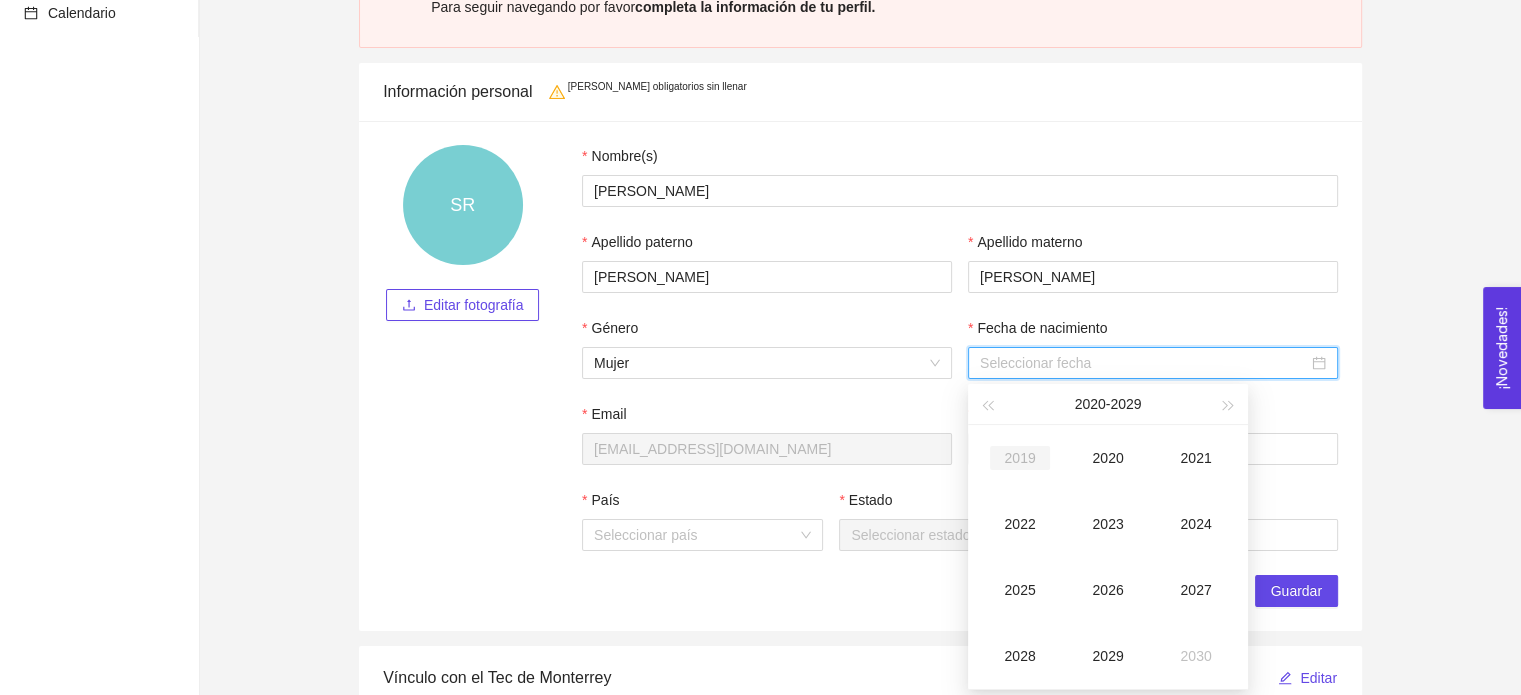type on "2019-07-09" 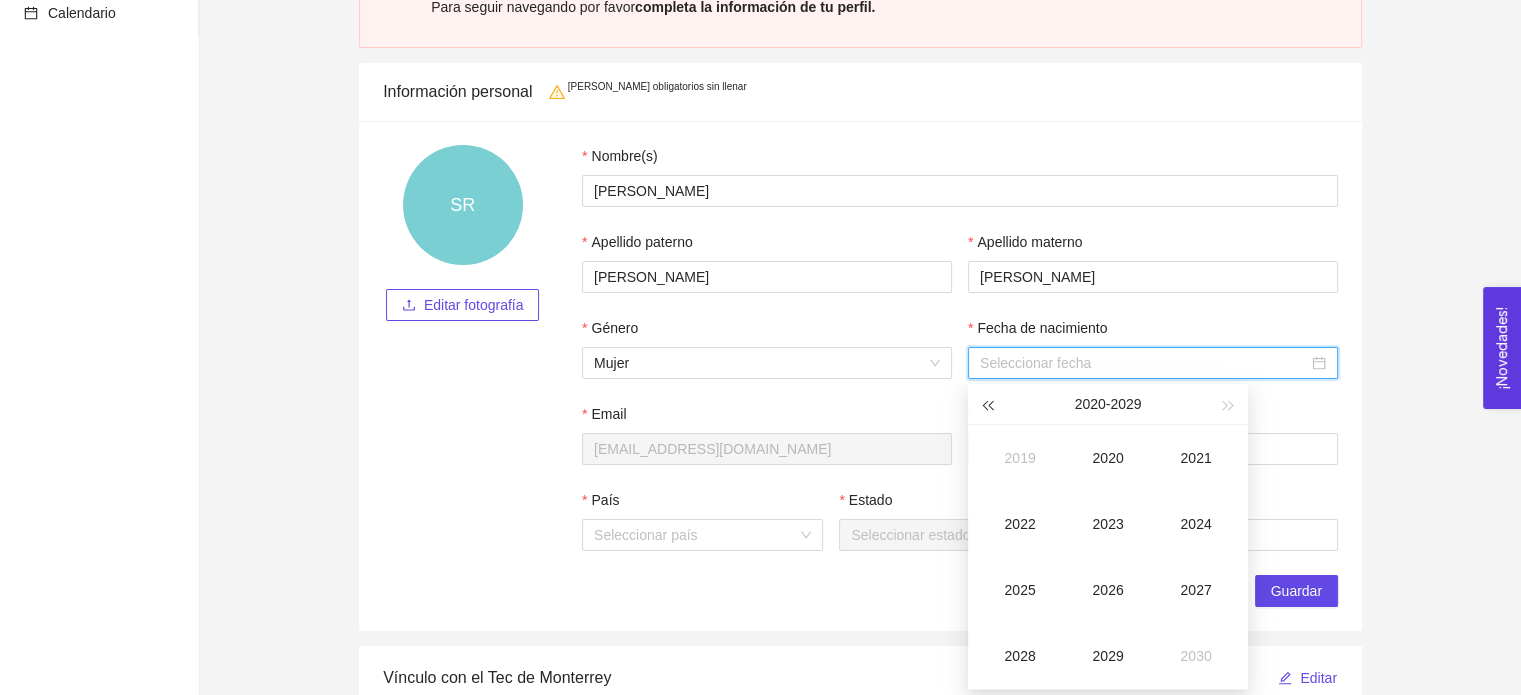 click at bounding box center (987, 406) 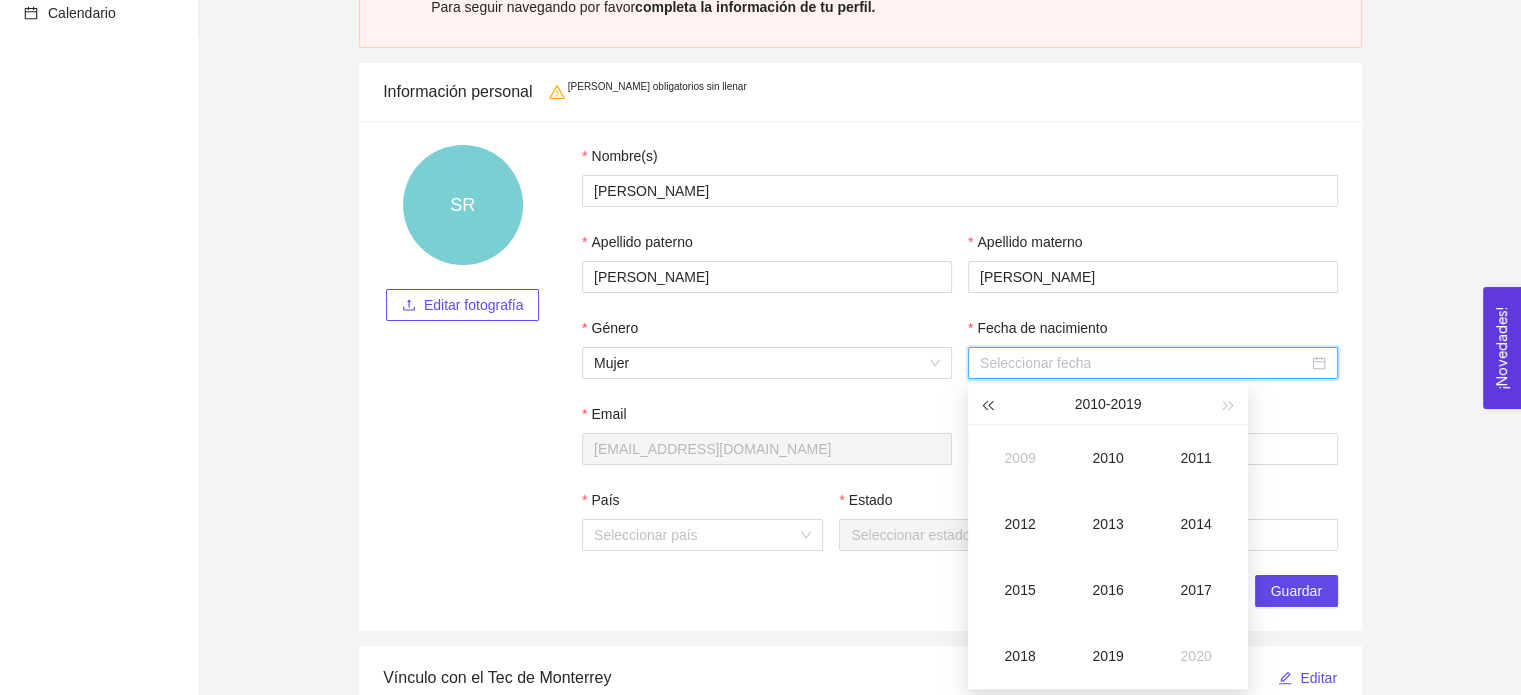 click at bounding box center [987, 406] 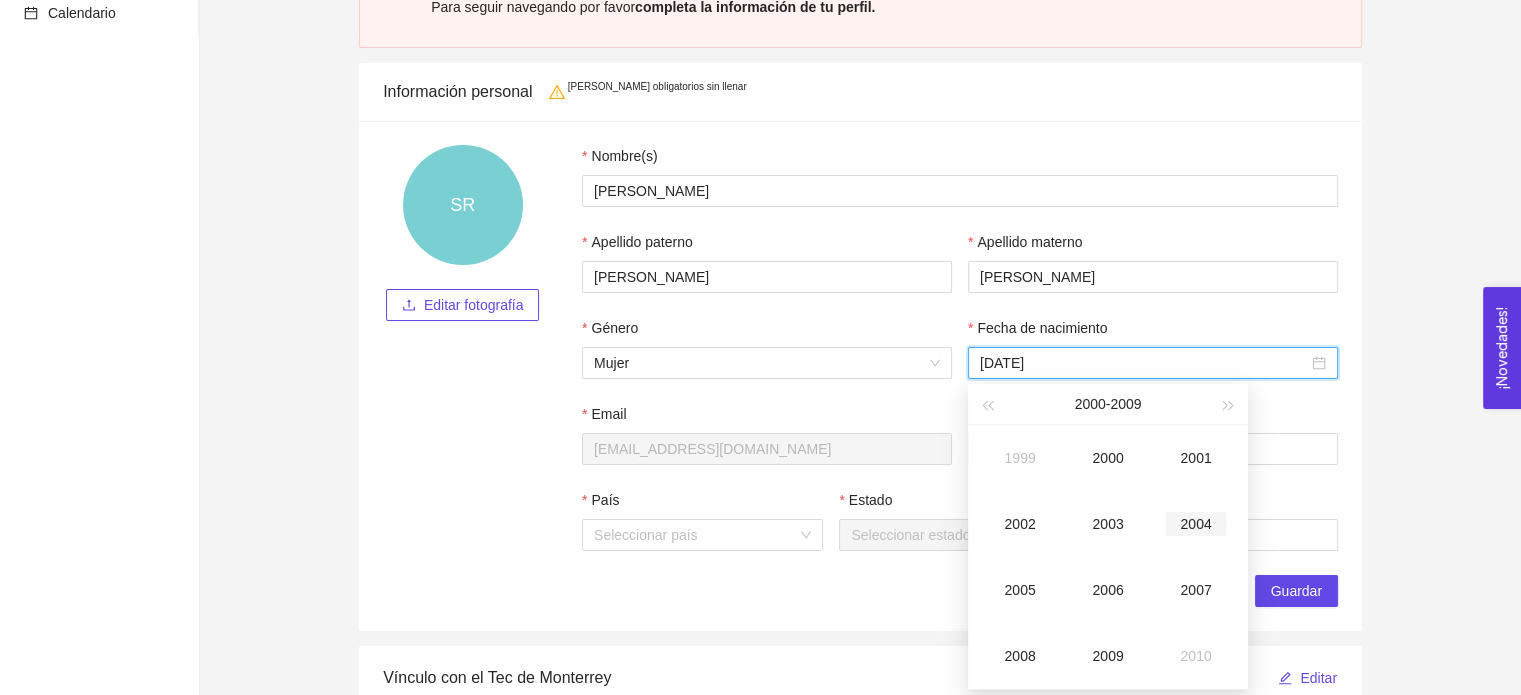 type on "2004-07-09" 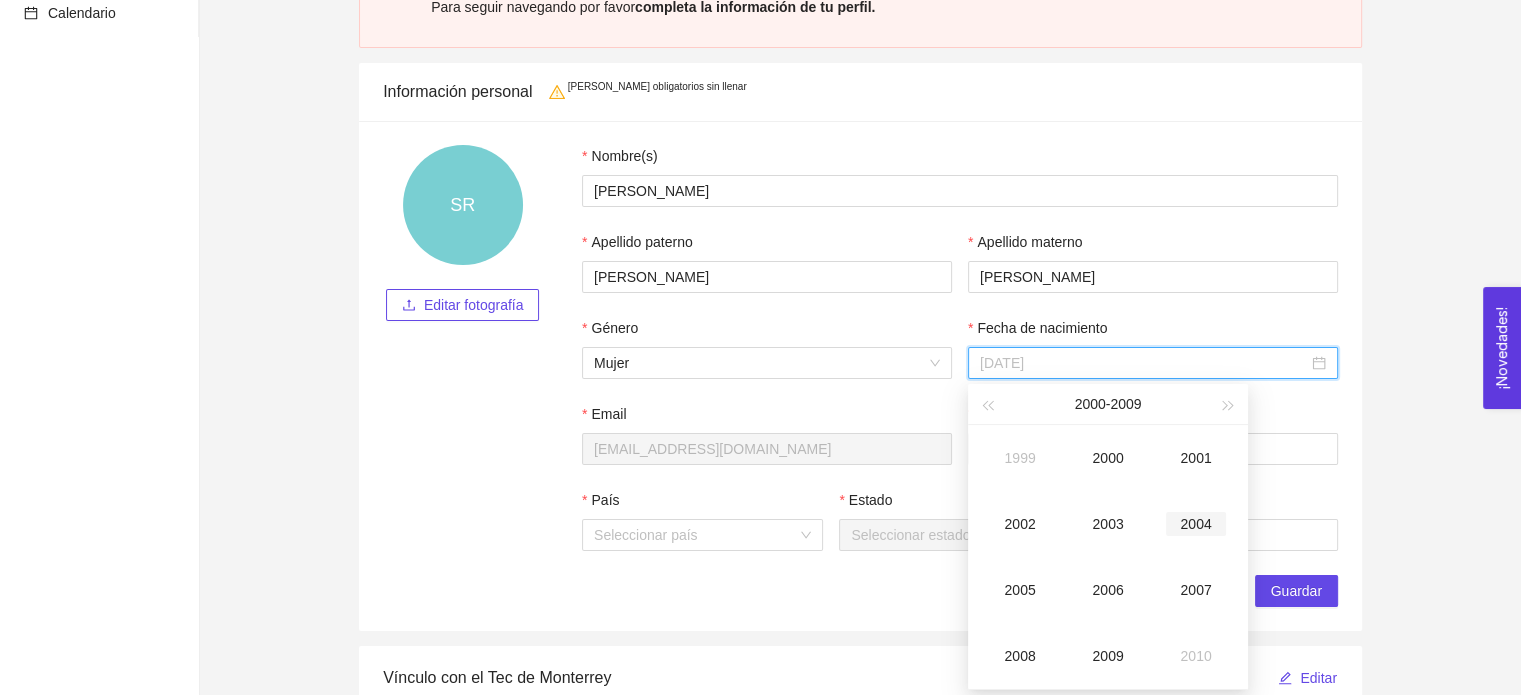click on "2004" at bounding box center [1196, 524] 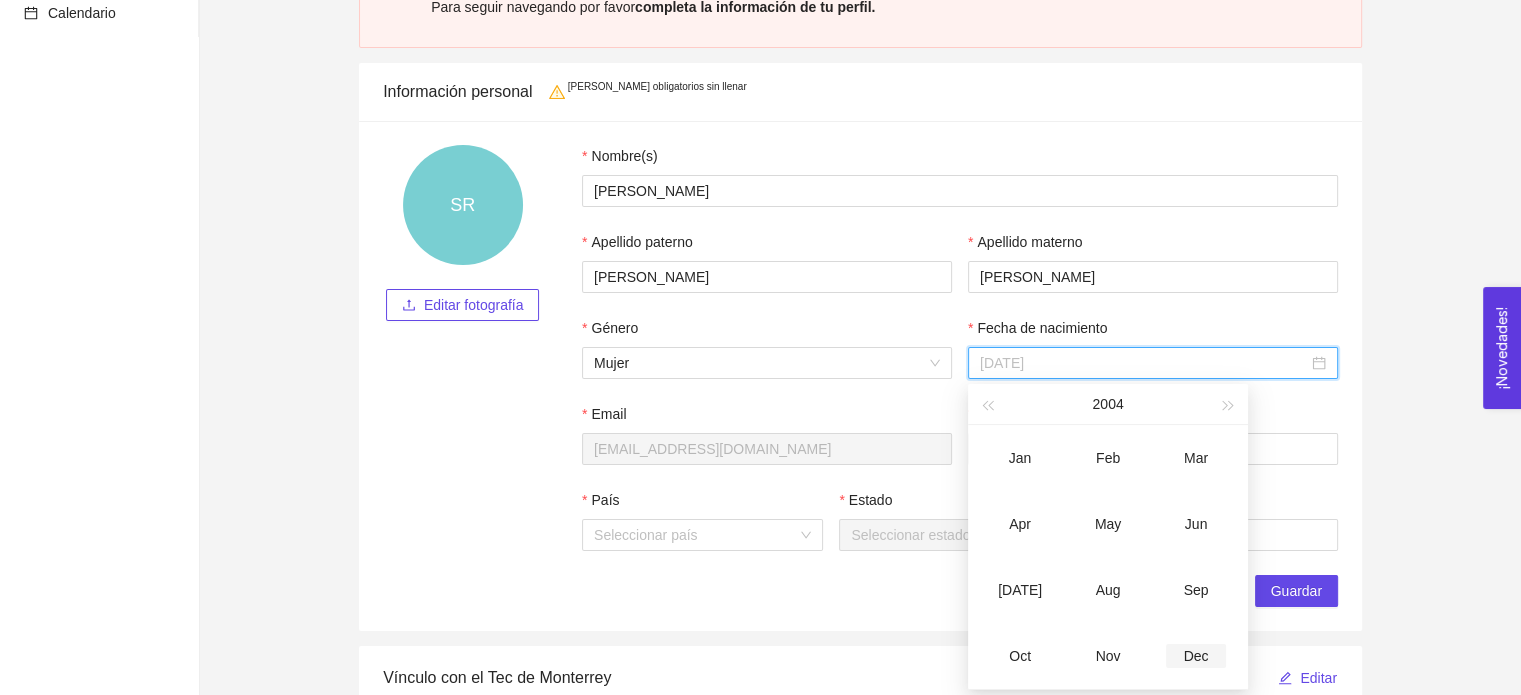 type on "2004-12-09" 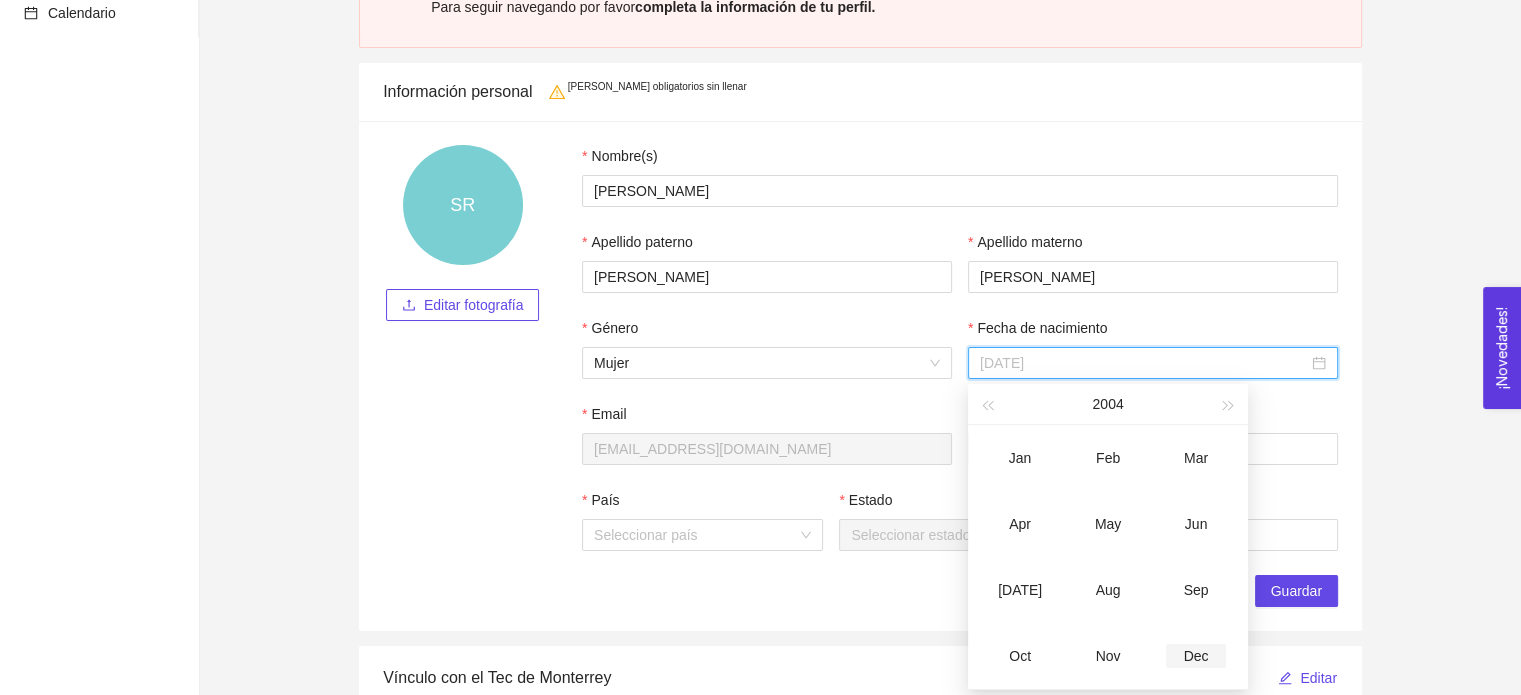 click on "Dec" at bounding box center [1196, 656] 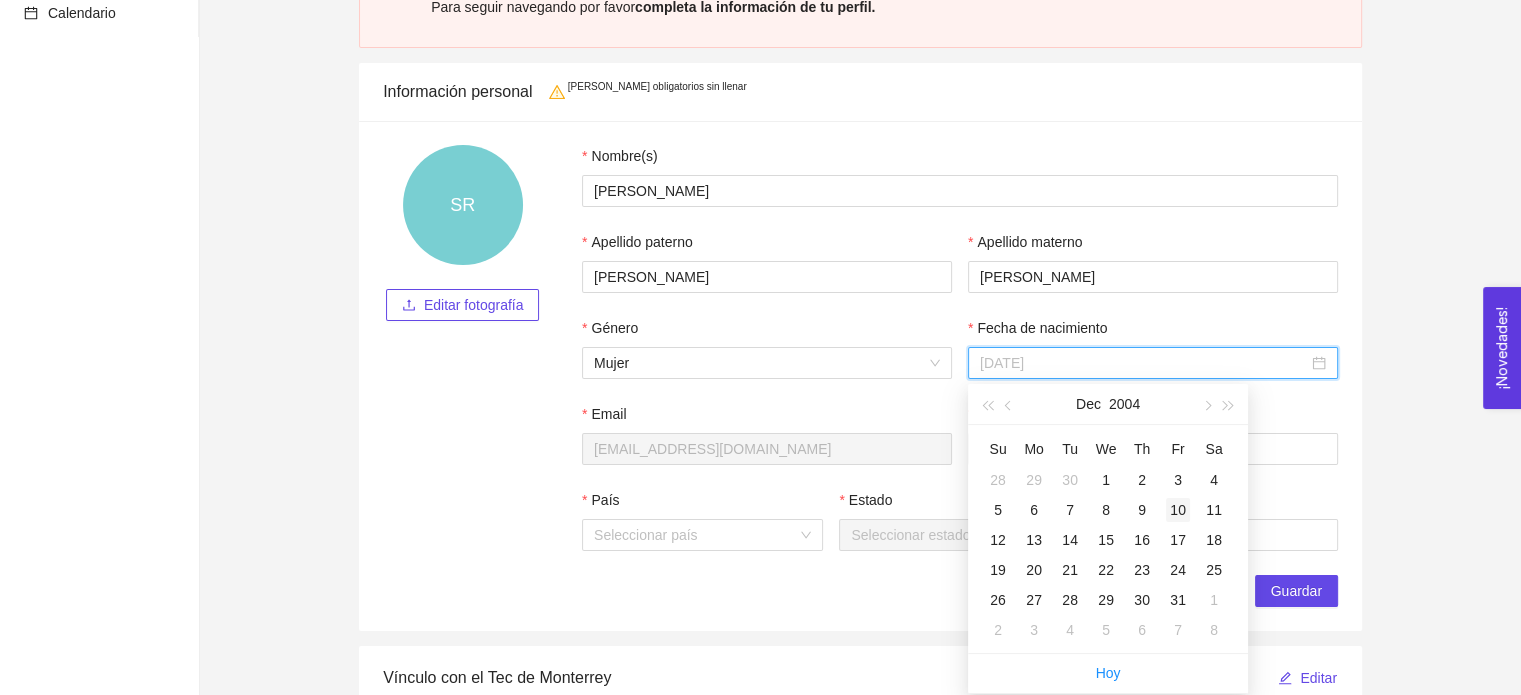 type on "2004-12-10" 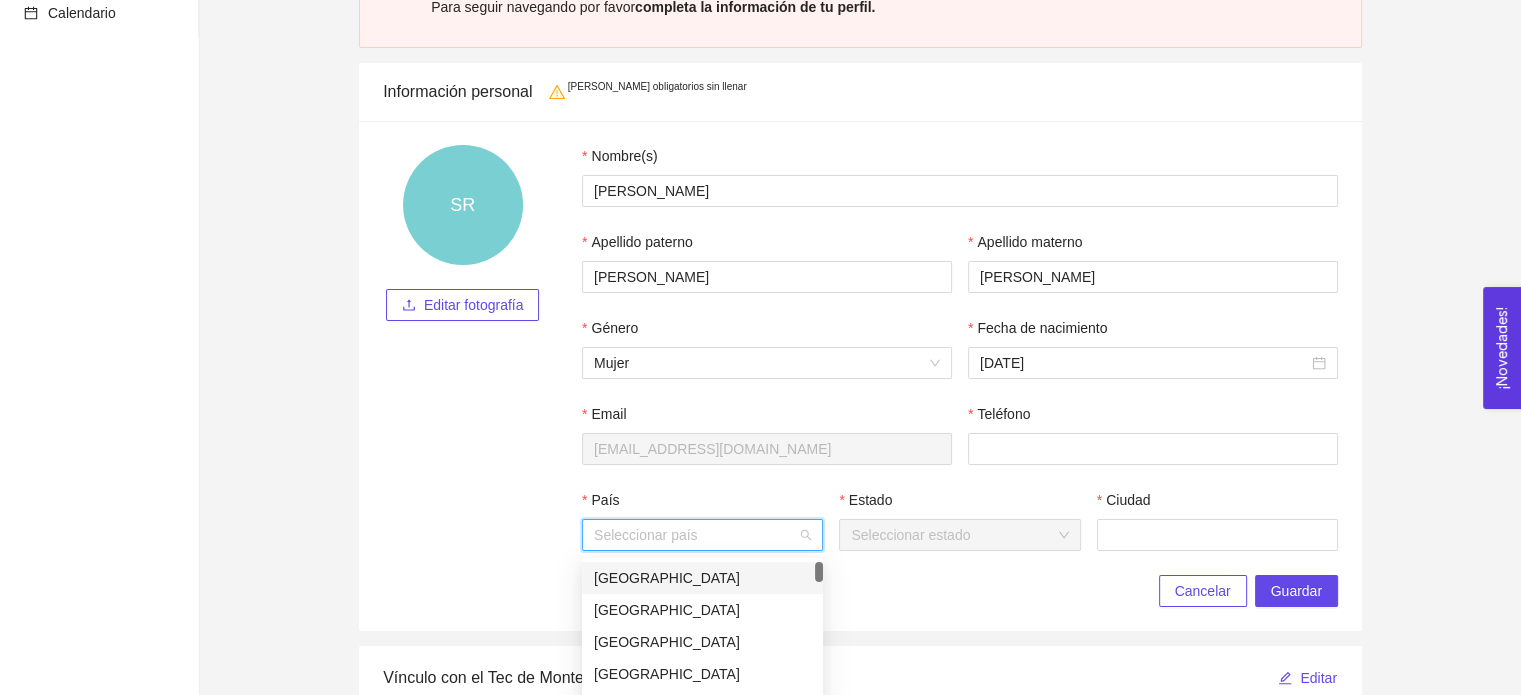click on "País" at bounding box center (695, 535) 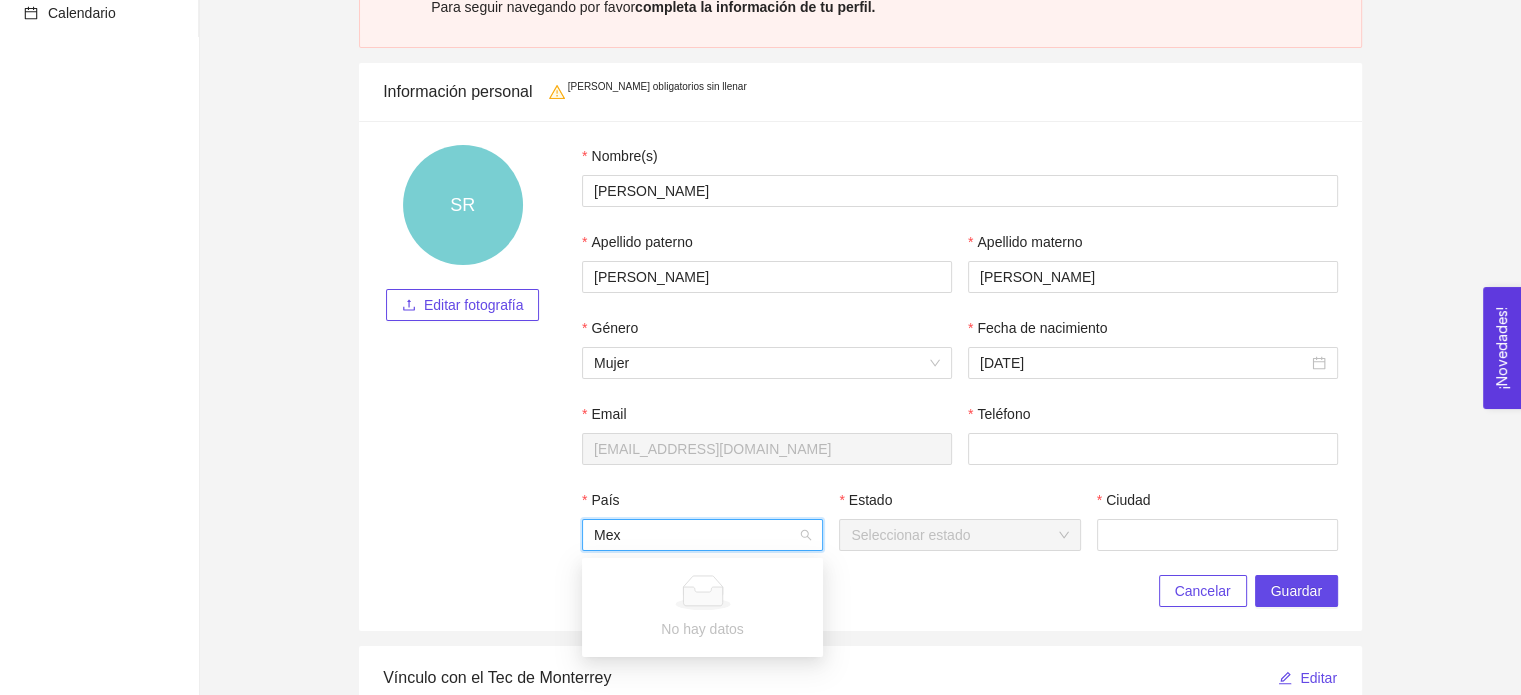 type on "México" 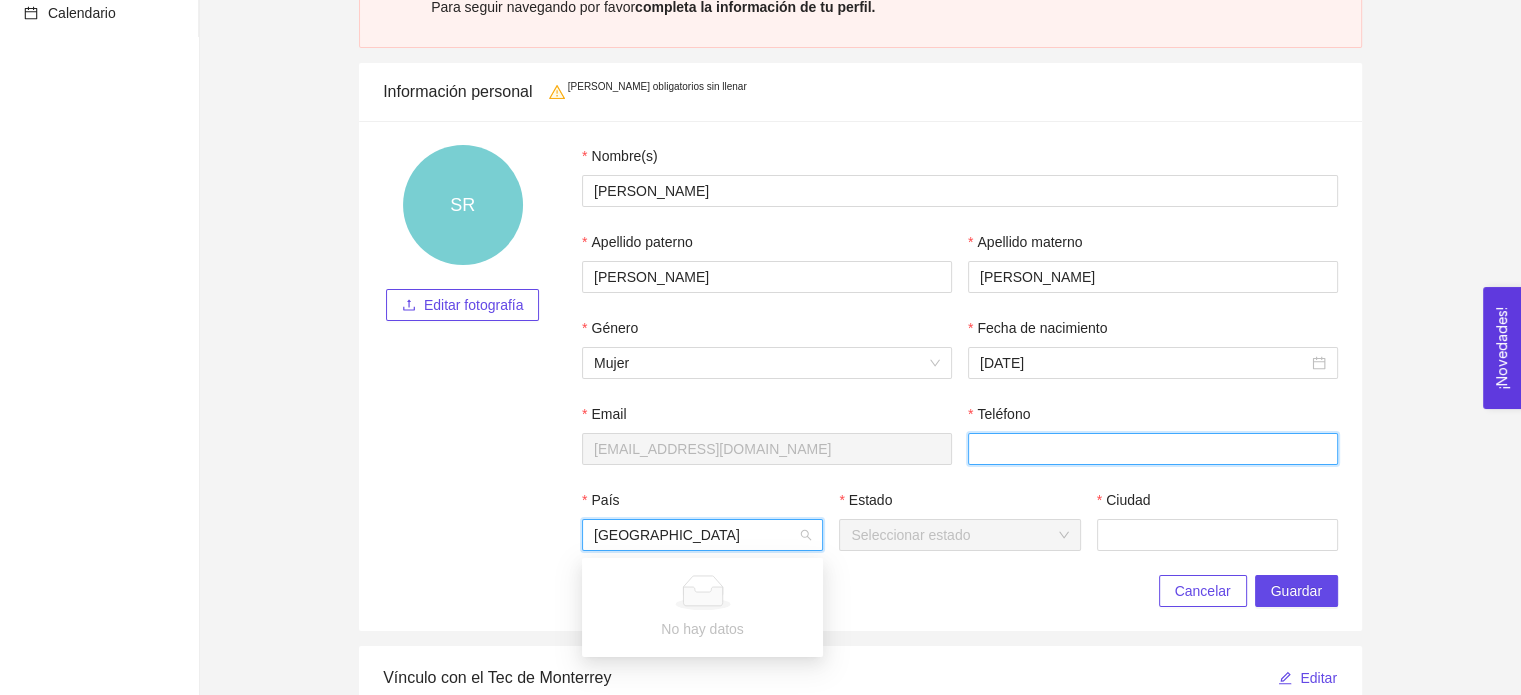 type on "4521313426" 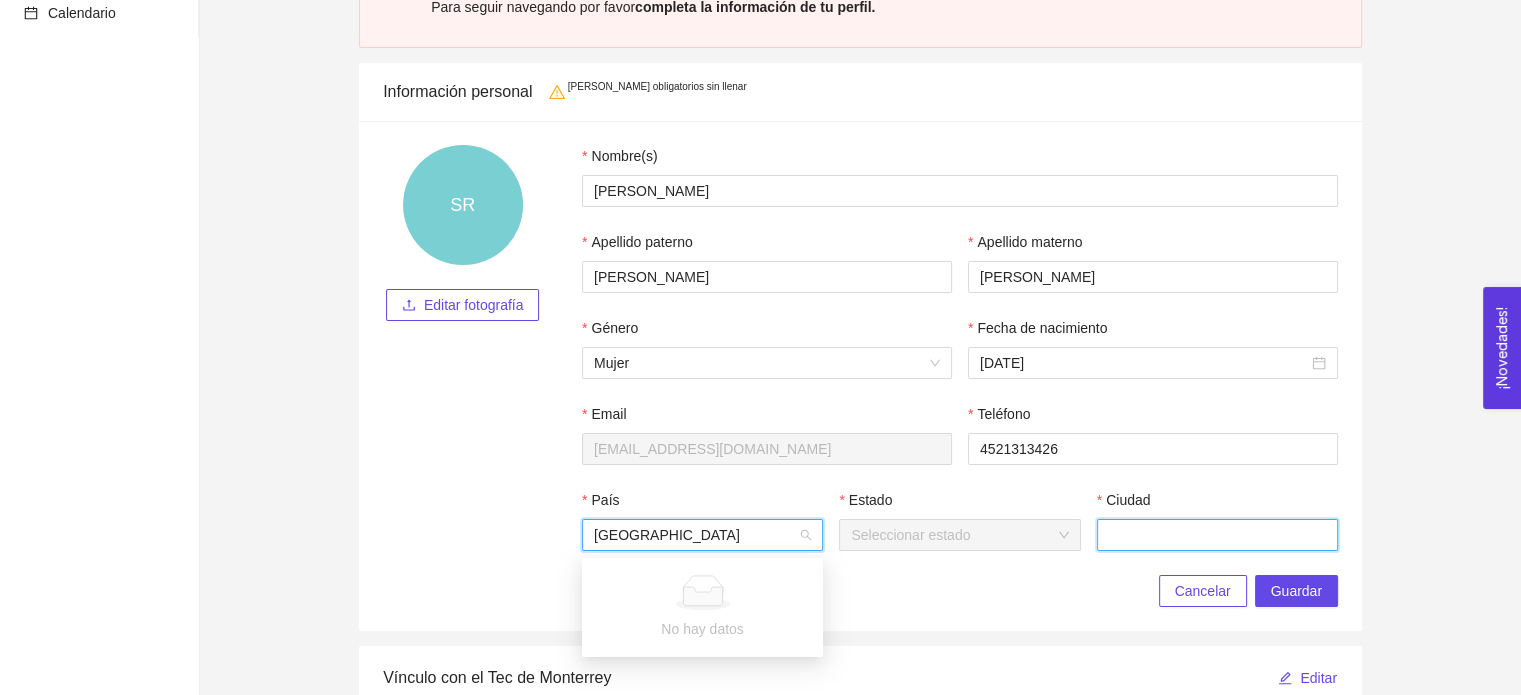 type on "Zapopan" 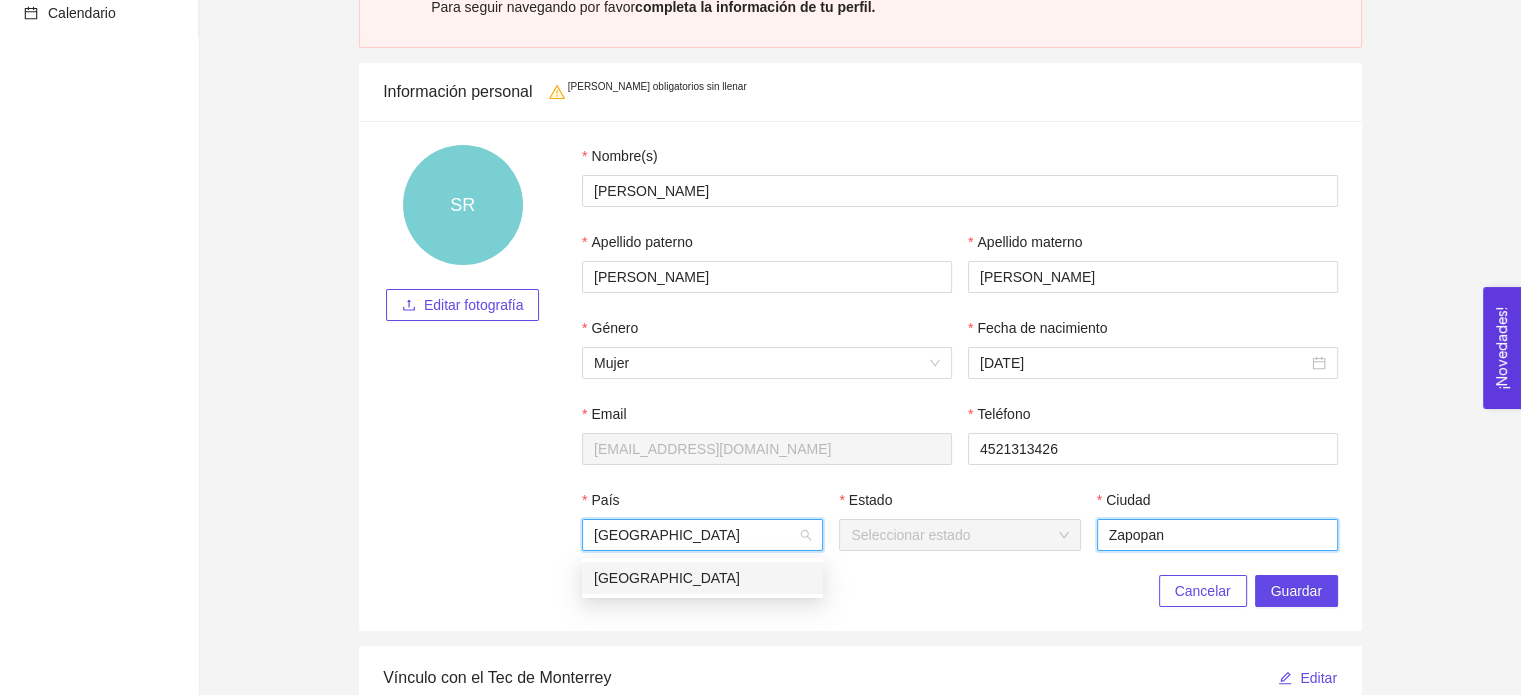 type 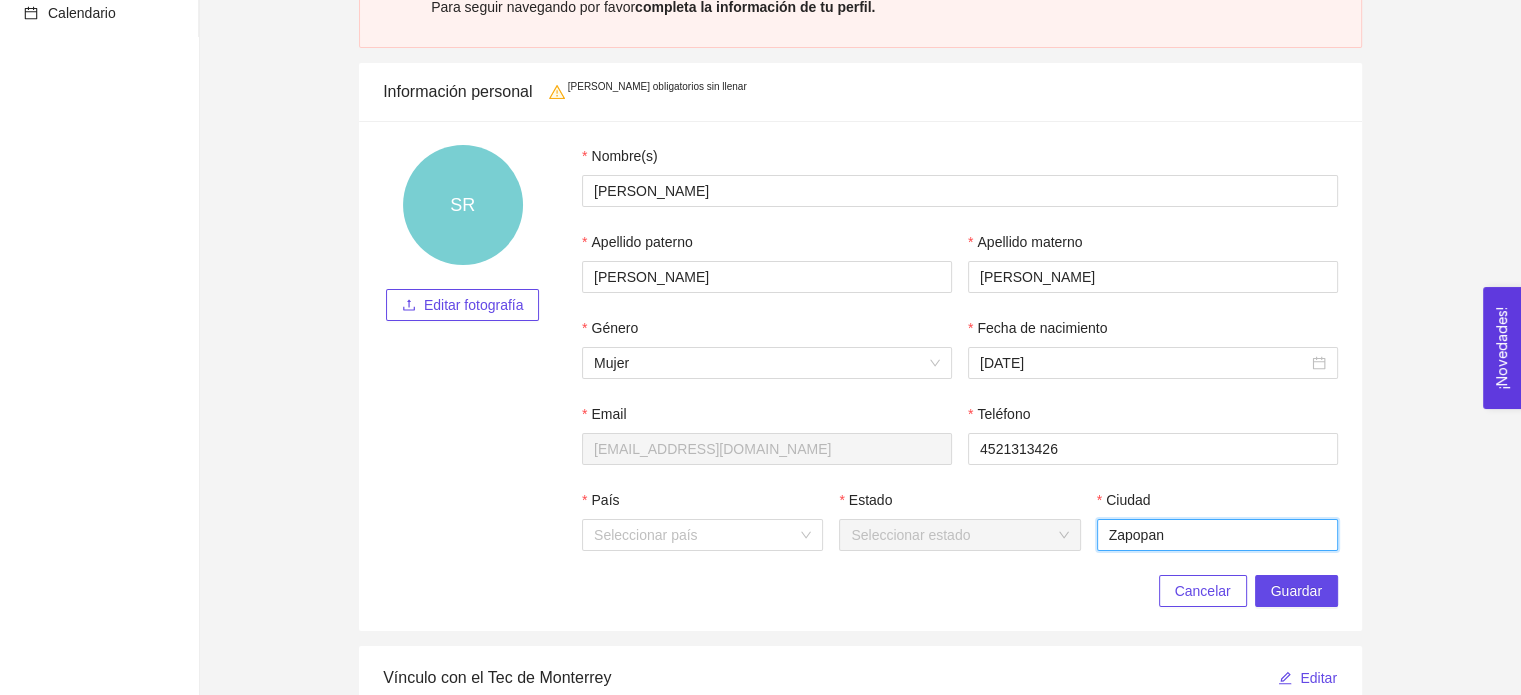 click on "Zapopan" at bounding box center (1217, 535) 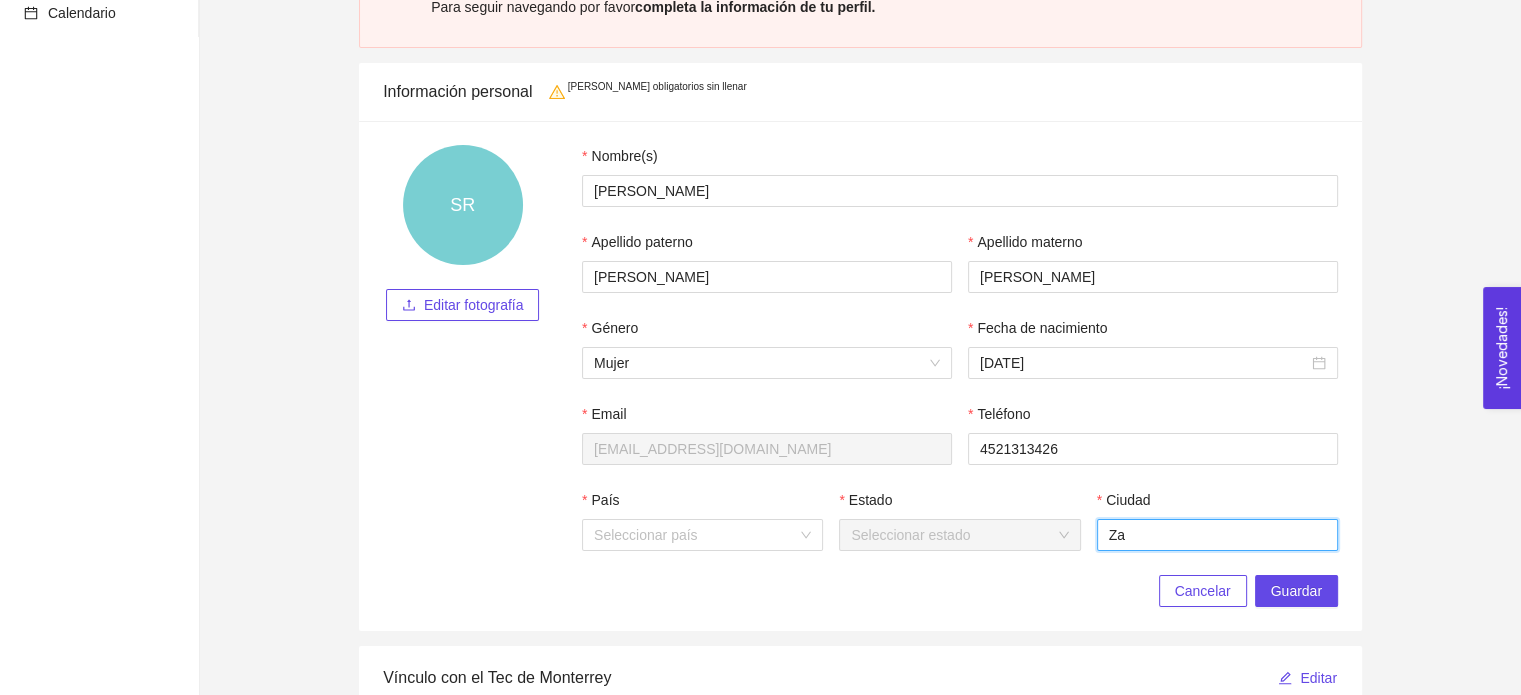 type on "Z" 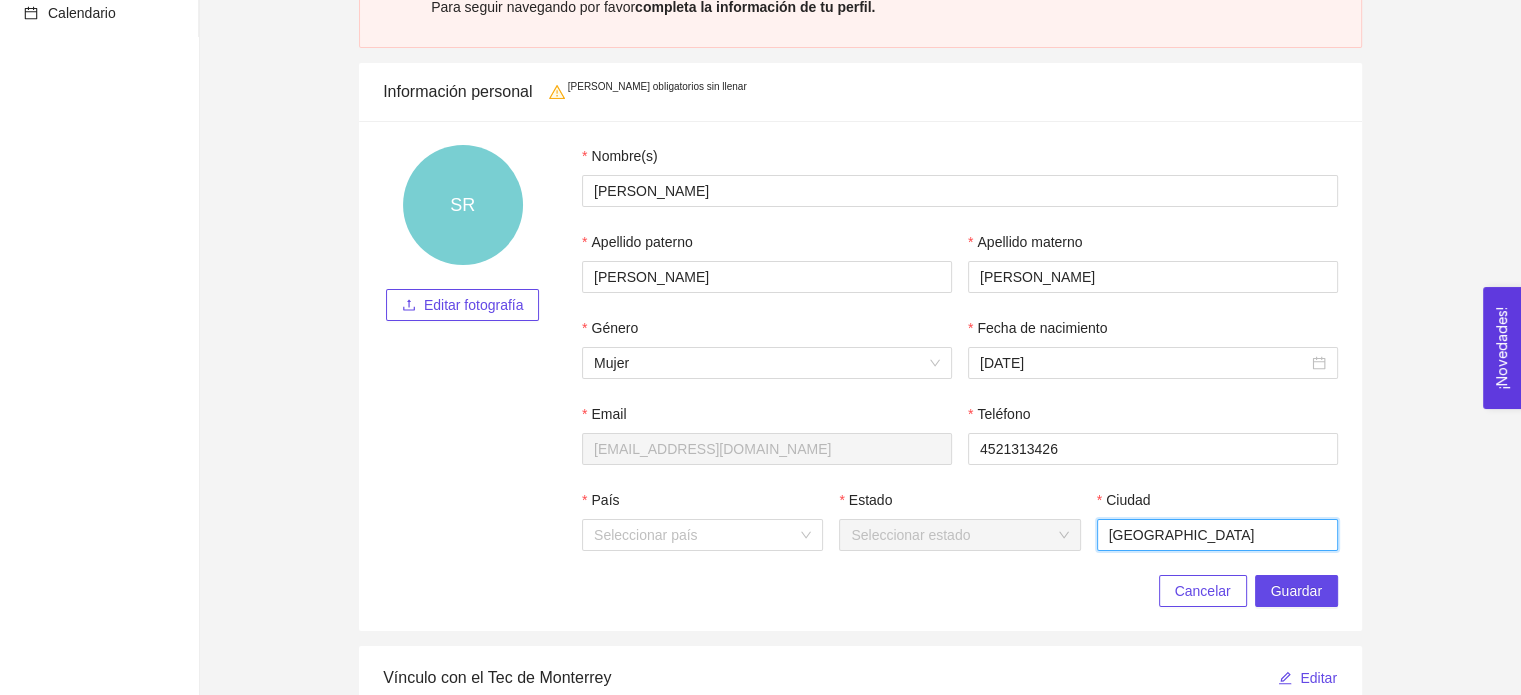 type on "Guadalajara" 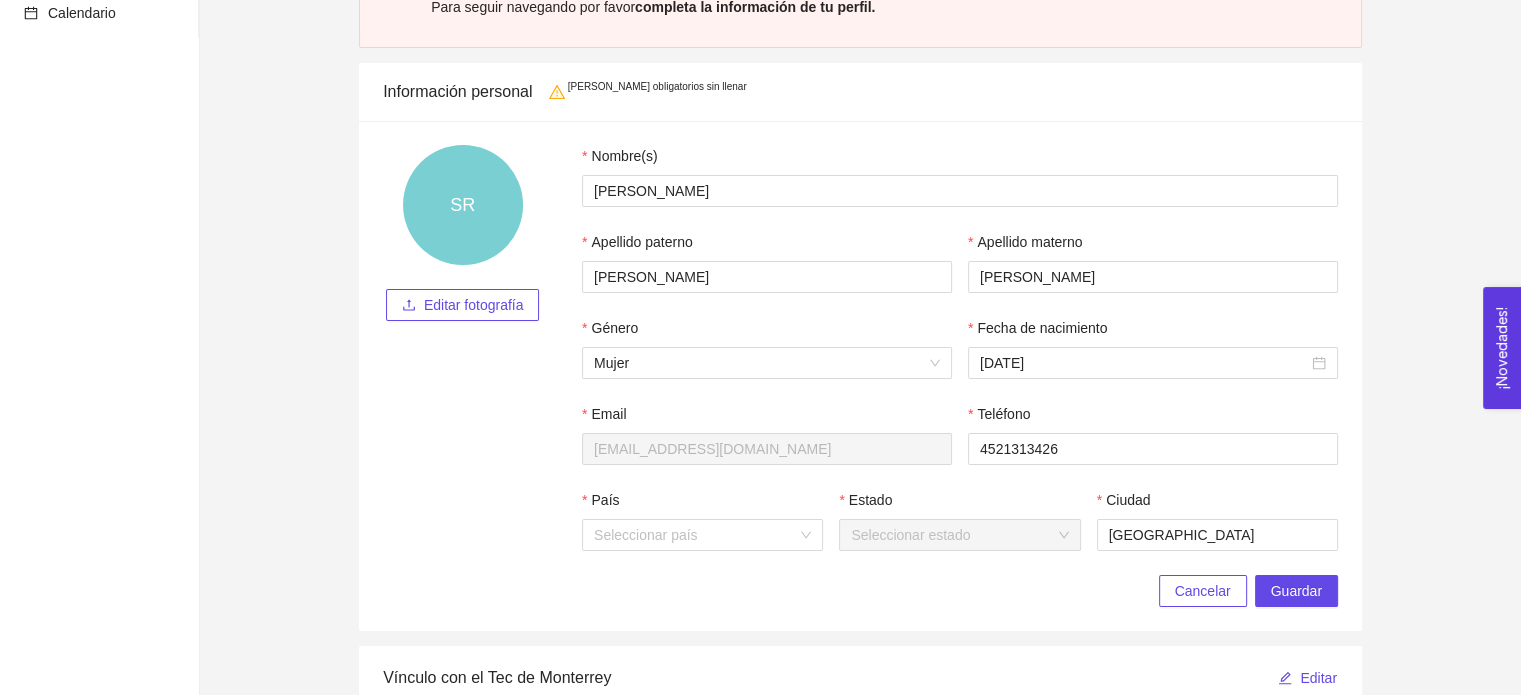 click on "Email a01068365@tec.mx" at bounding box center [767, 446] 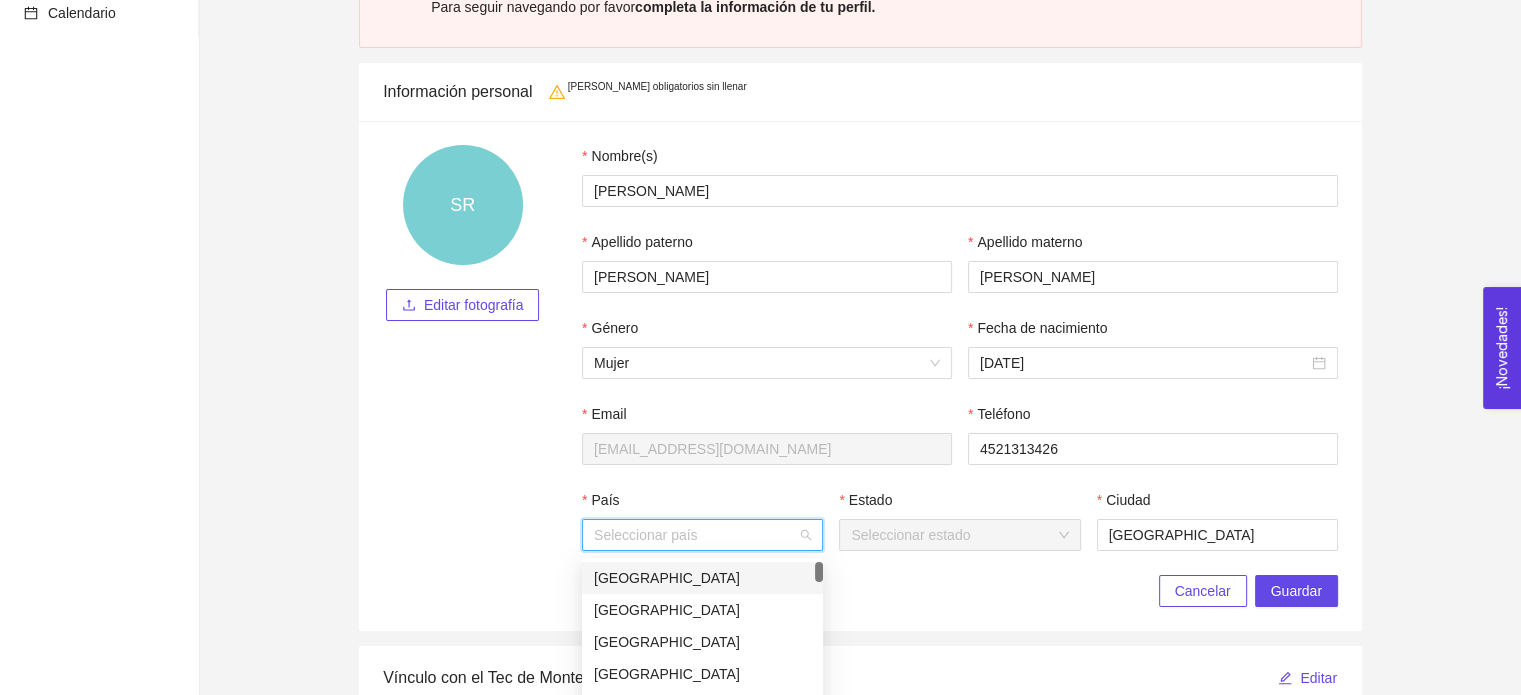 click on "País" at bounding box center [695, 535] 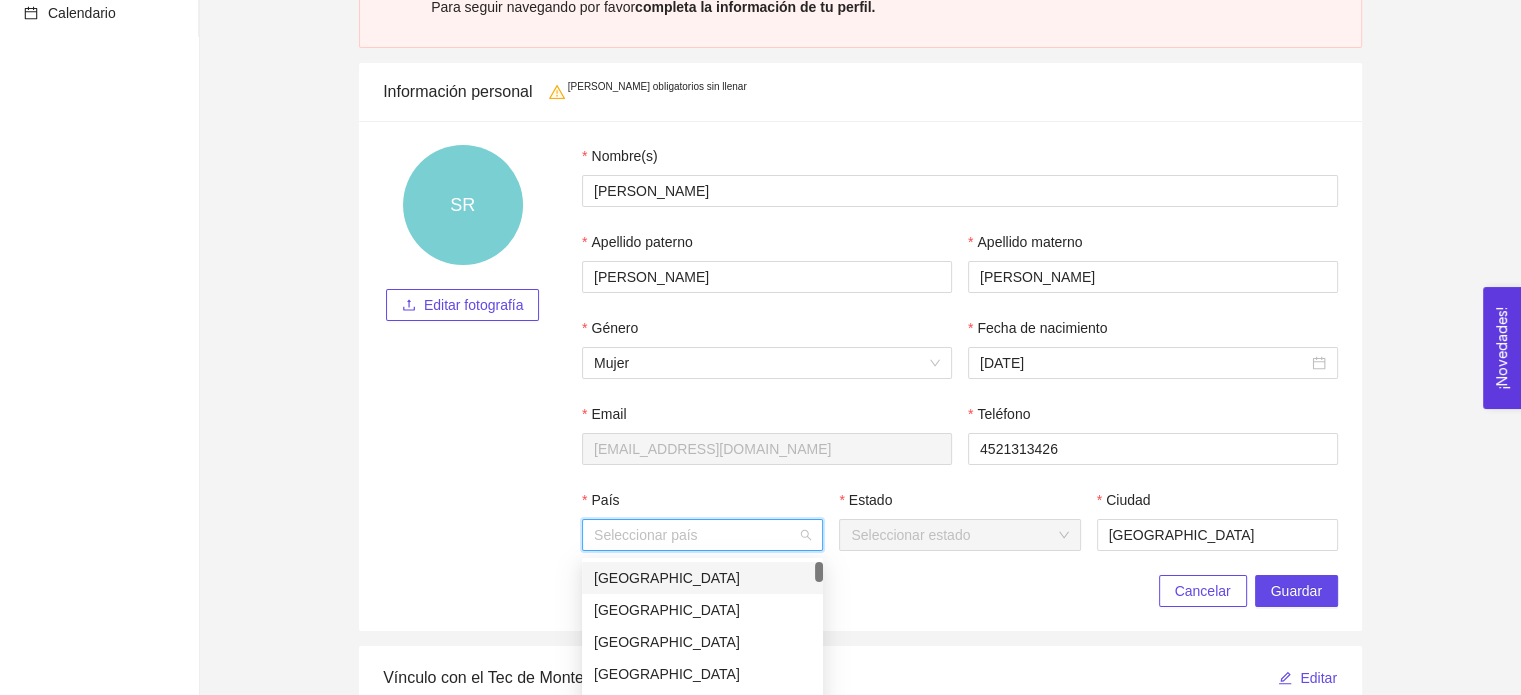 type on "México" 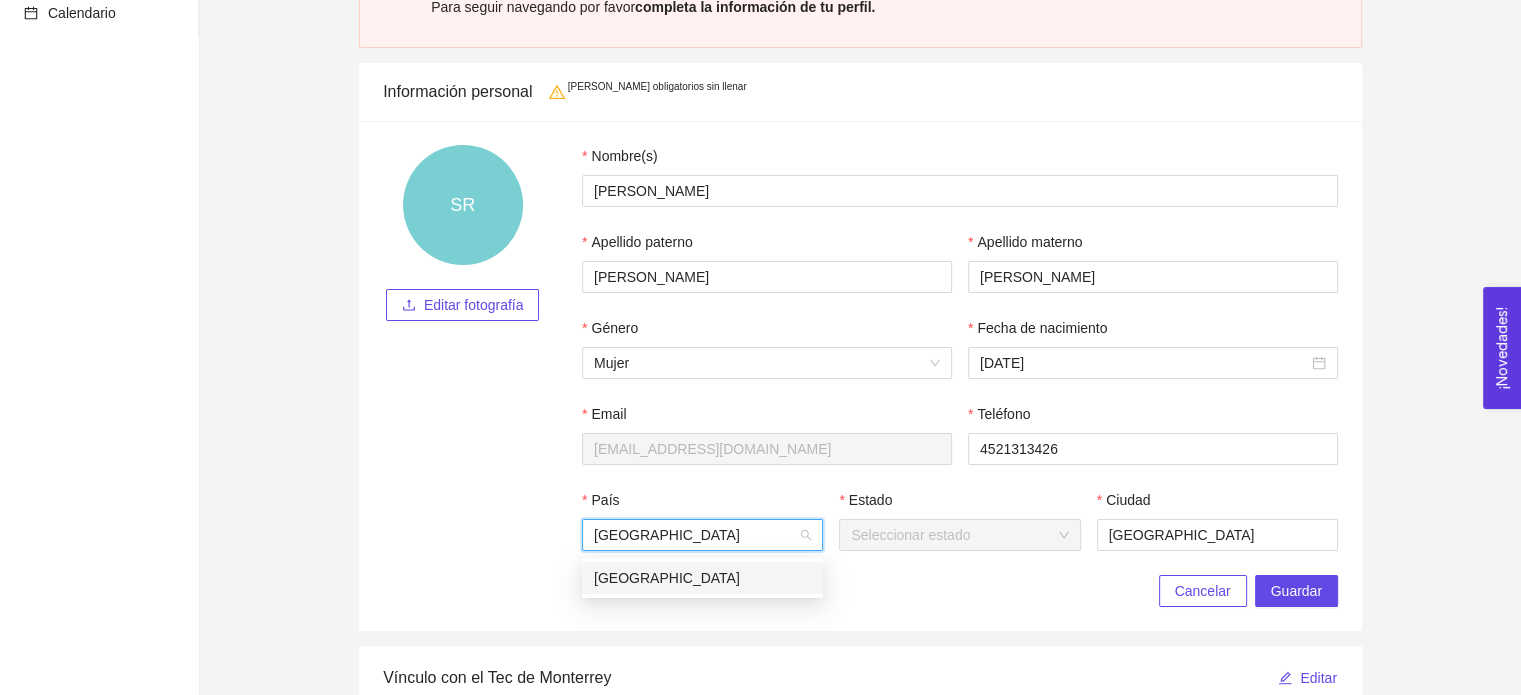 click on "México" at bounding box center [702, 578] 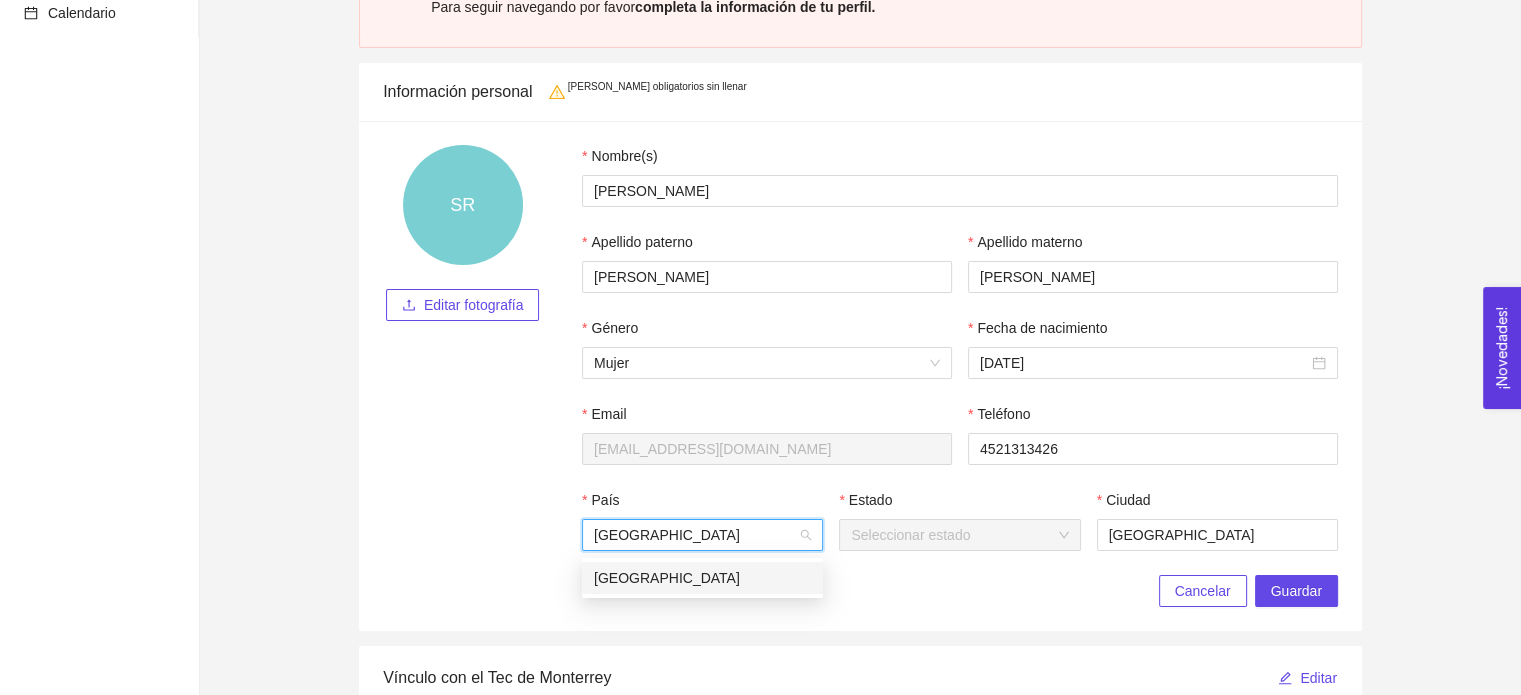 type 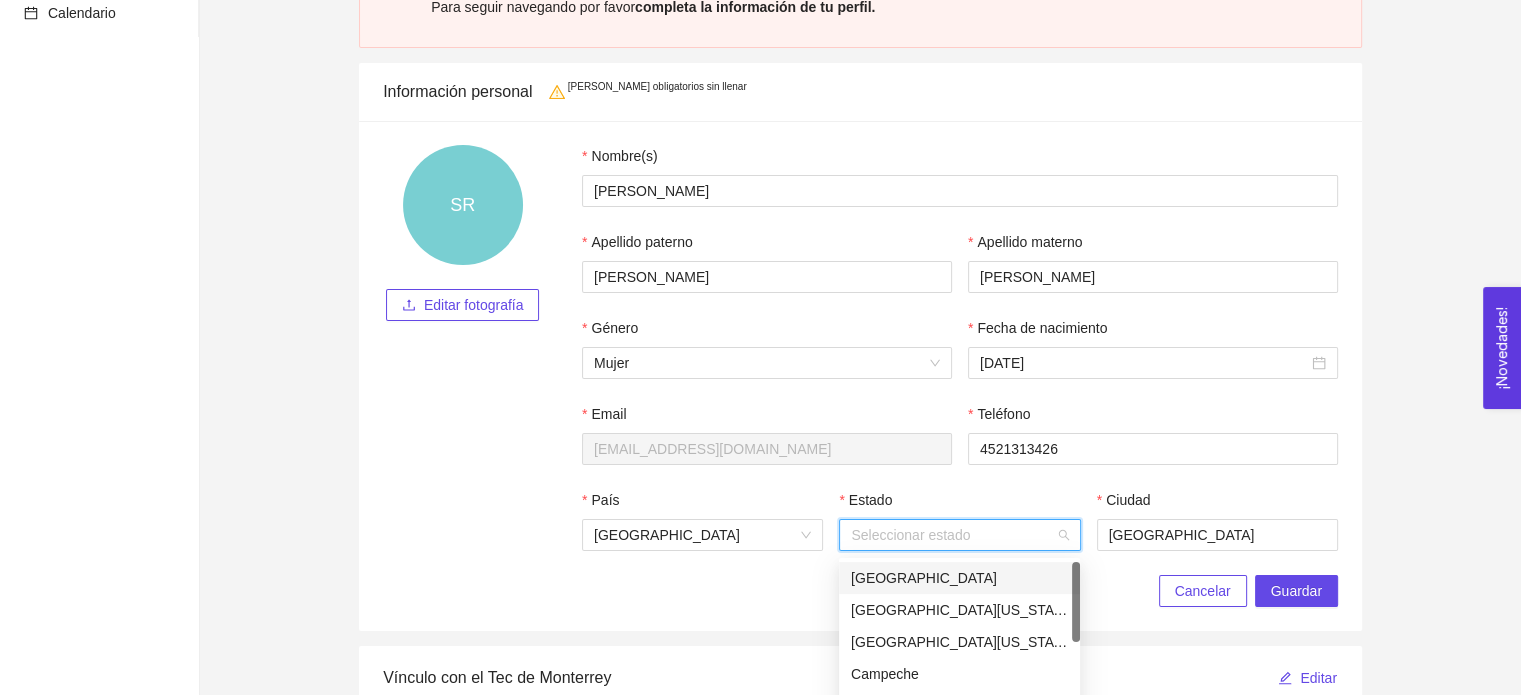 click on "Estado" at bounding box center (952, 535) 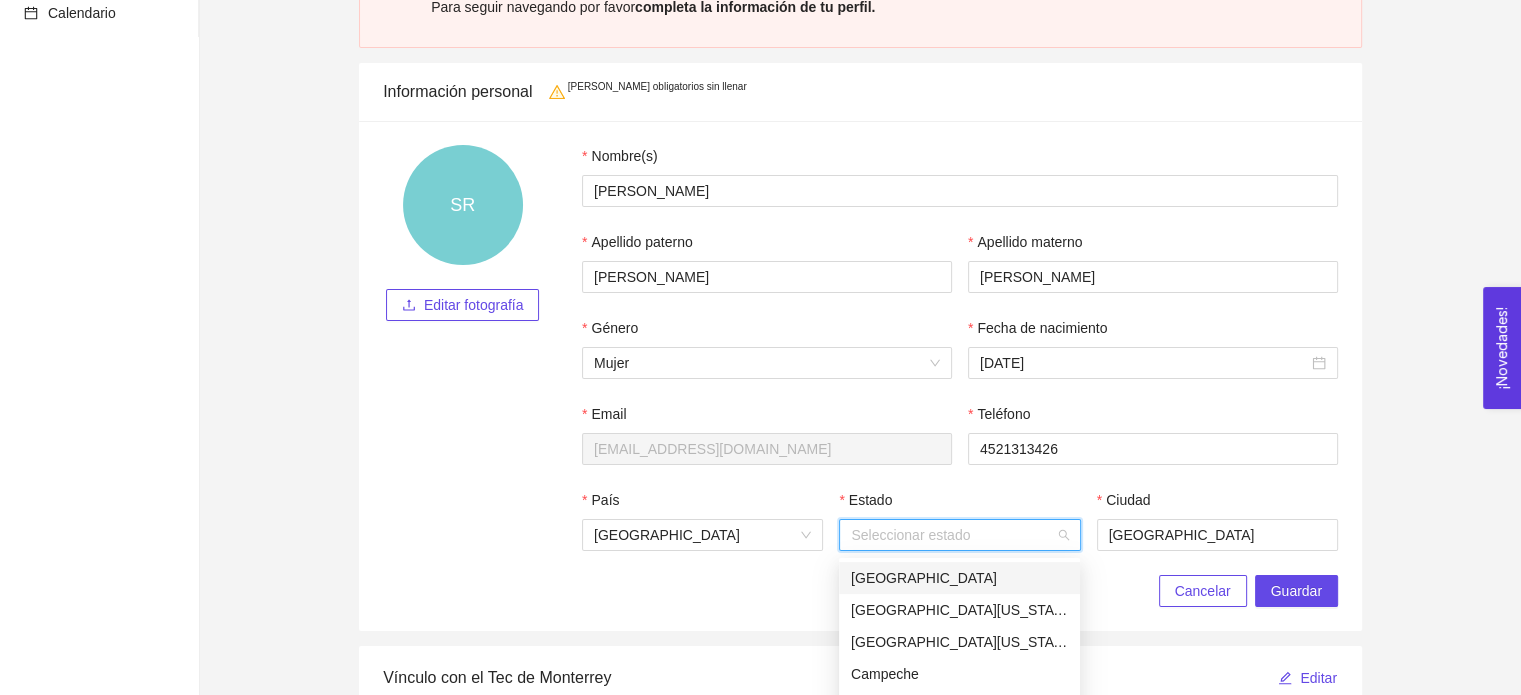 type on "J" 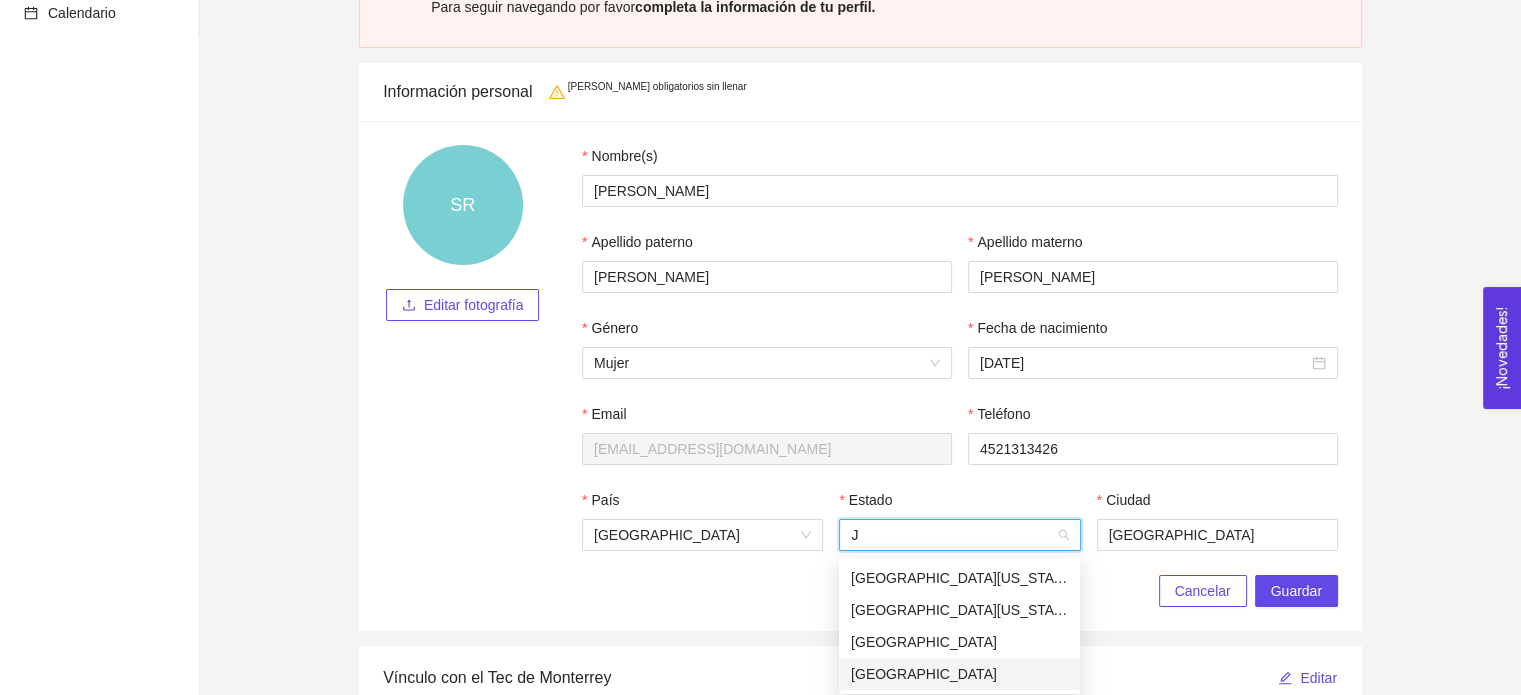 click on "Jalisco" at bounding box center (959, 674) 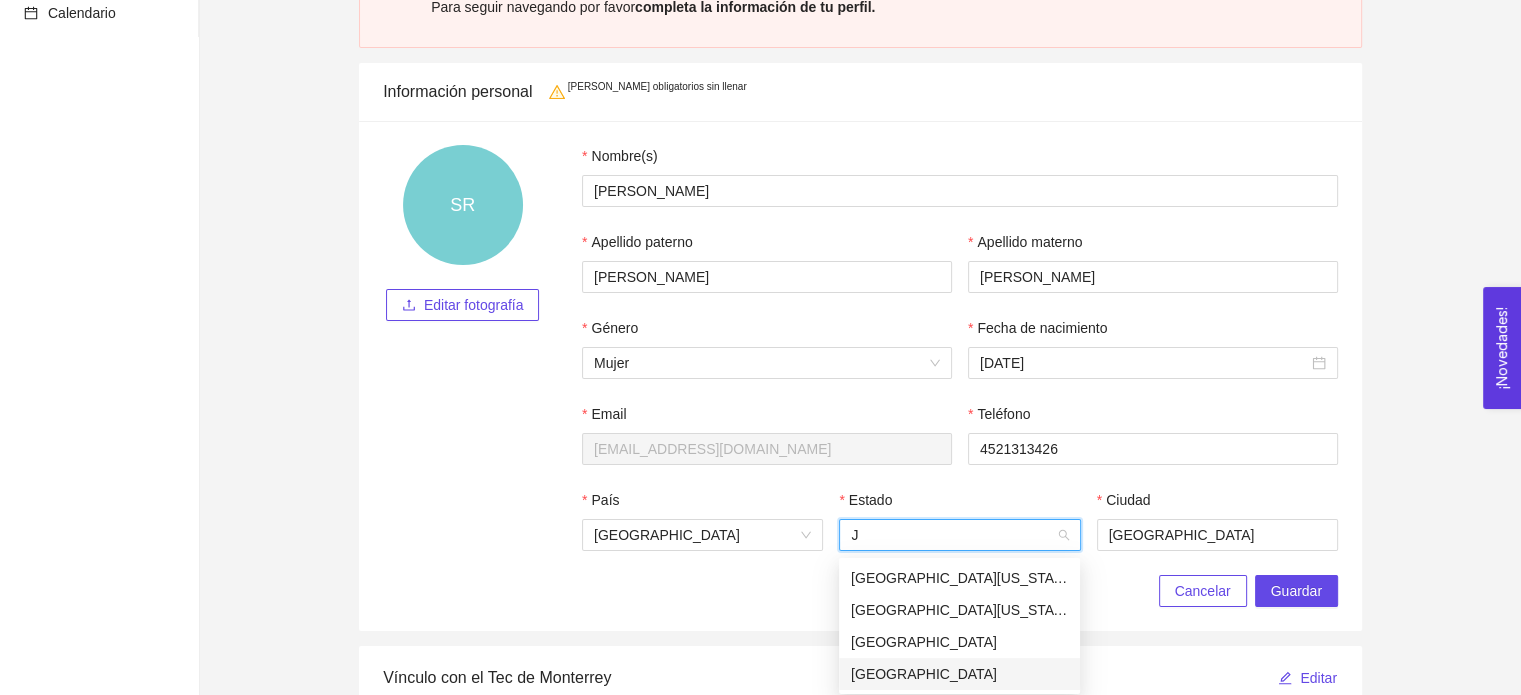 type 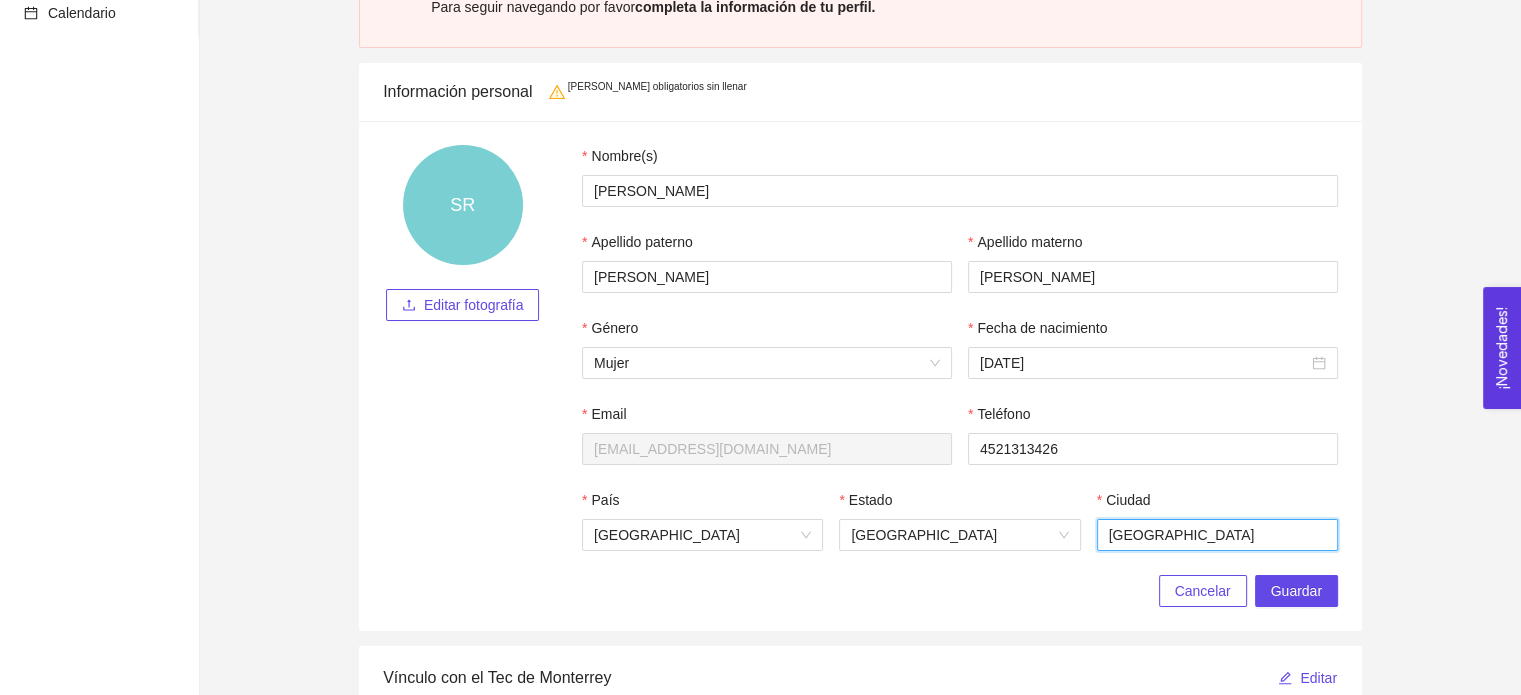 click on "Guadalajara" at bounding box center (1217, 535) 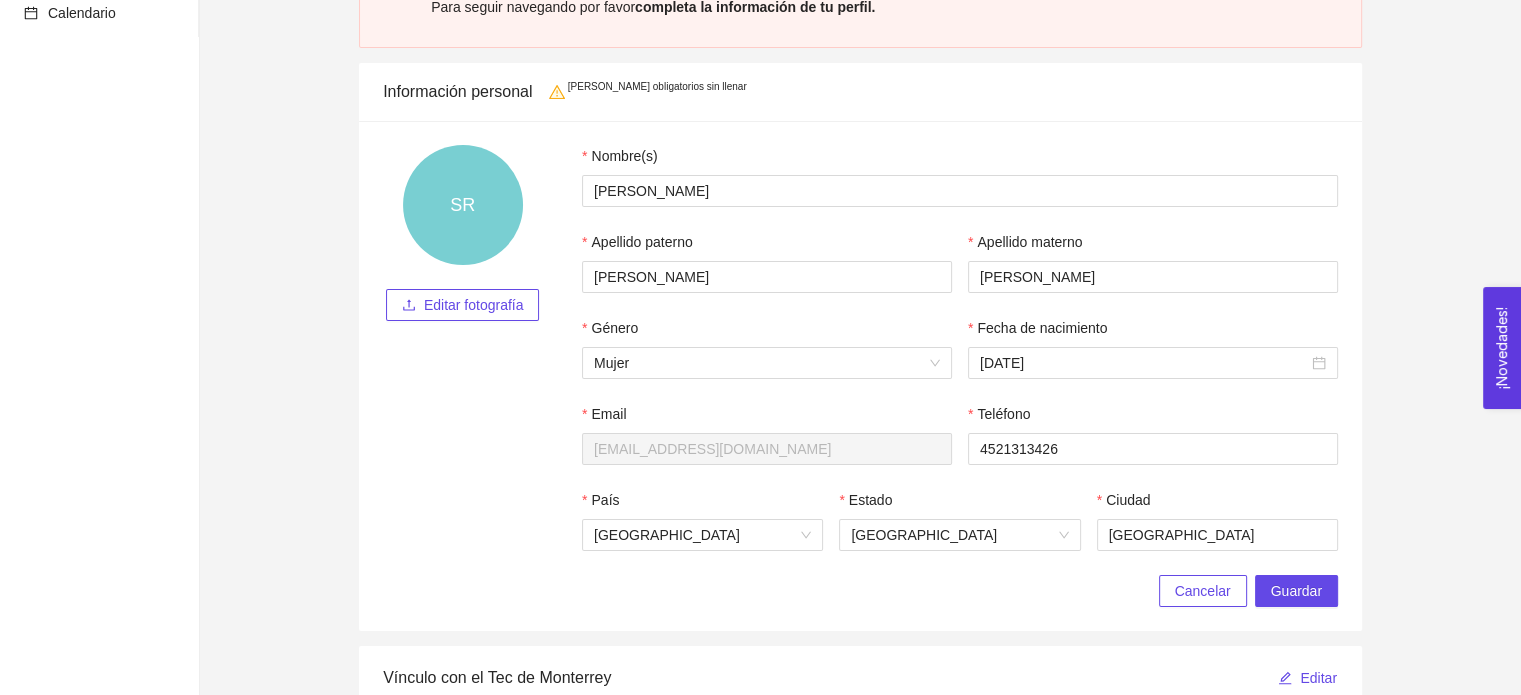 click on "Editar fotografía" at bounding box center [474, 305] 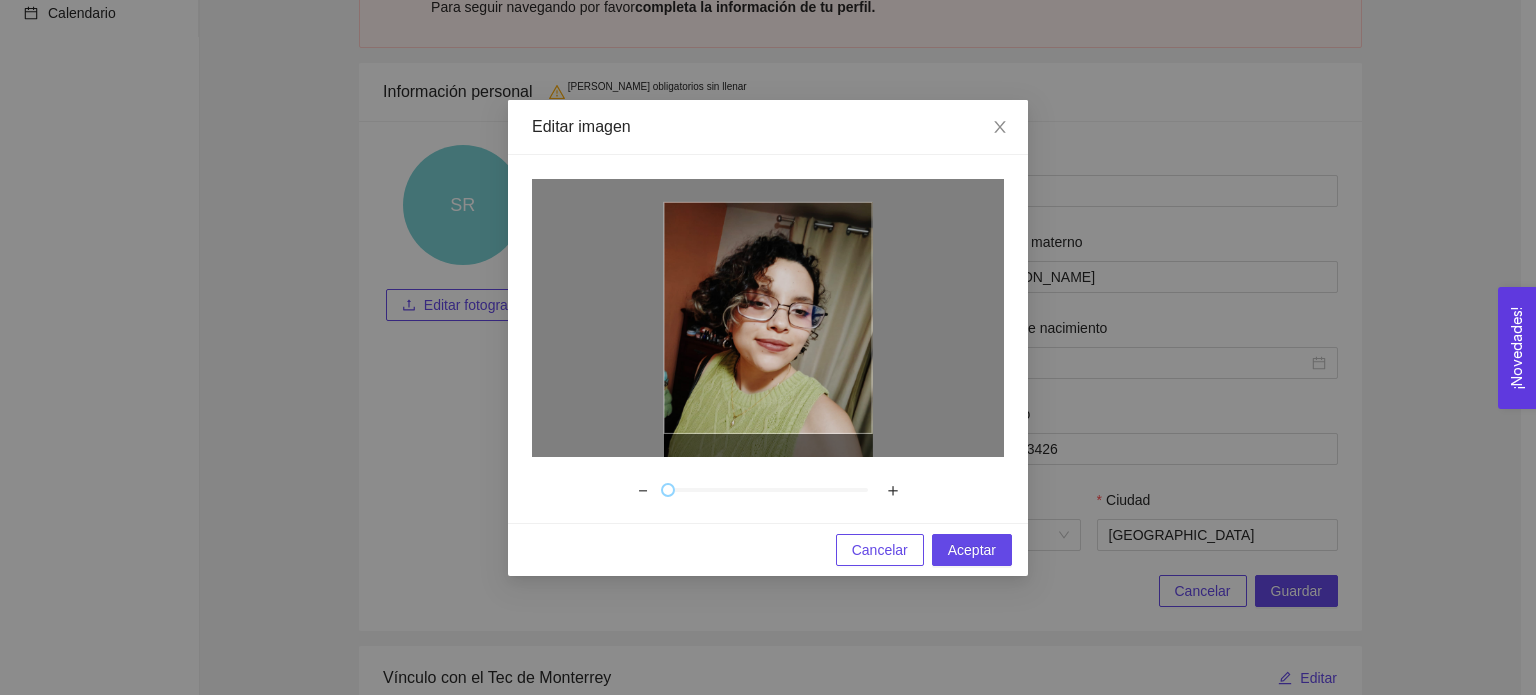 drag, startPoint x: 769, startPoint y: 353, endPoint x: 773, endPoint y: 425, distance: 72.11102 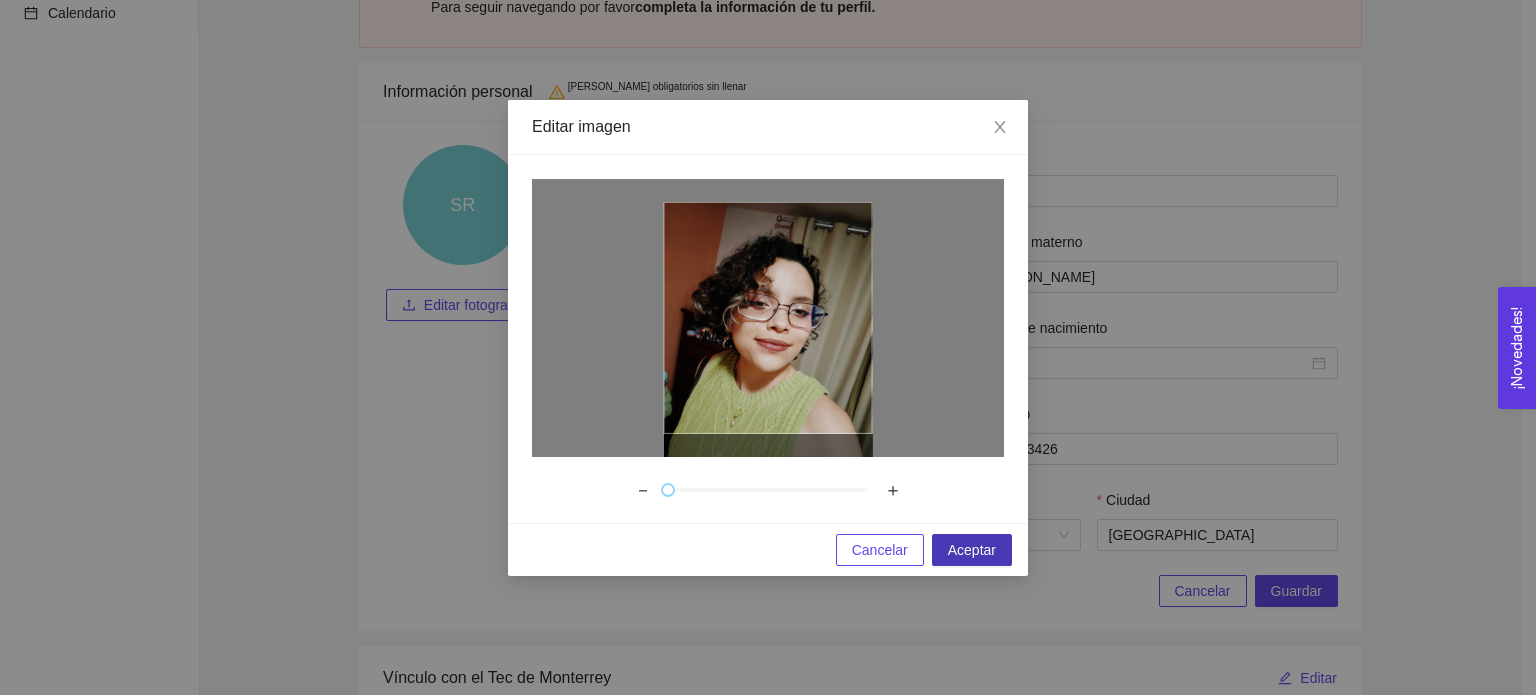 click on "Aceptar" at bounding box center (972, 550) 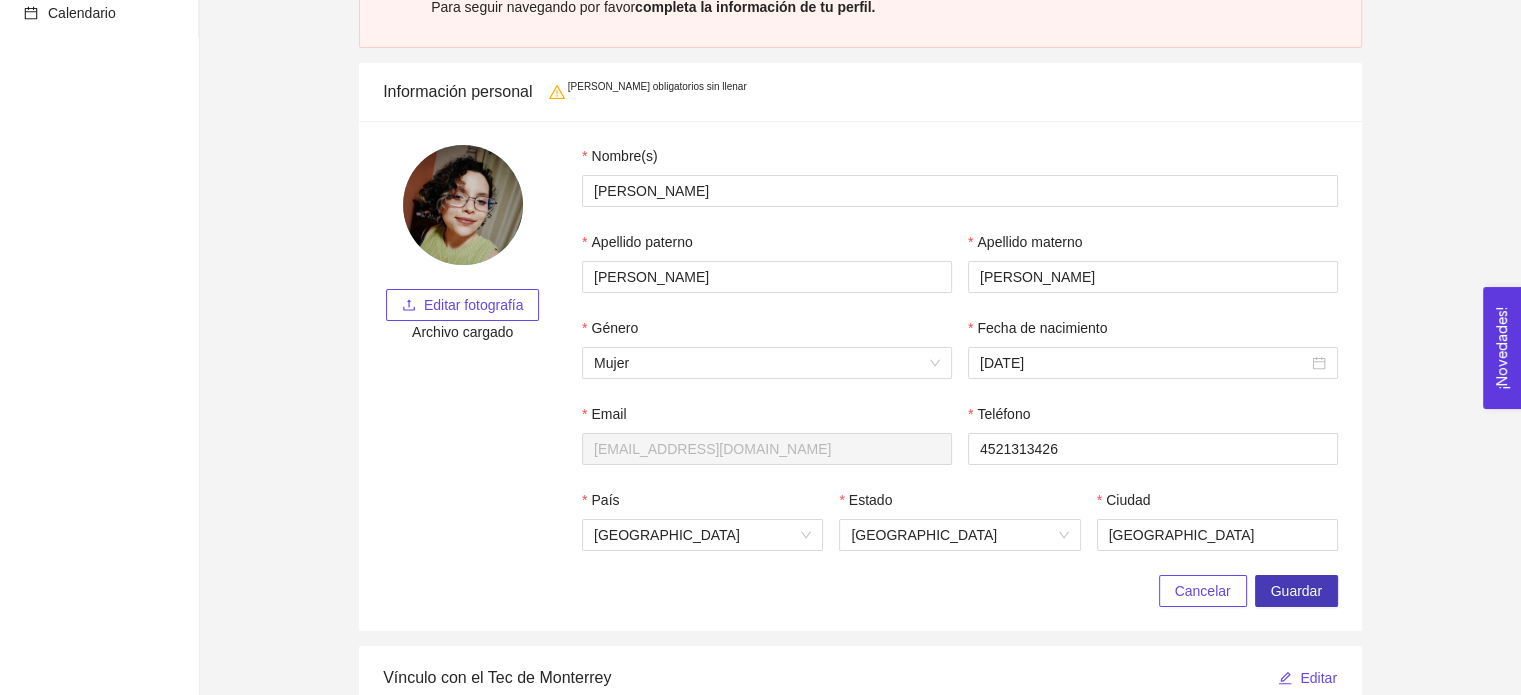click on "Guardar" at bounding box center (1296, 591) 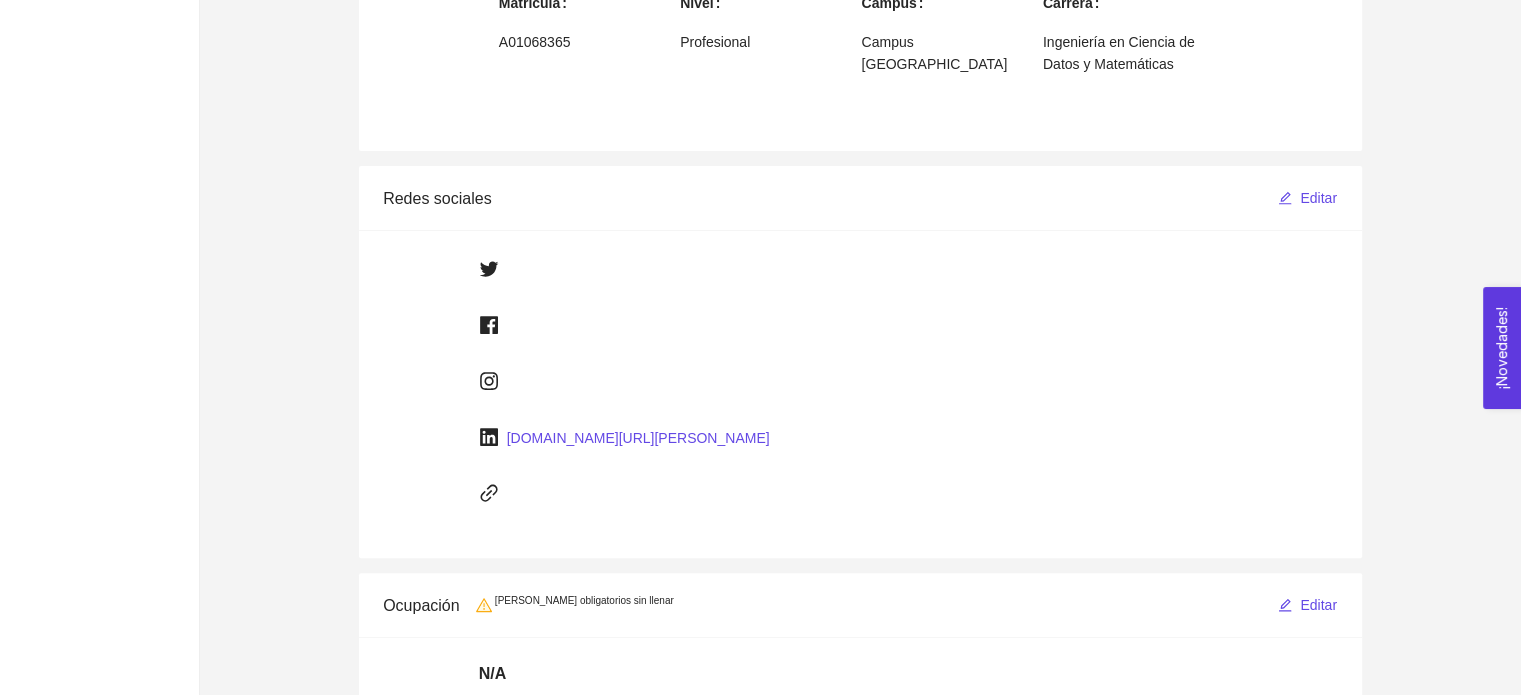 scroll, scrollTop: 1156, scrollLeft: 0, axis: vertical 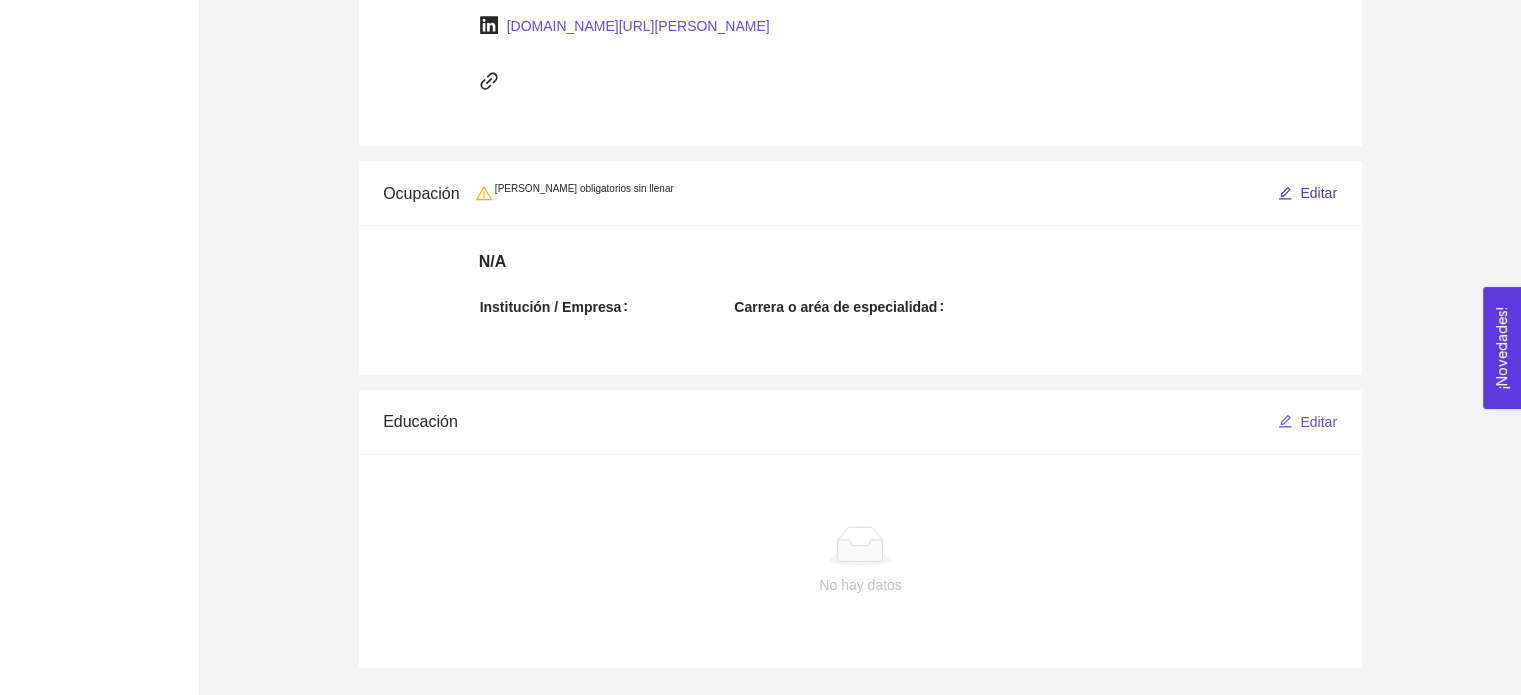 click on "Editar" at bounding box center (1318, 193) 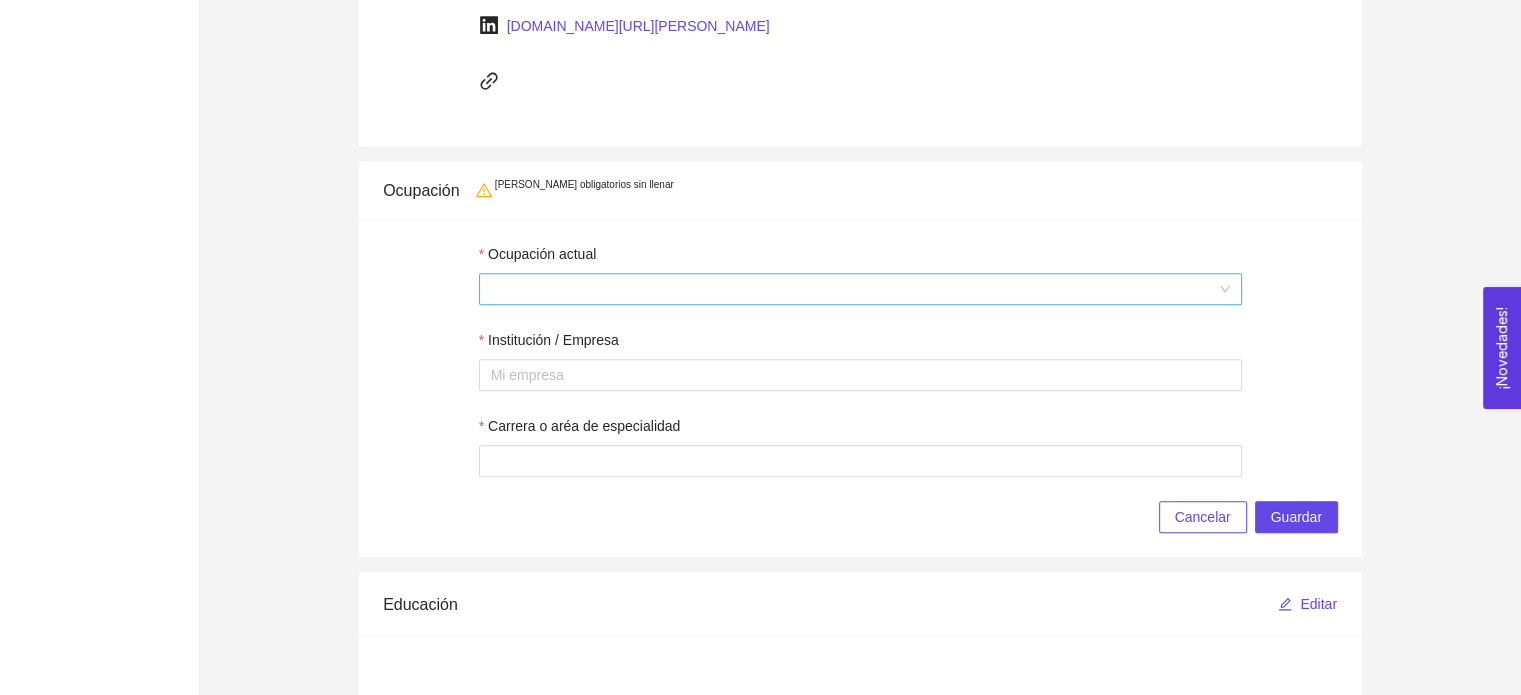 click at bounding box center [861, 289] 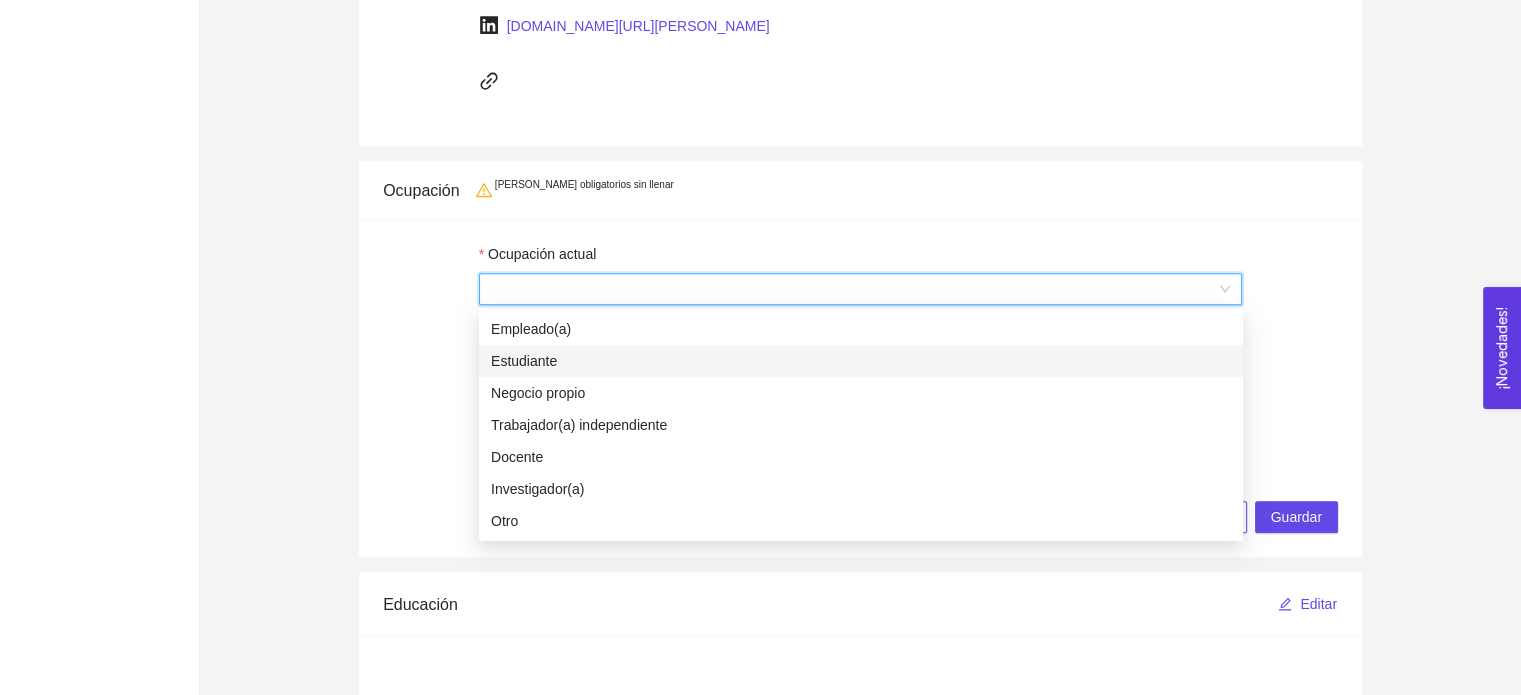 click on "Estudiante" at bounding box center (861, 361) 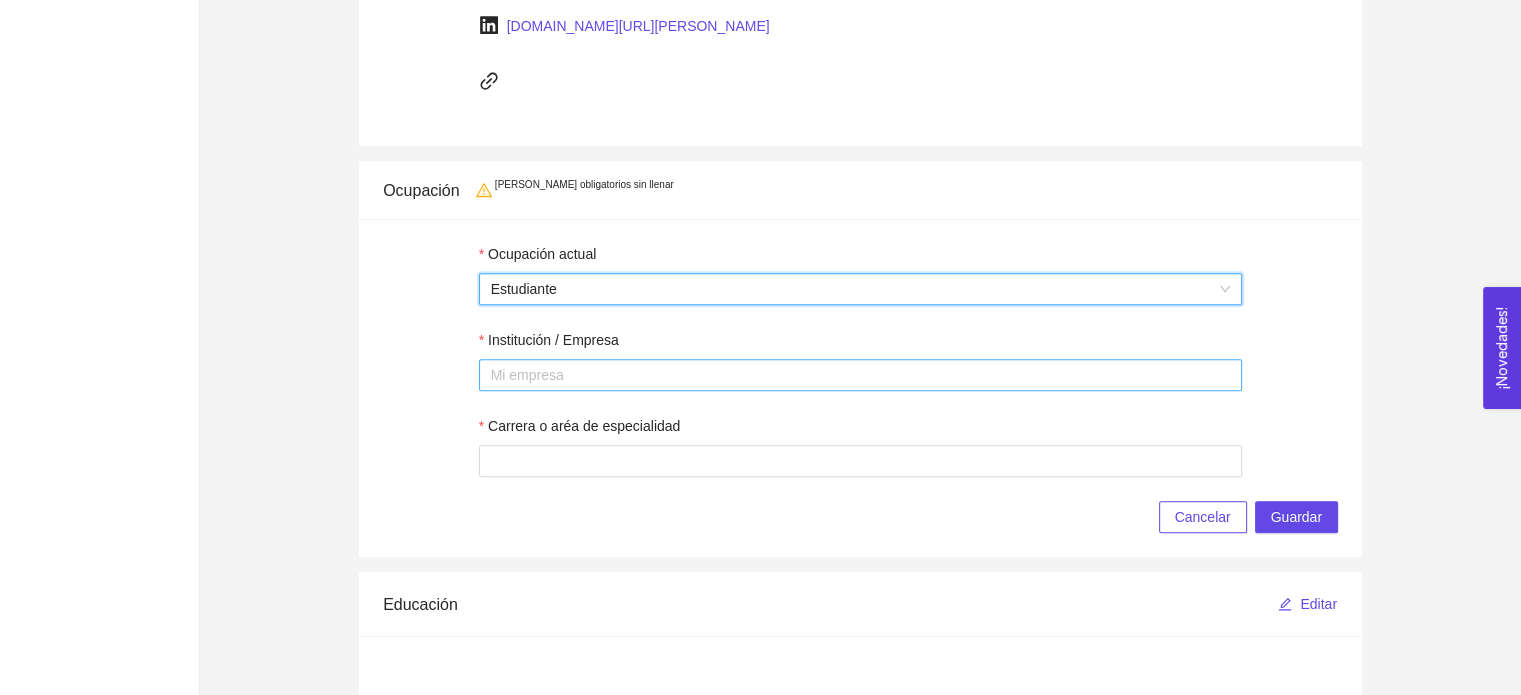 click at bounding box center (861, 375) 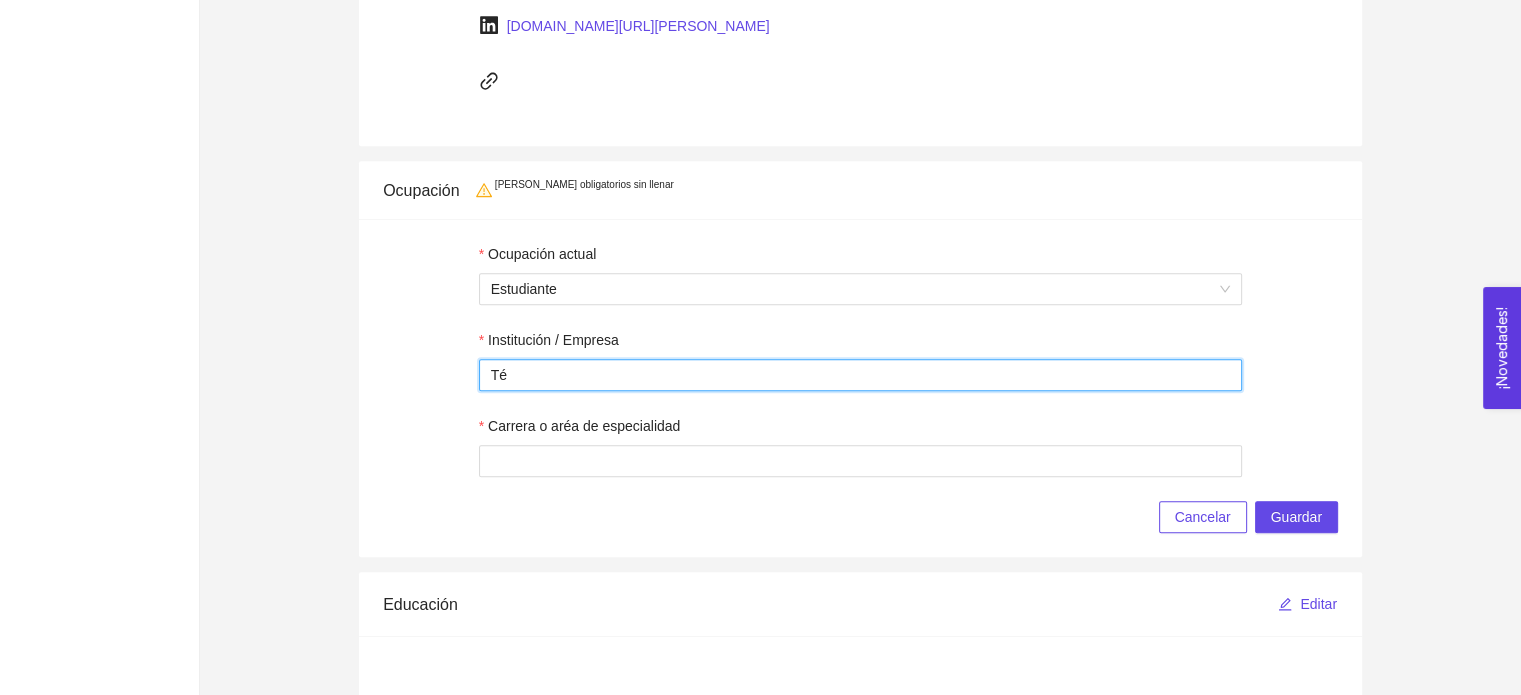 type on "T" 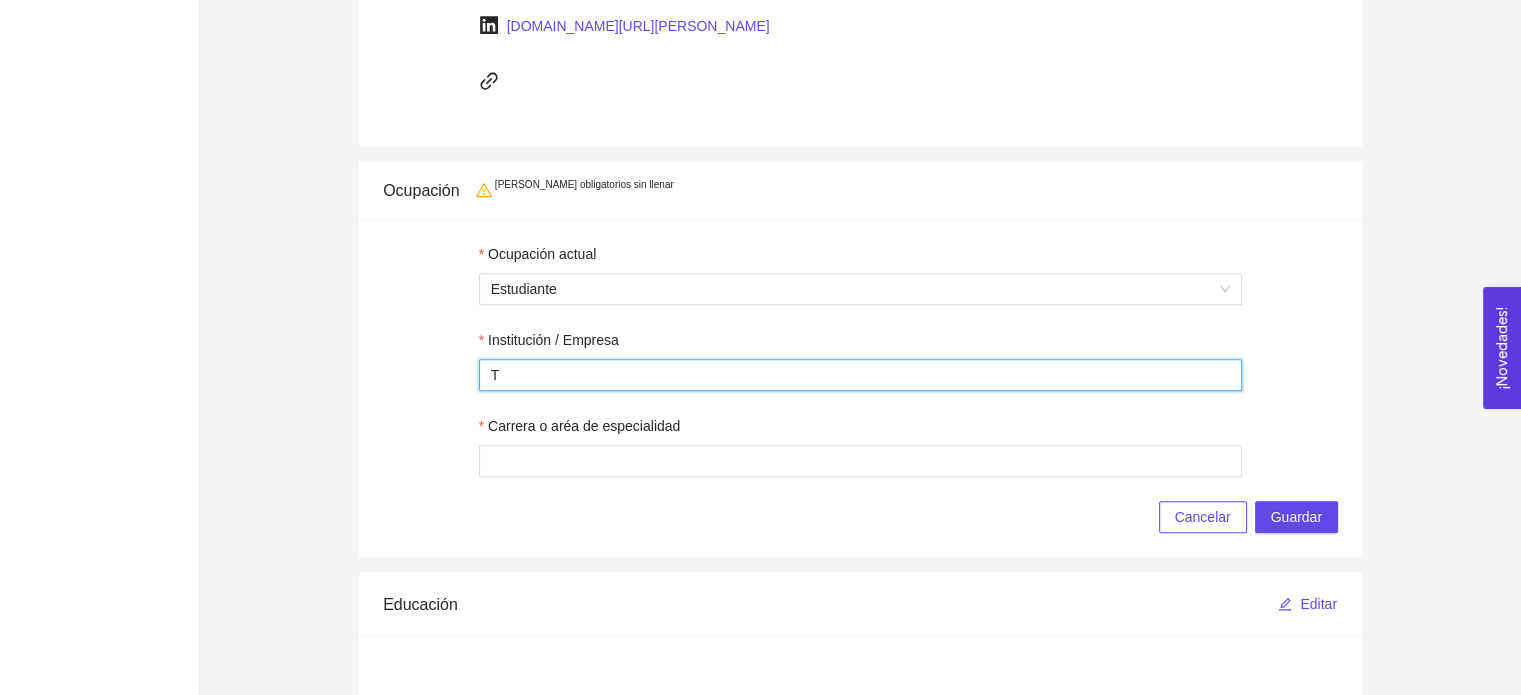type 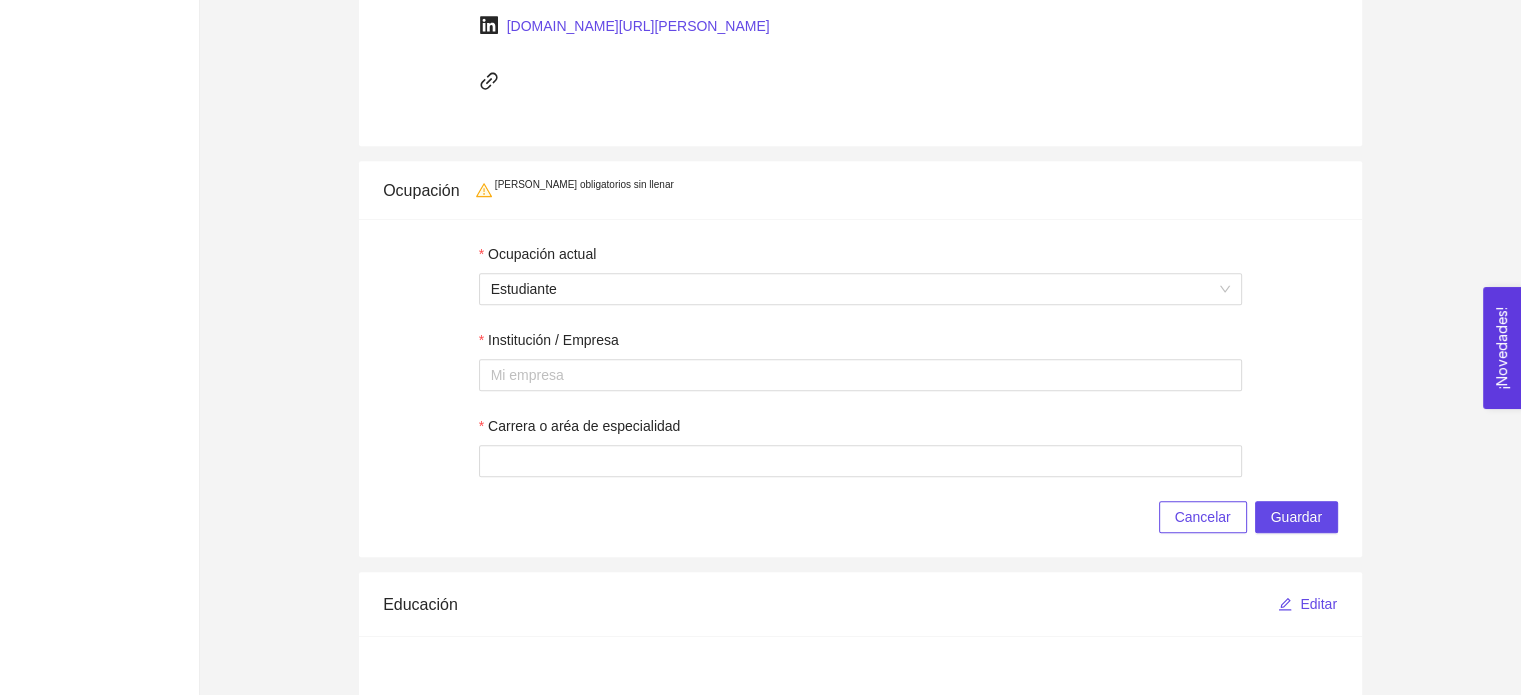 click on "Cancelar" at bounding box center [1203, 517] 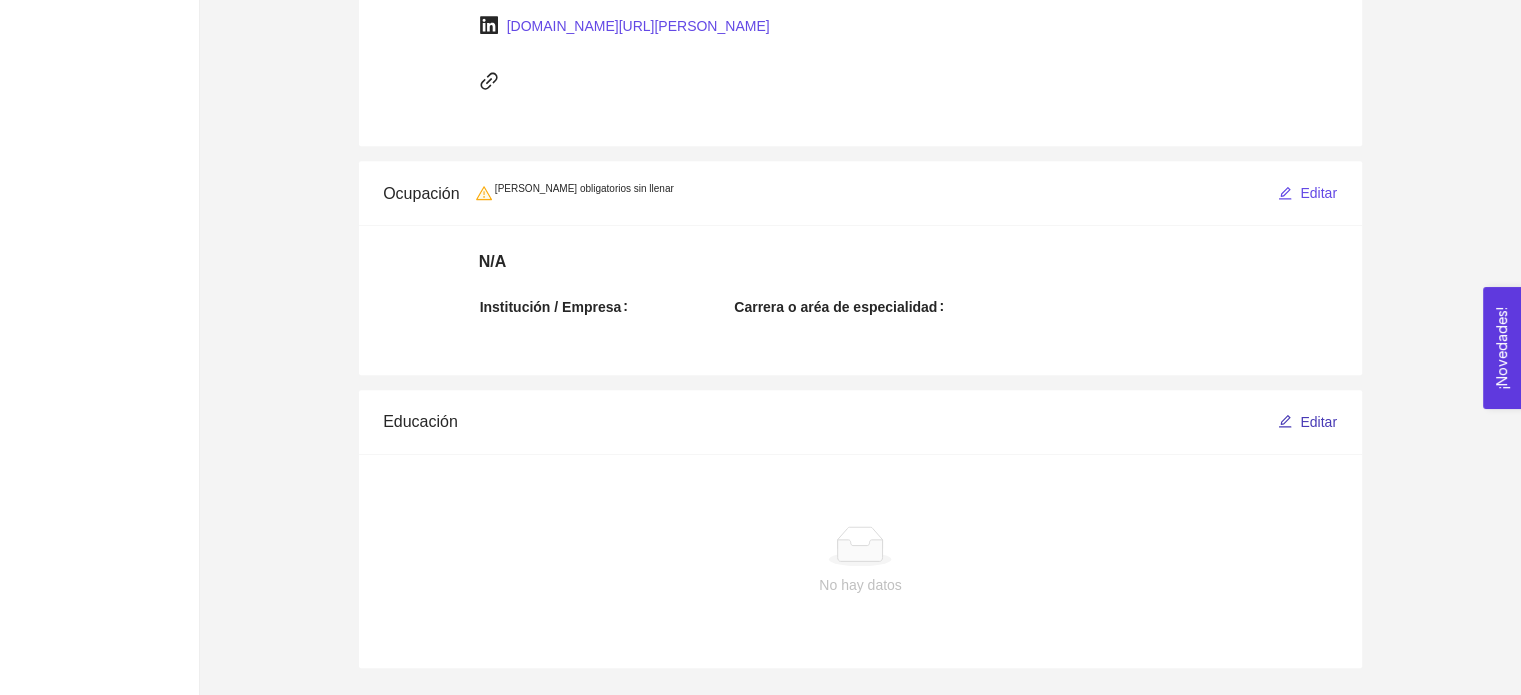 click on "Editar" at bounding box center [1318, 422] 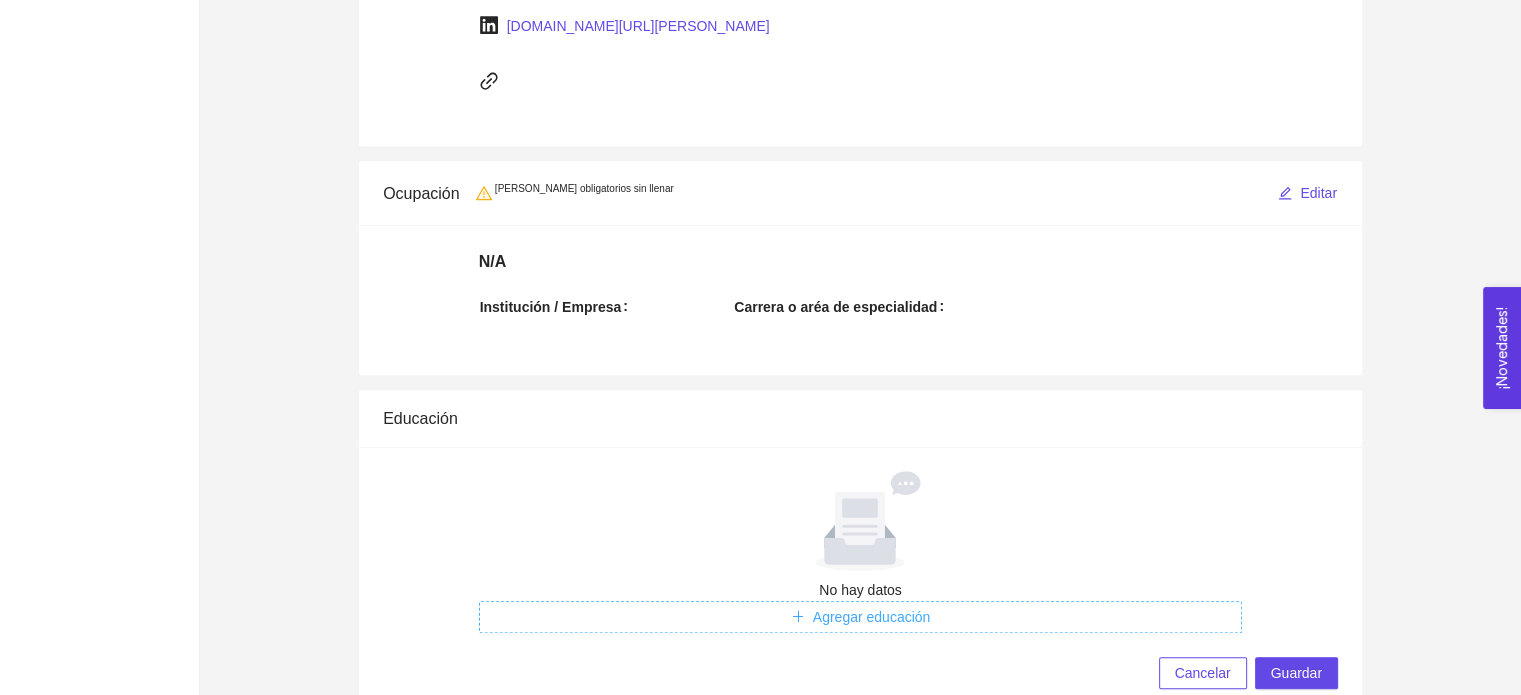 click on "Agregar educación" at bounding box center (861, 617) 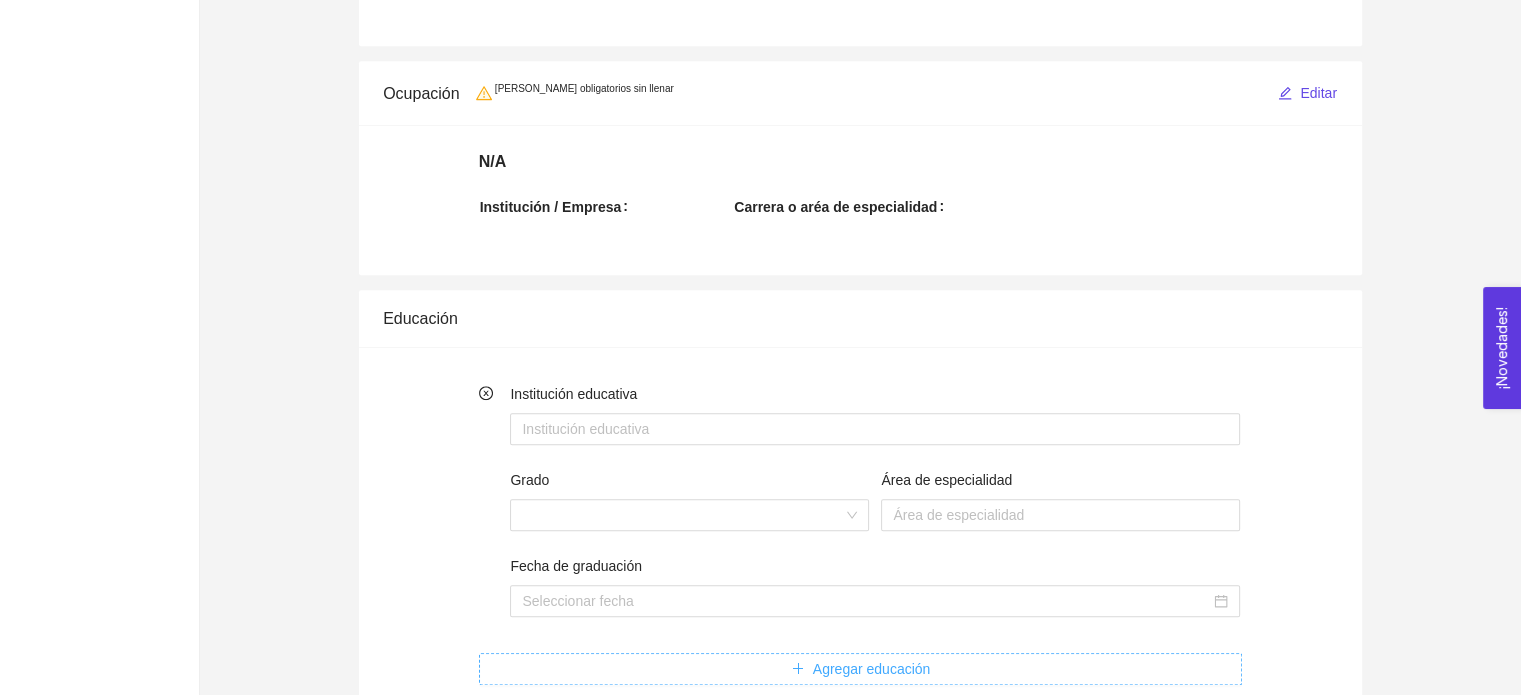scroll, scrollTop: 1353, scrollLeft: 0, axis: vertical 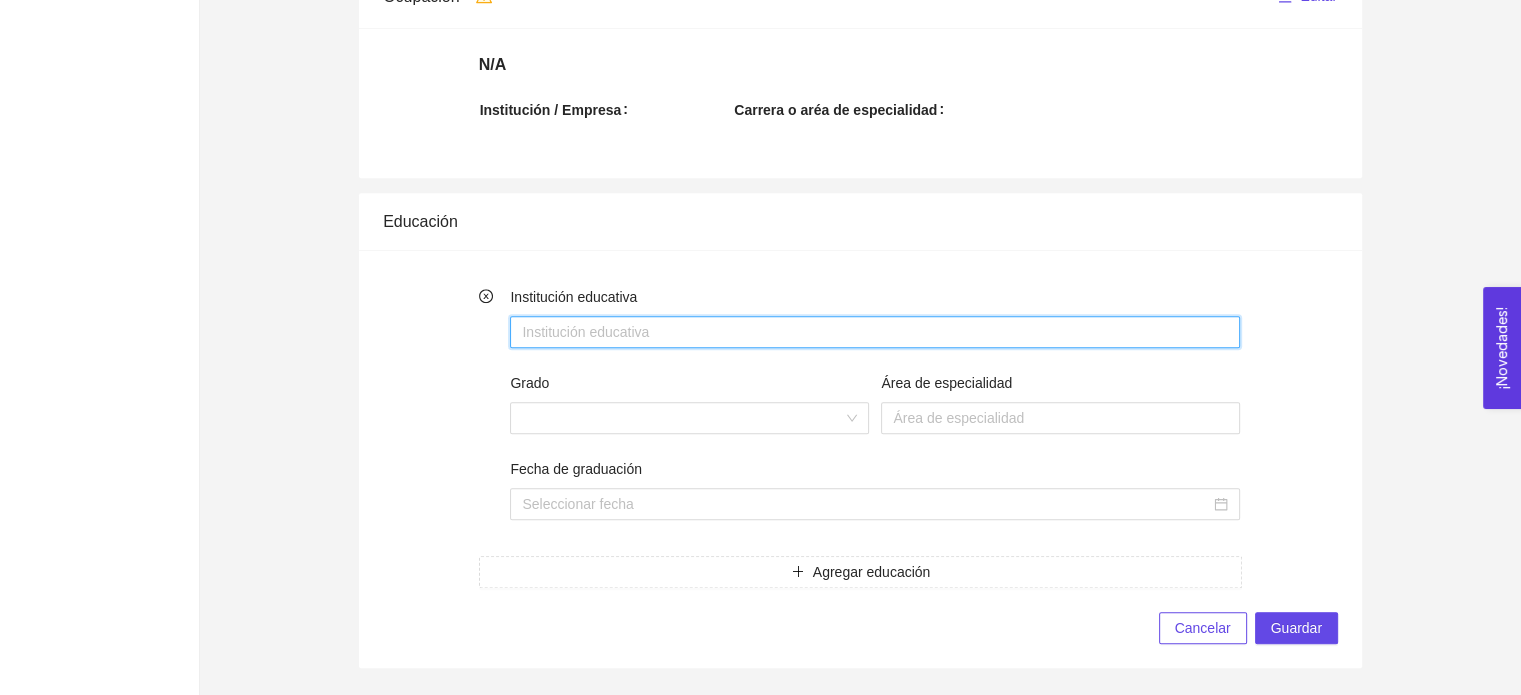 click on "Institución educativa" at bounding box center (875, 332) 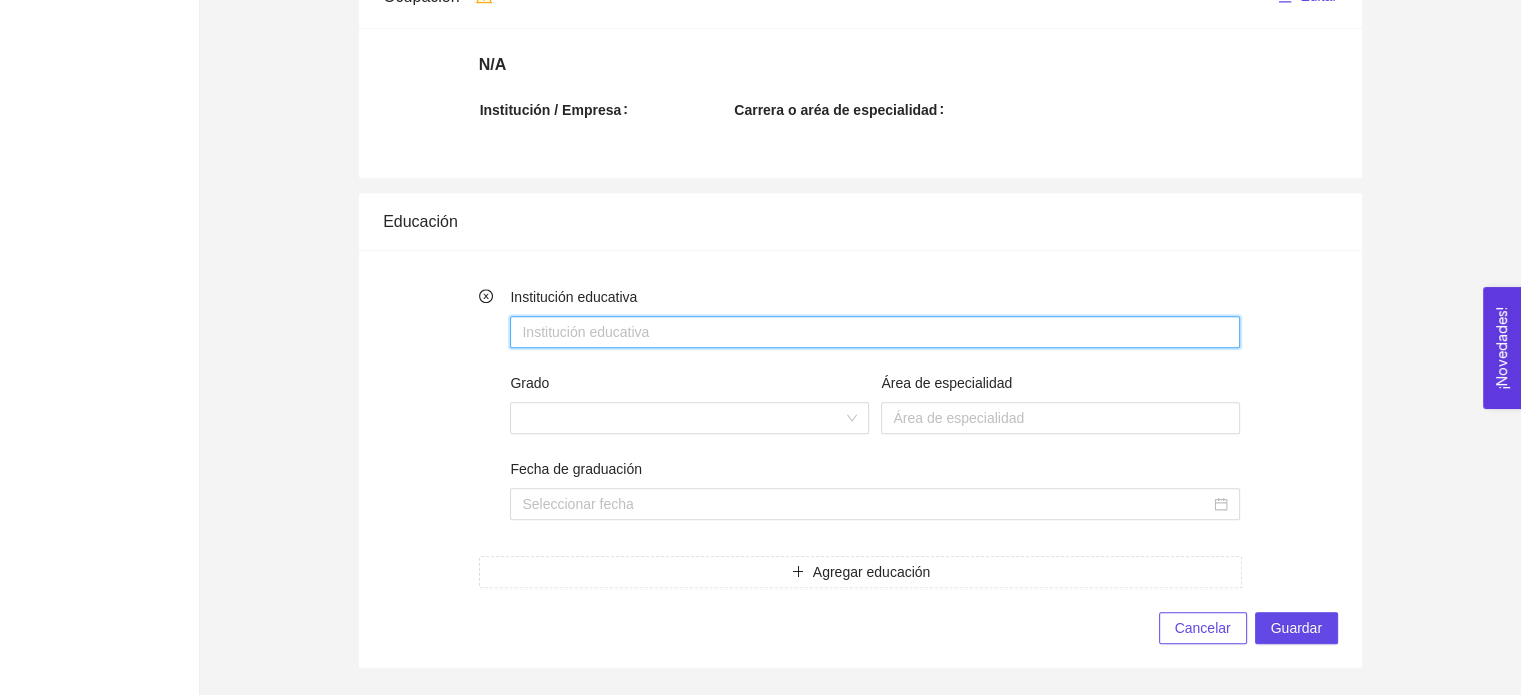 type on "R" 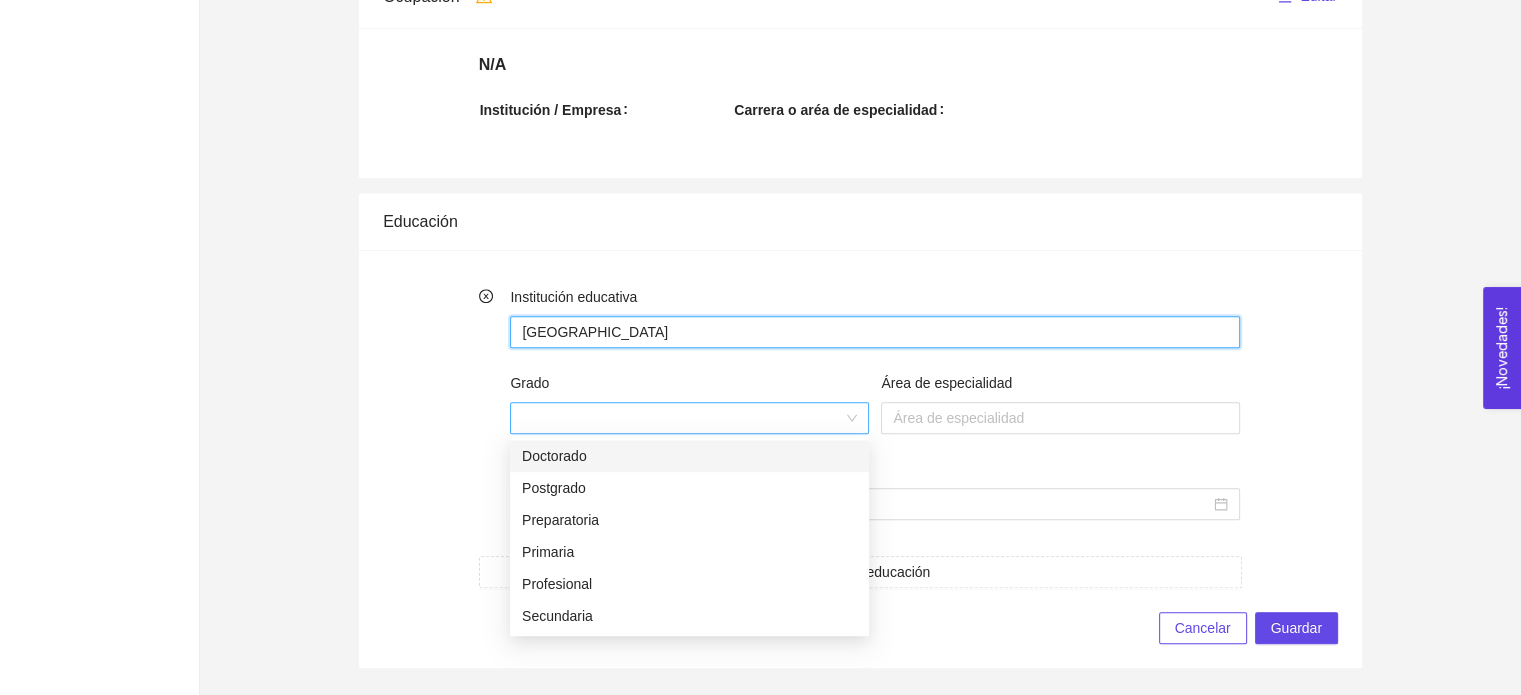 click at bounding box center (689, 418) 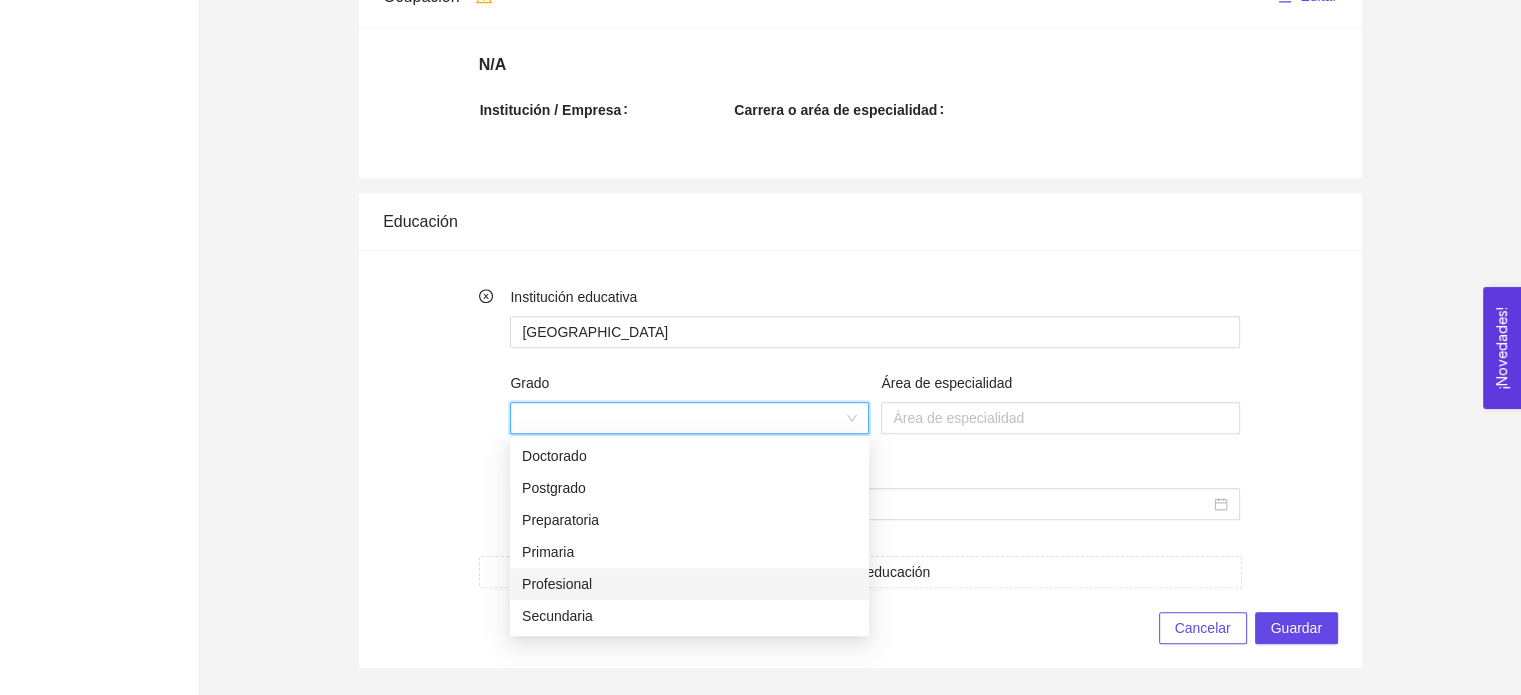 click on "Profesional" at bounding box center [689, 584] 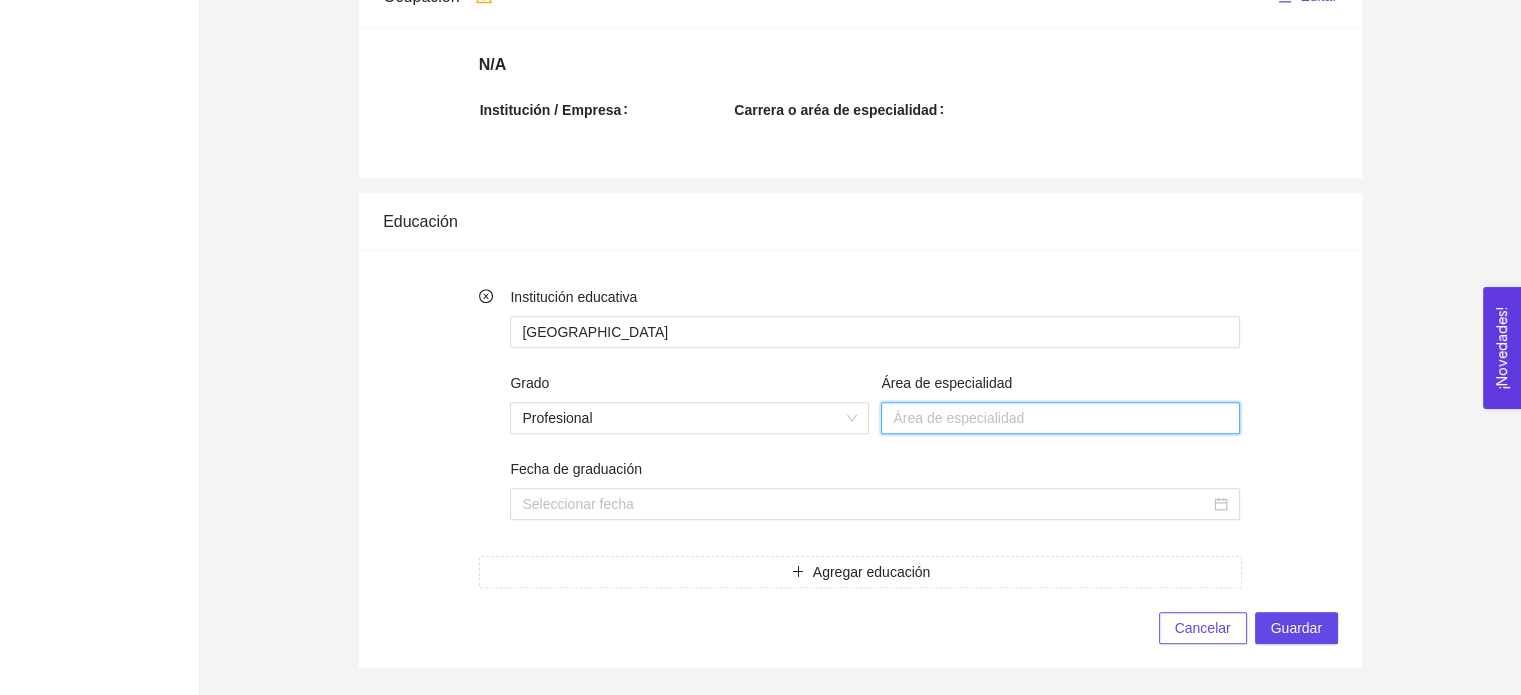 click on "Área de especialidad" at bounding box center [1060, 418] 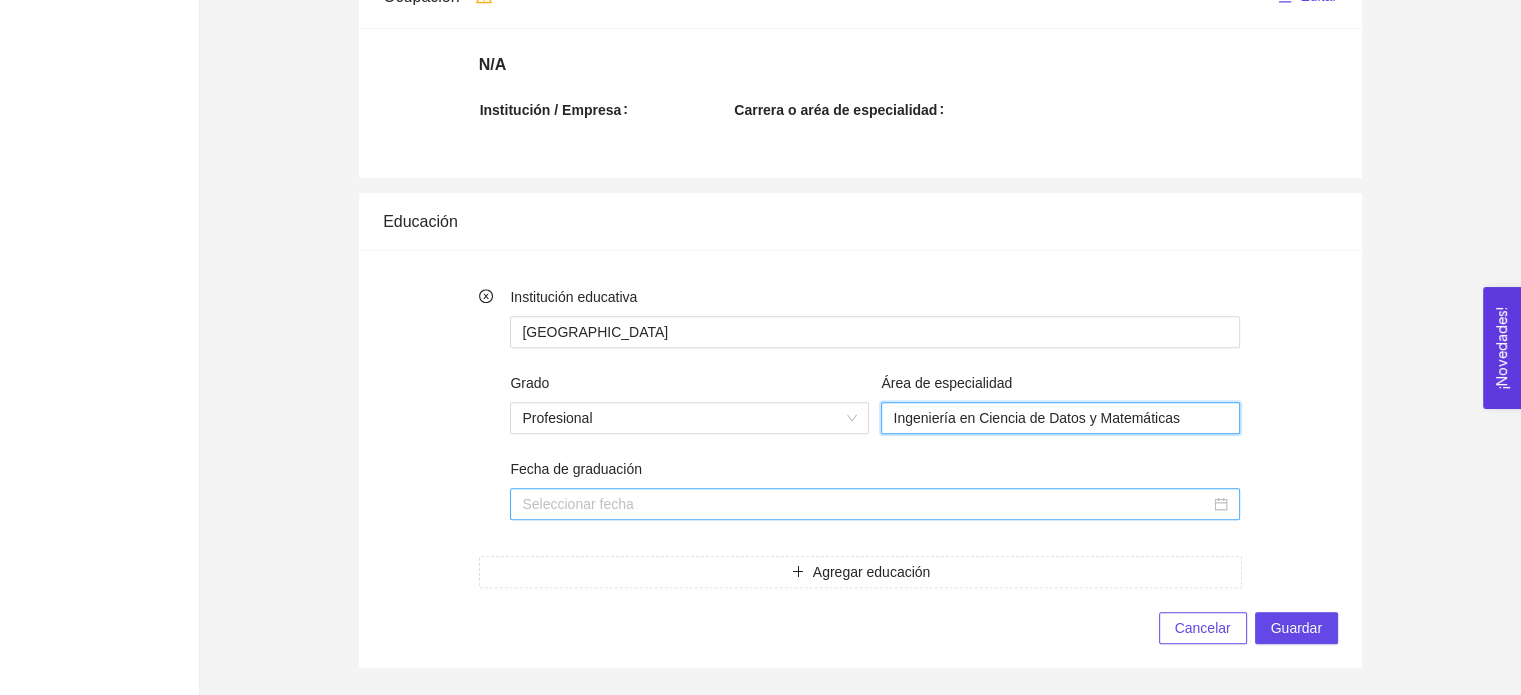 type on "Ingeniería en Ciencia de Datos y Matemáticas" 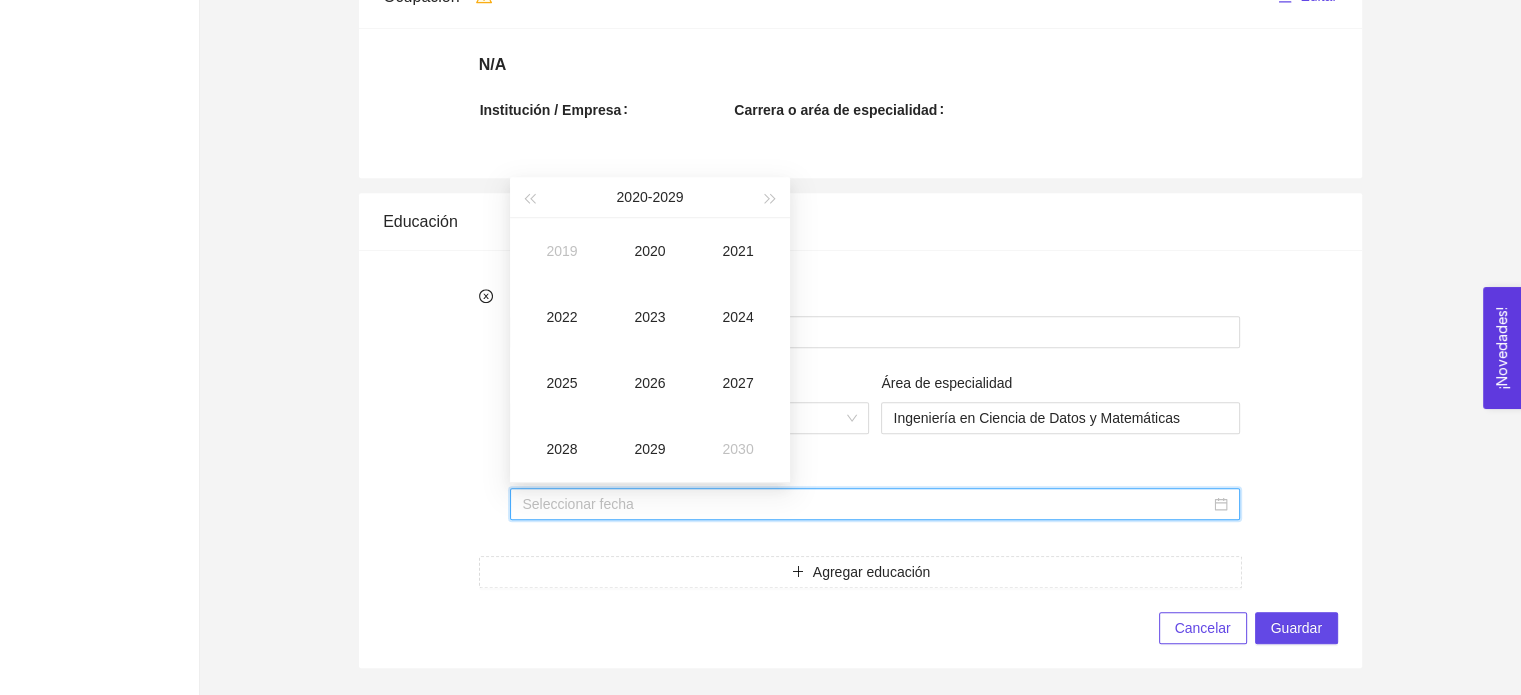 click on "Fecha de graduación" at bounding box center (866, 504) 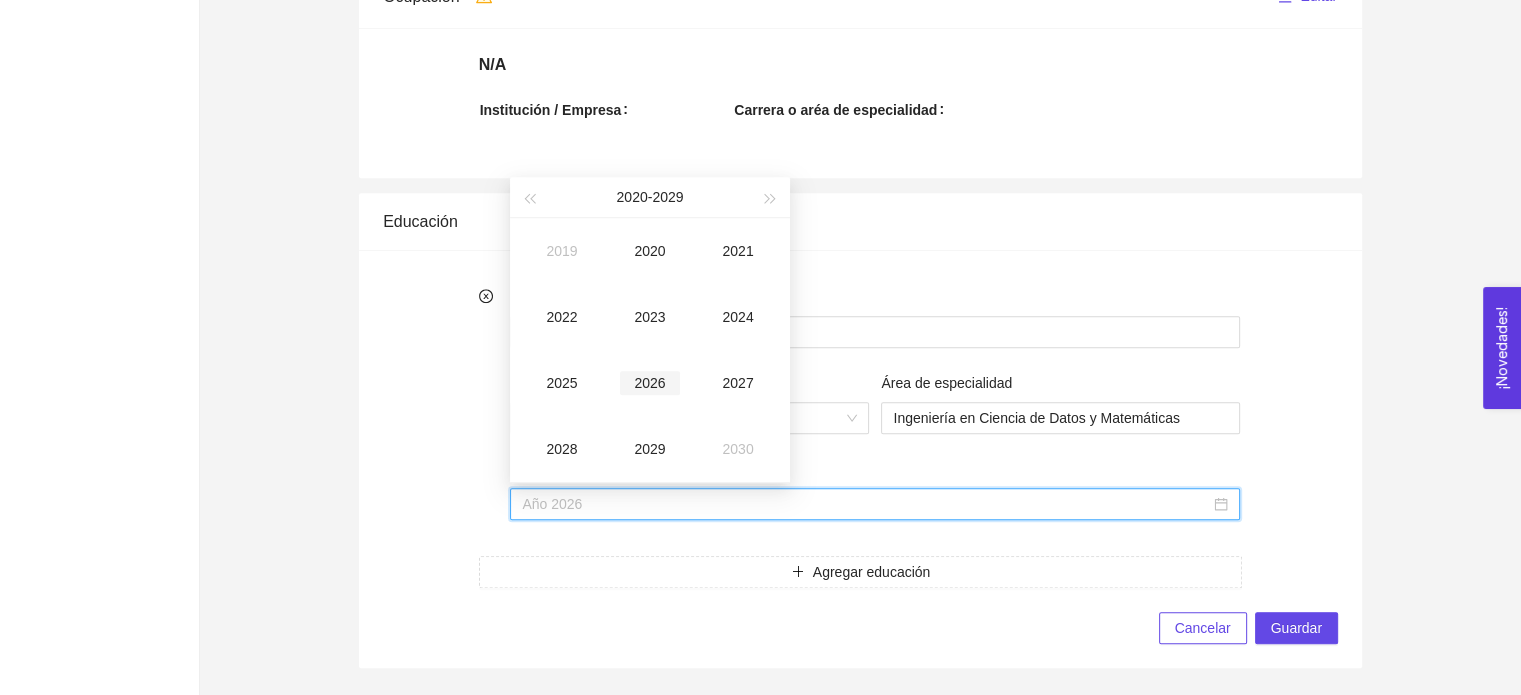 click on "2026" at bounding box center [650, 383] 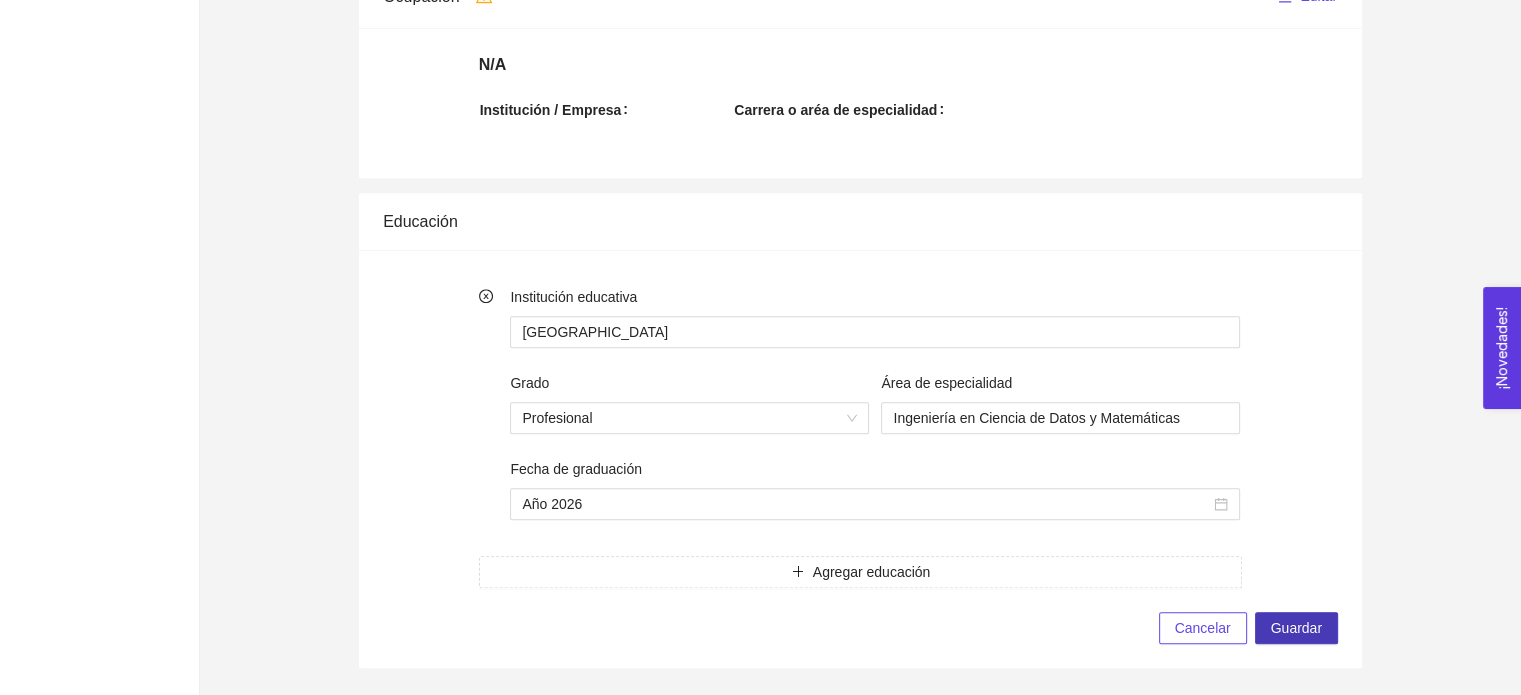 click on "Guardar" at bounding box center [1296, 628] 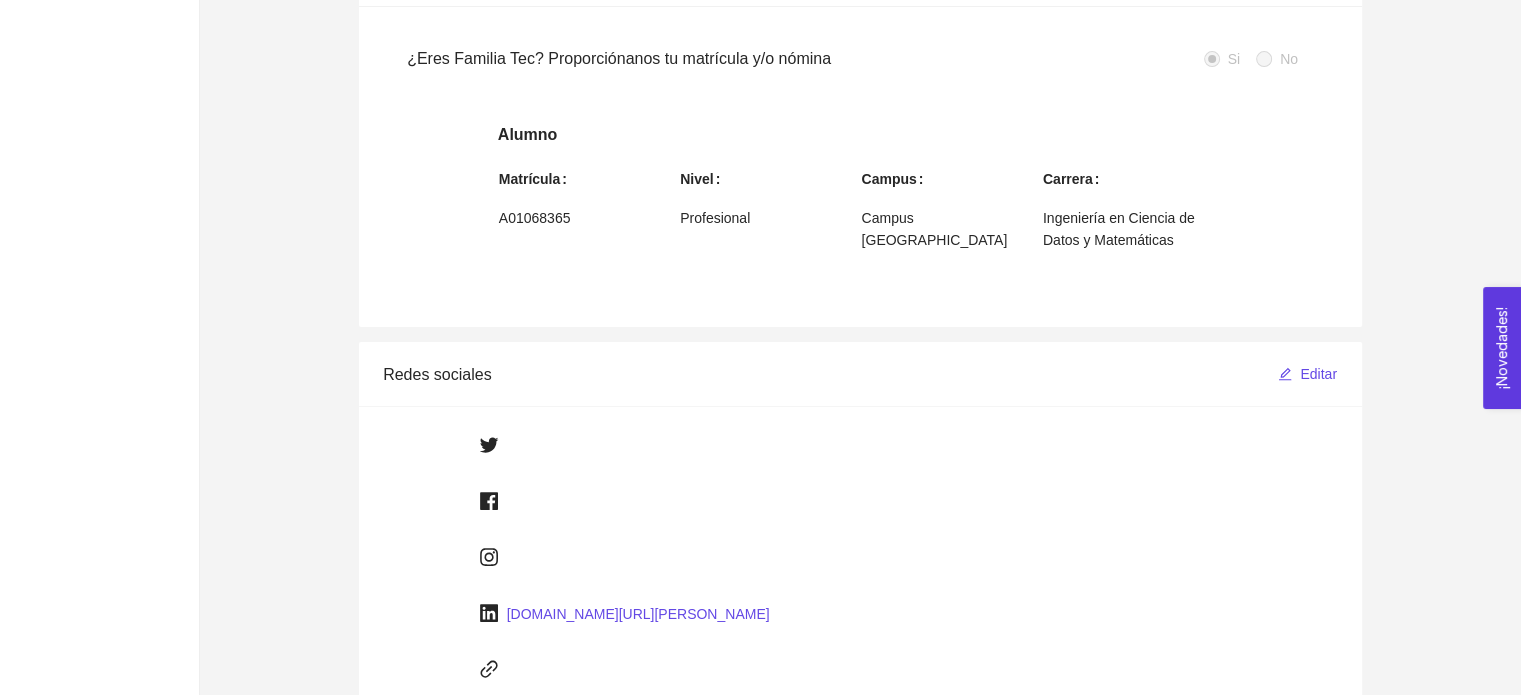 scroll, scrollTop: 0, scrollLeft: 0, axis: both 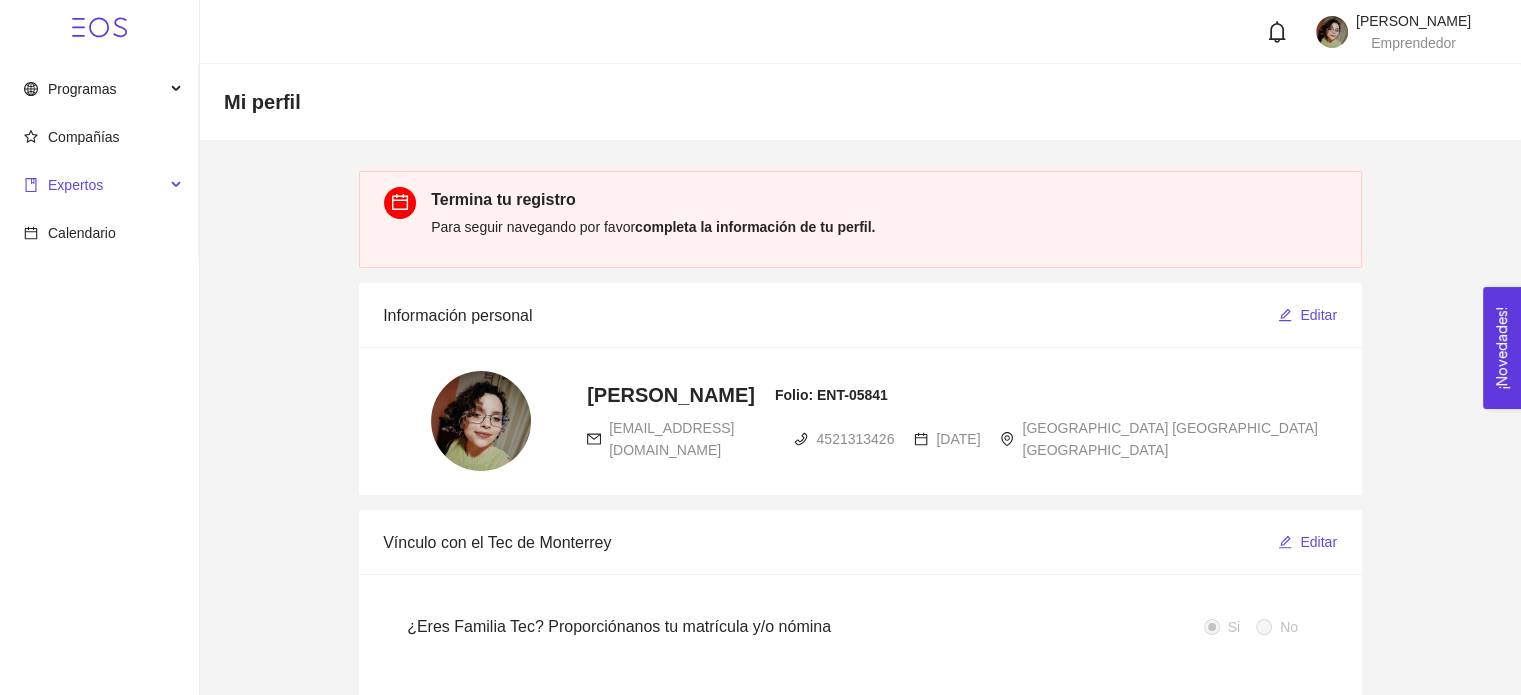click on "Expertos" at bounding box center [75, 185] 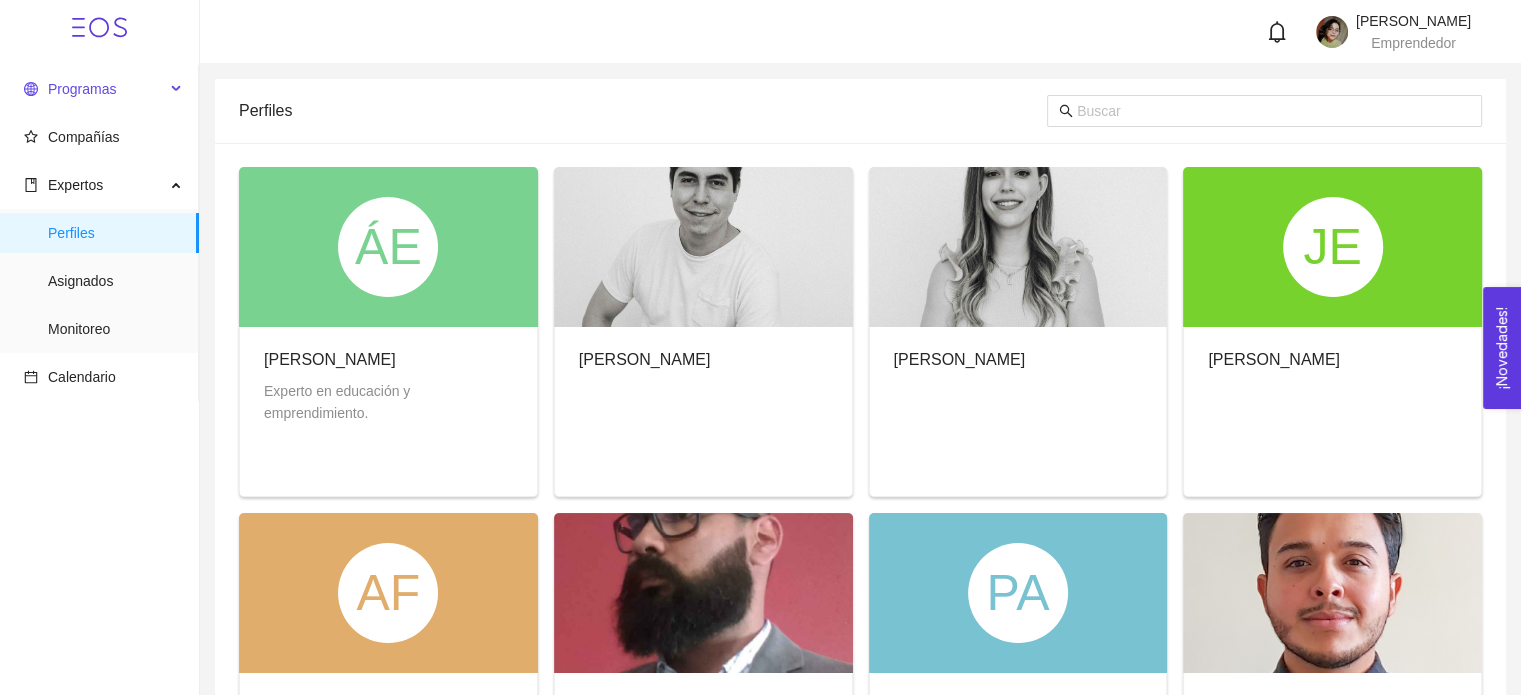 click on "Programas" at bounding box center [94, 89] 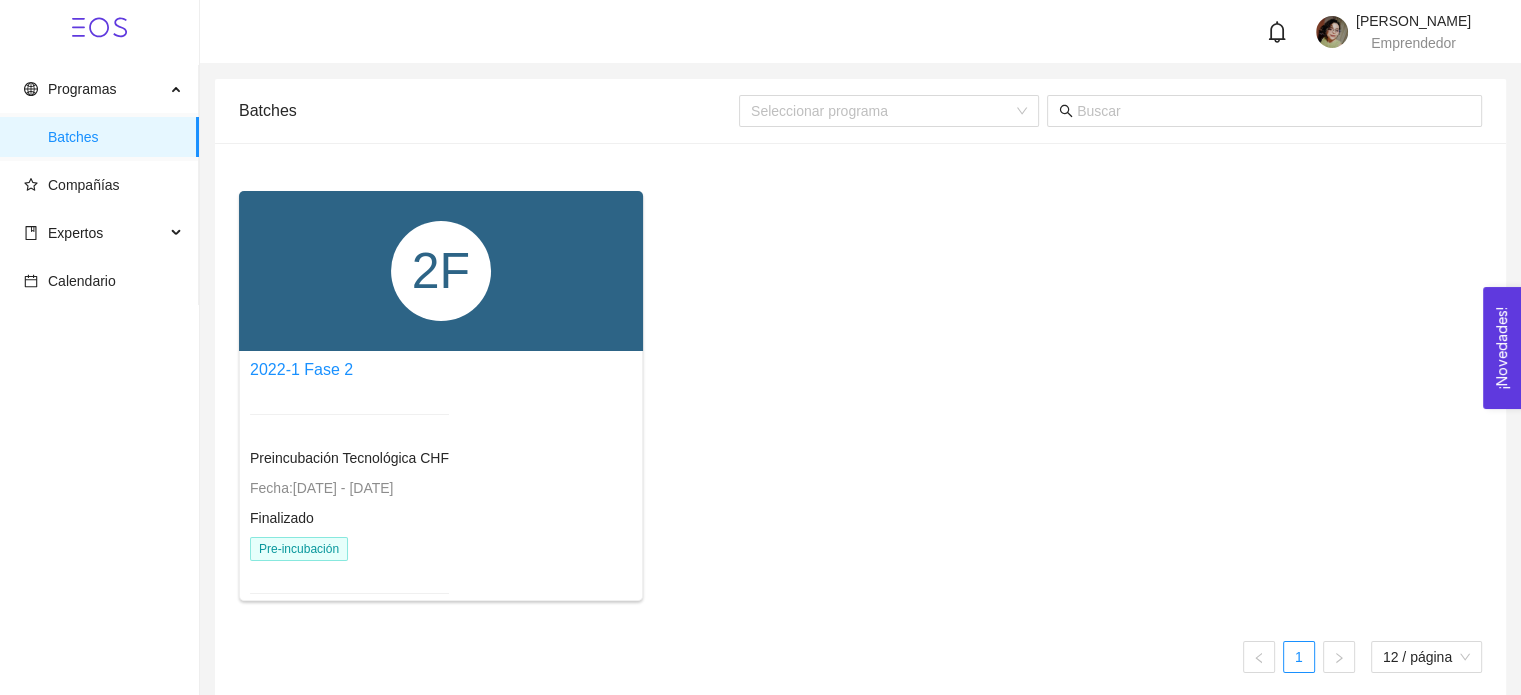 click on "Preincubación Tecnológica CHF" at bounding box center (349, 458) 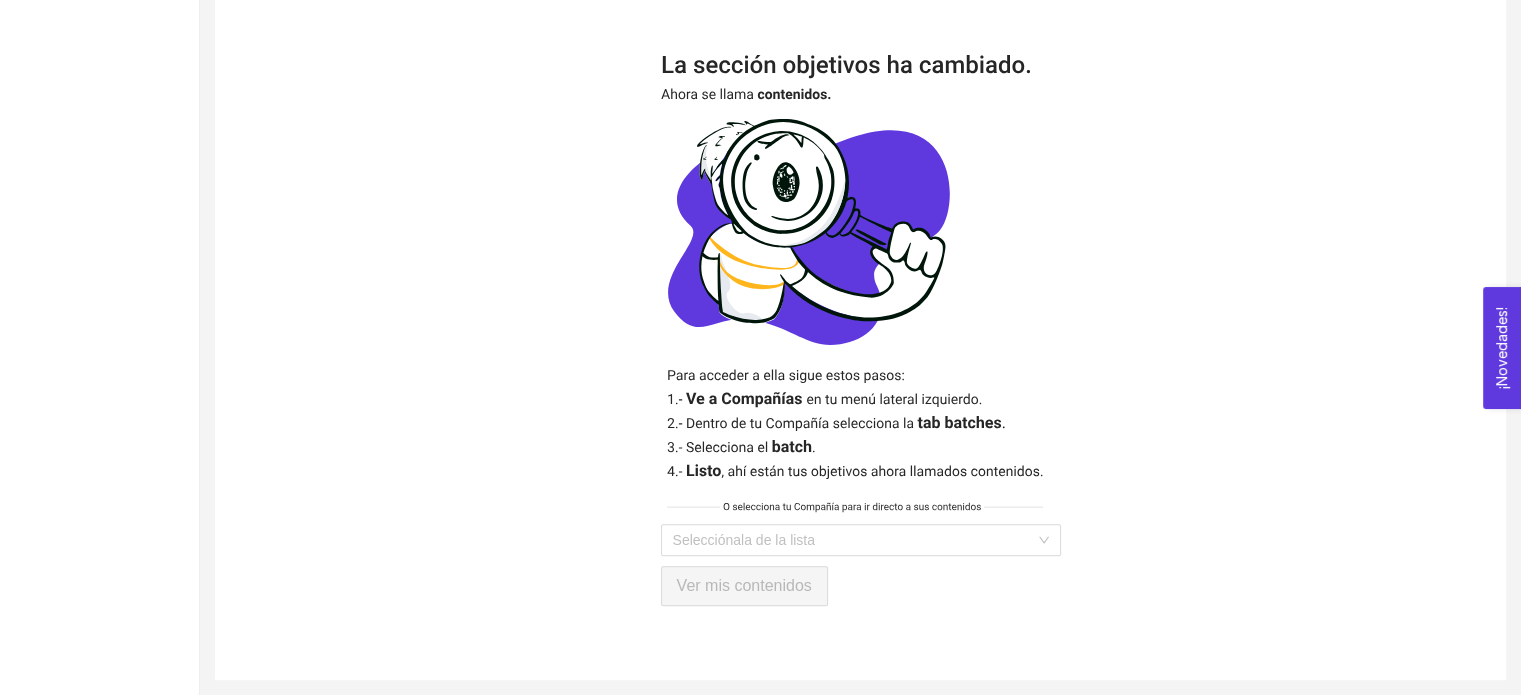 scroll, scrollTop: 0, scrollLeft: 0, axis: both 